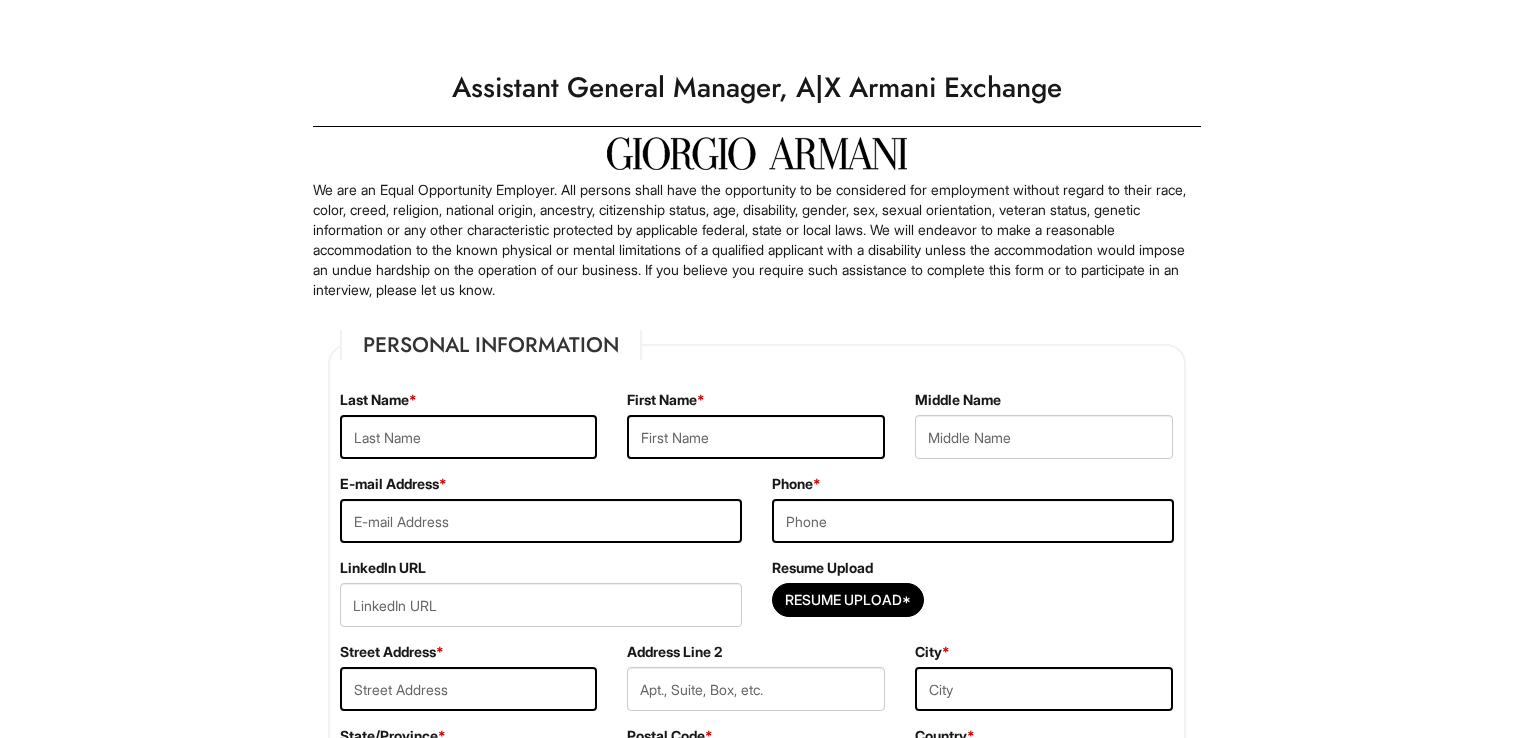 scroll, scrollTop: 0, scrollLeft: 0, axis: both 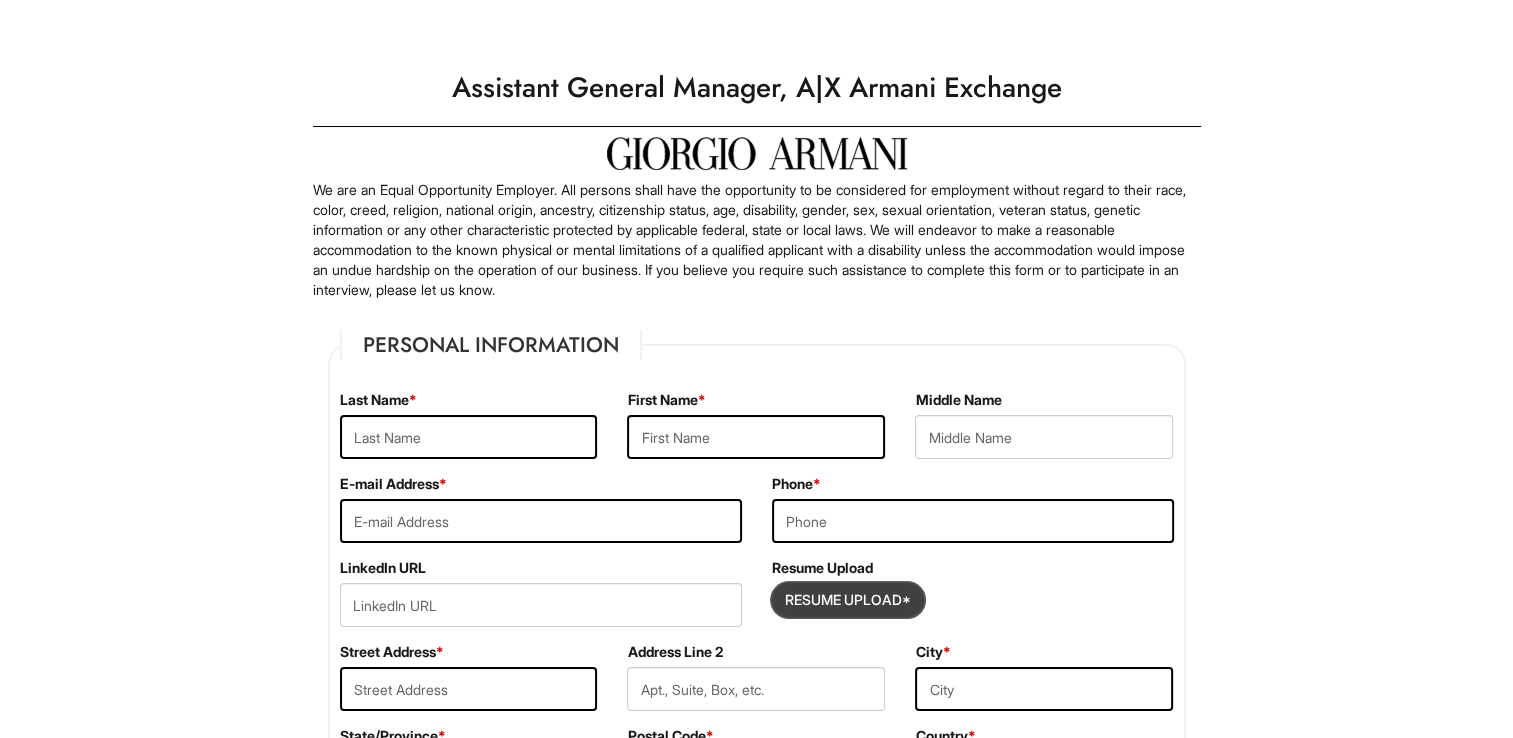 click at bounding box center [848, 600] 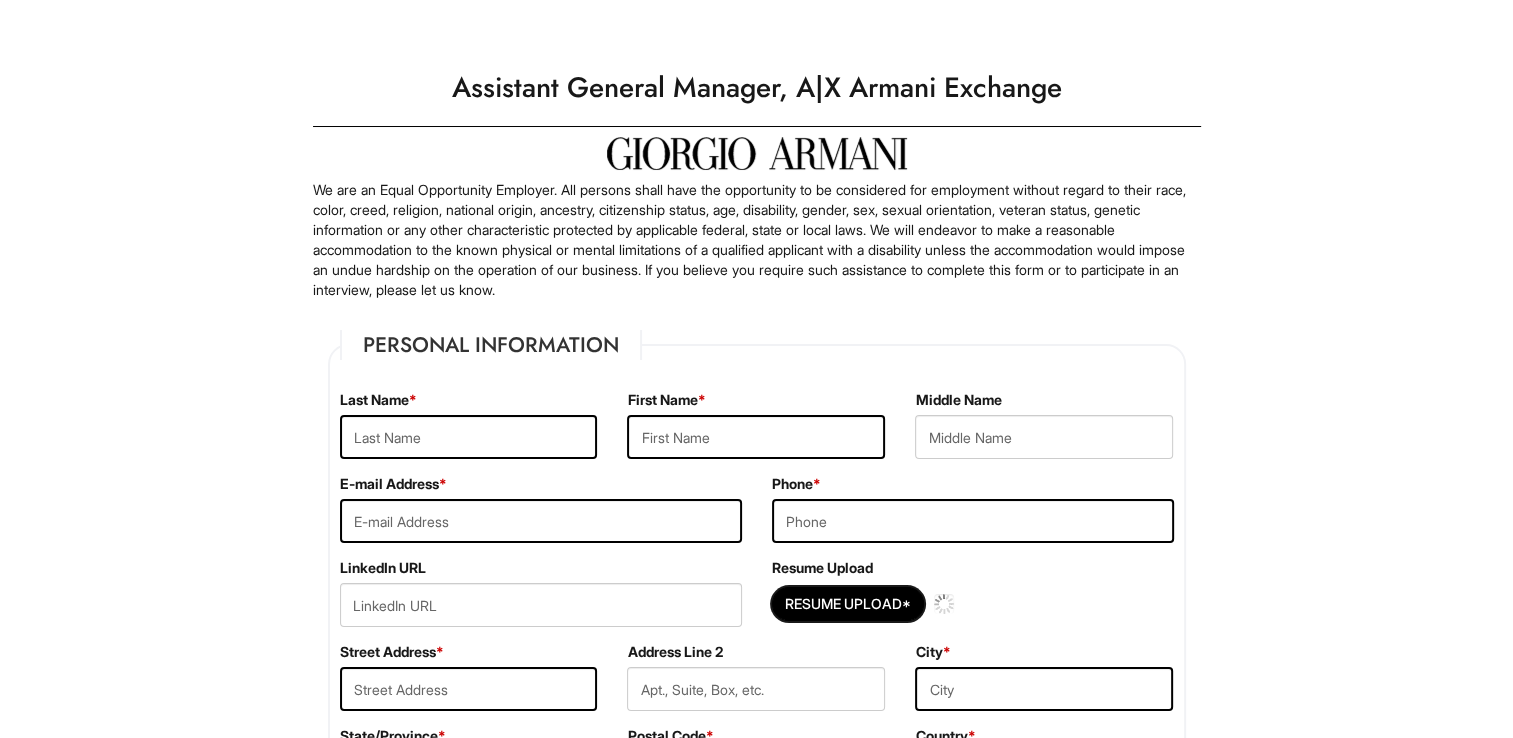 type 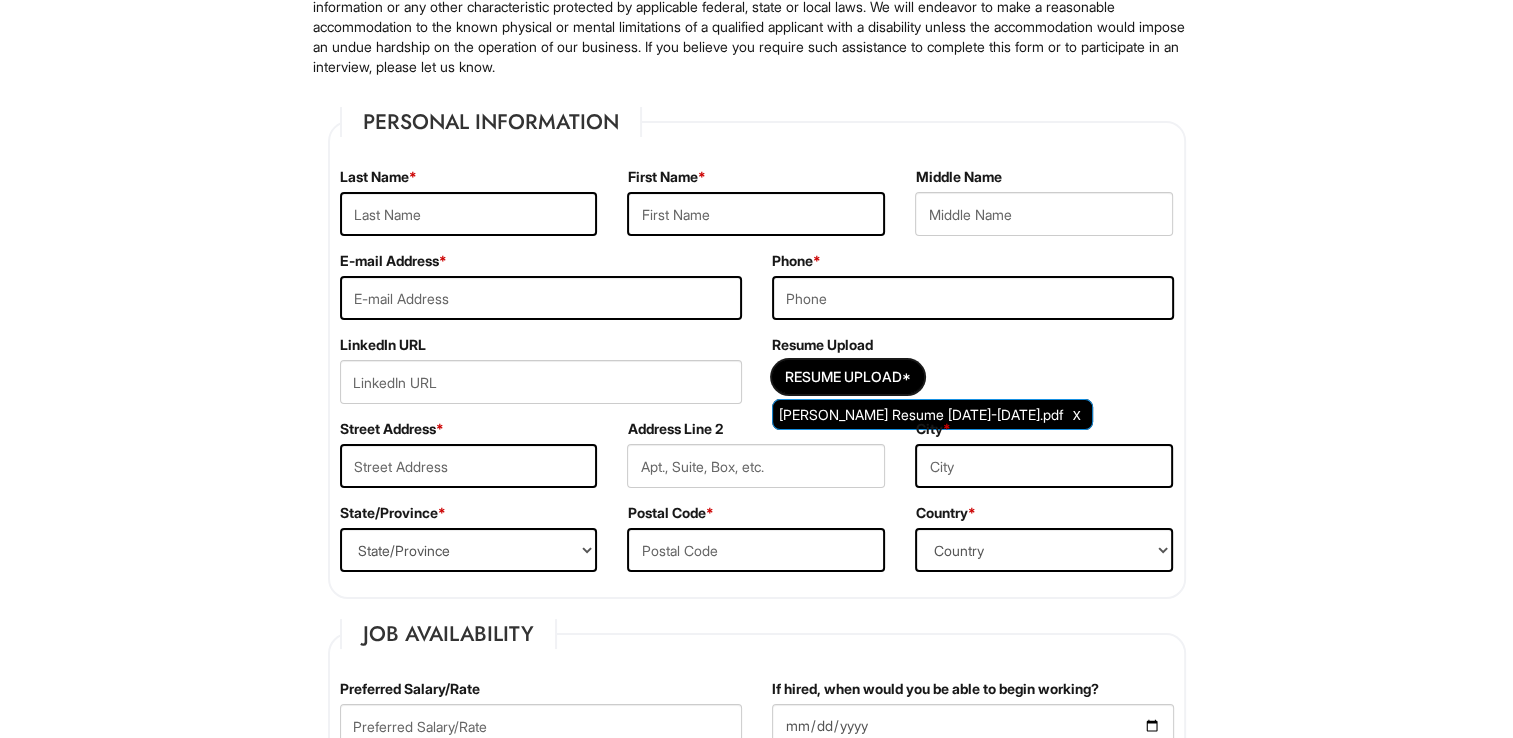 scroll, scrollTop: 200, scrollLeft: 0, axis: vertical 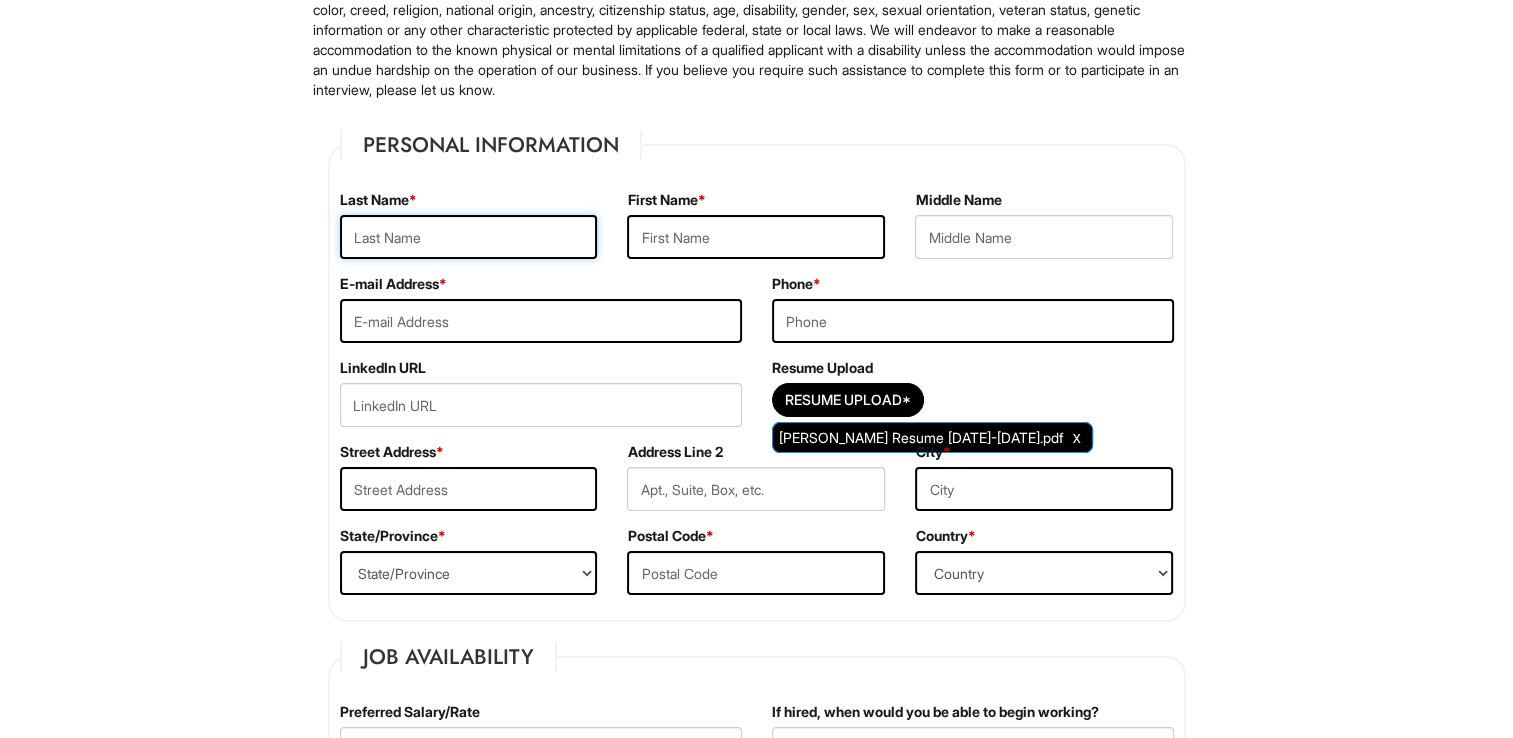 click at bounding box center [469, 237] 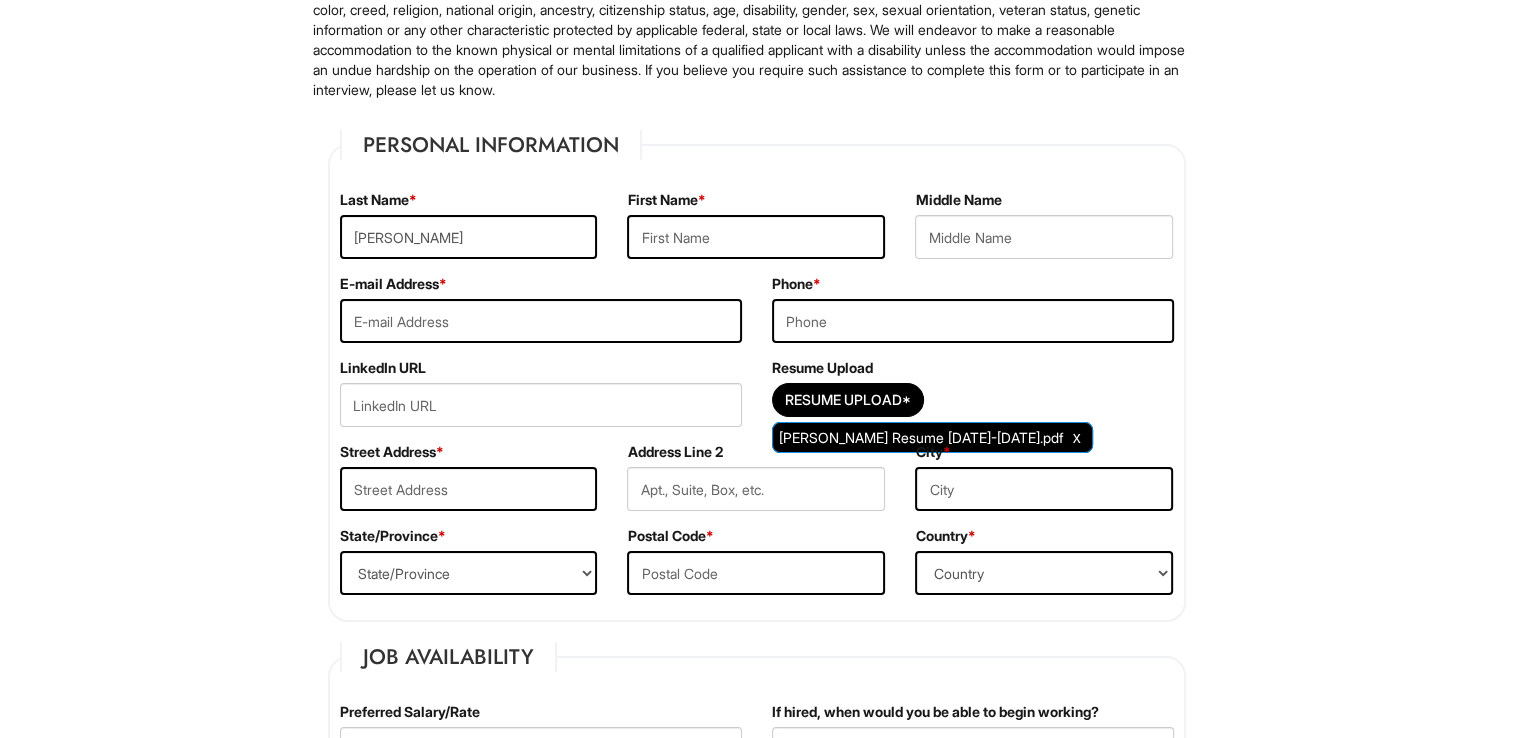 type on "Althea" 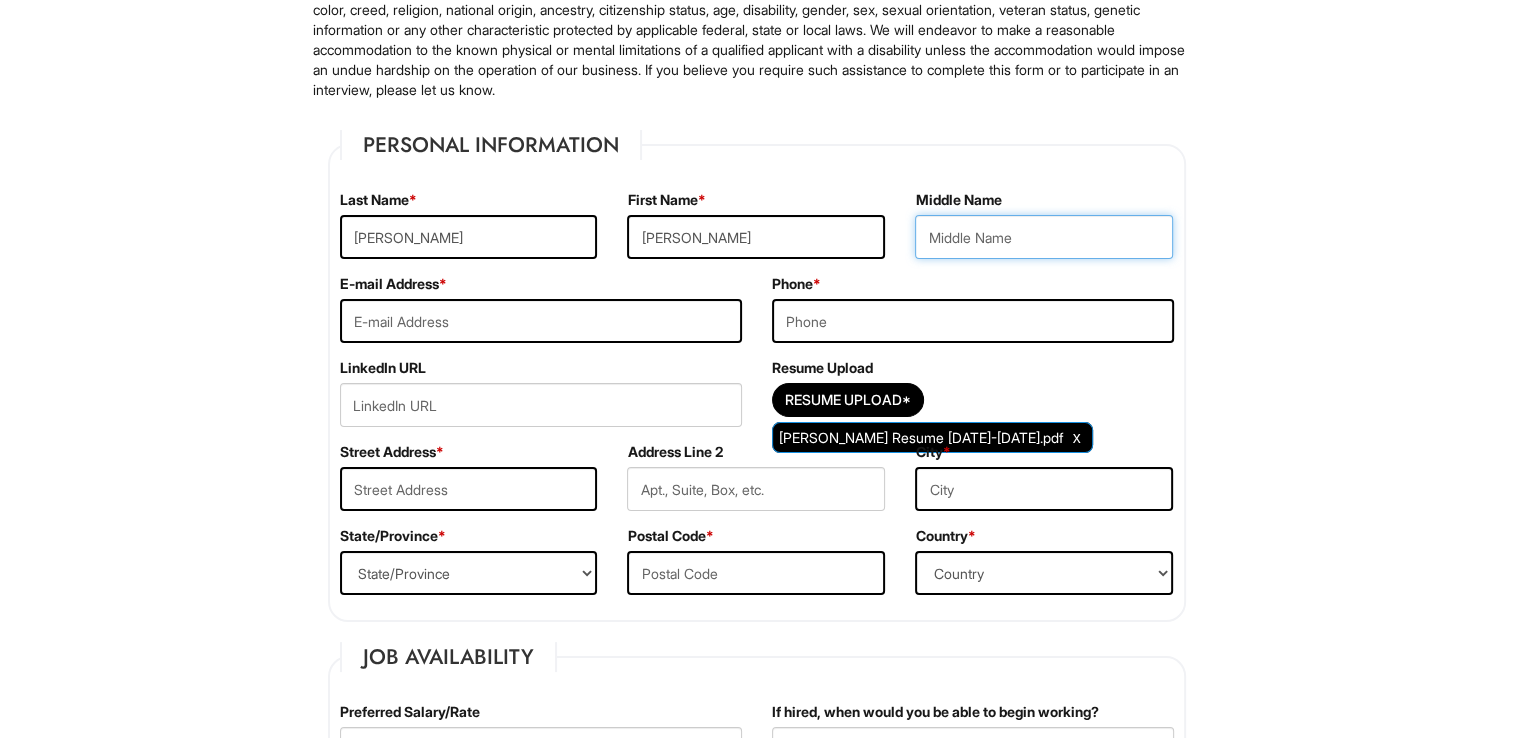 type on "hope" 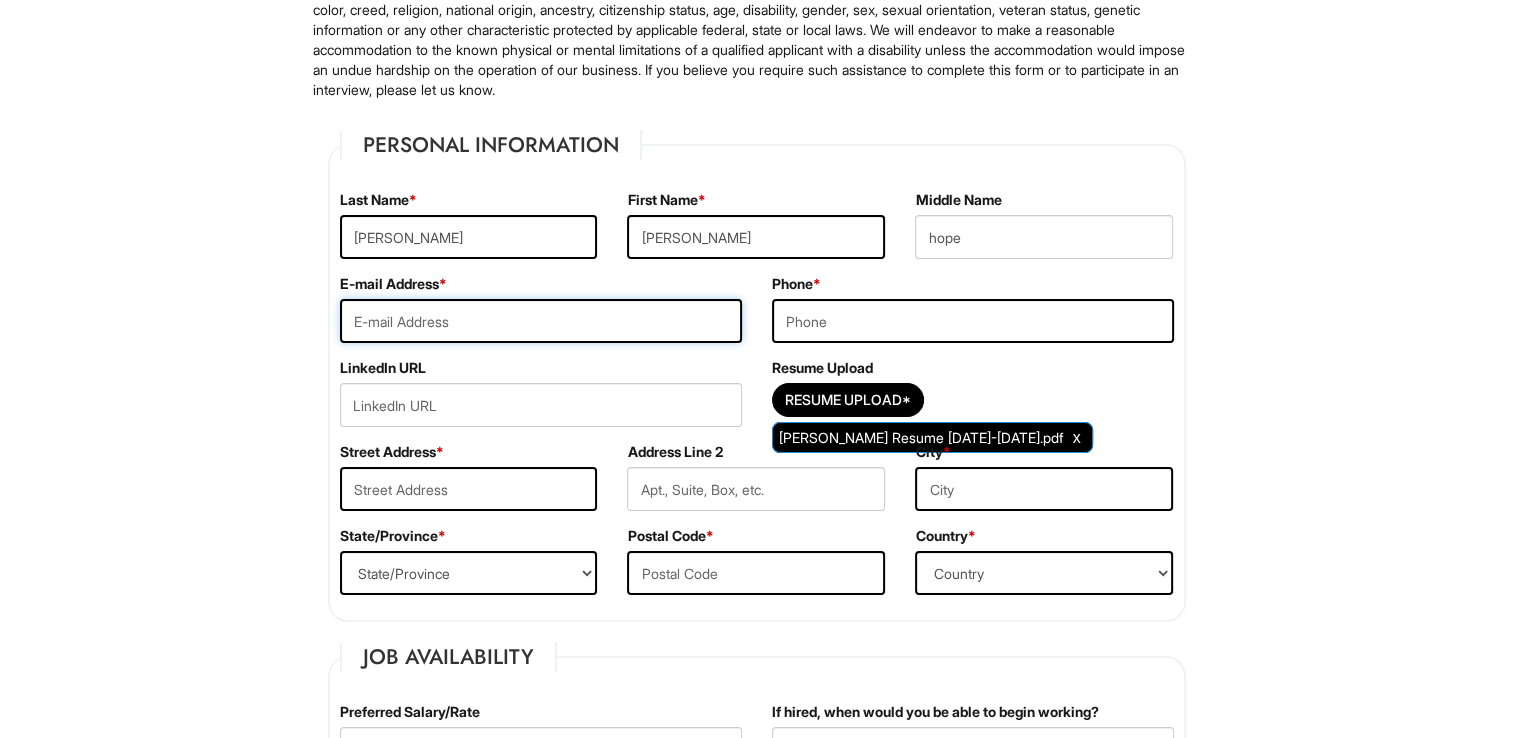 type on "tropicbloomsdesign@gmail.com" 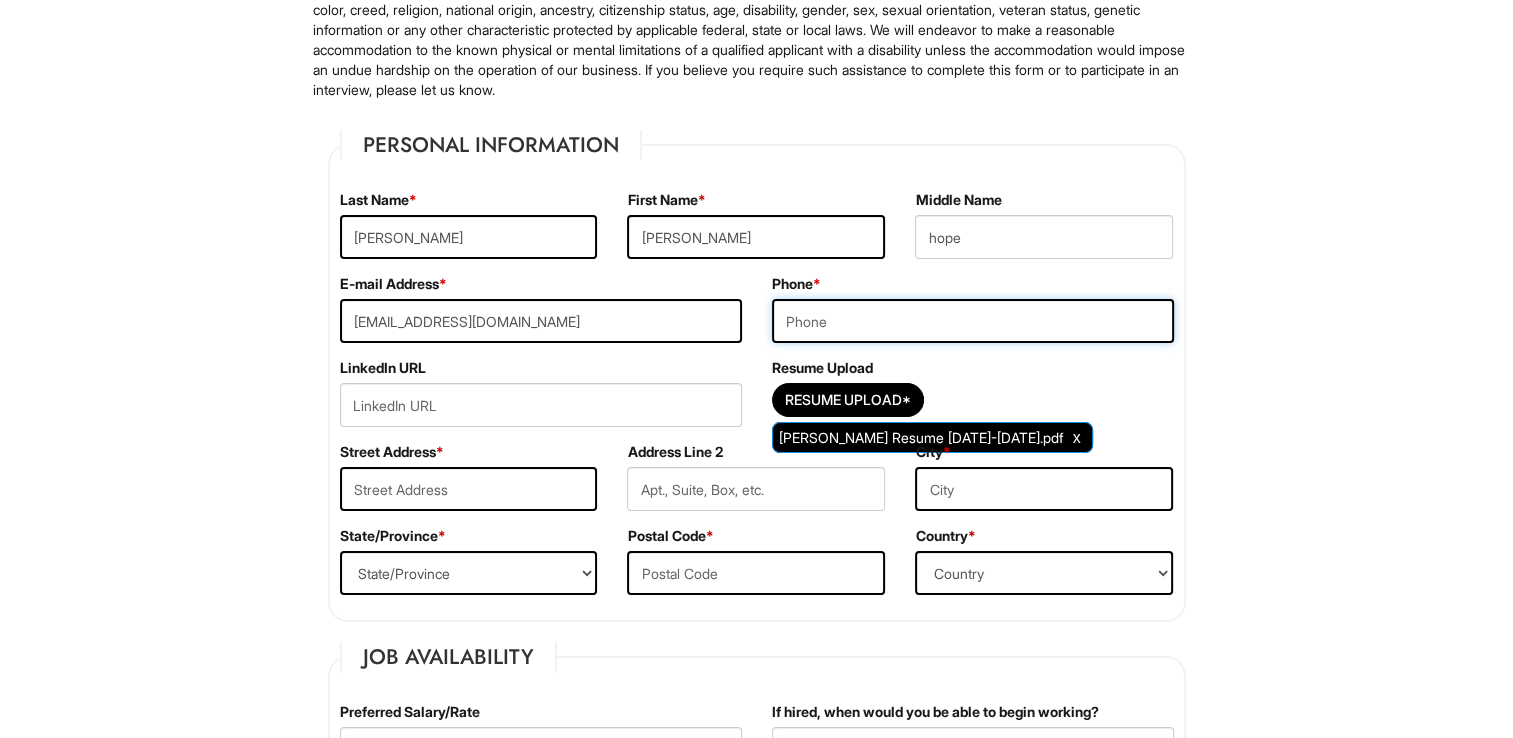 type on "7728285537" 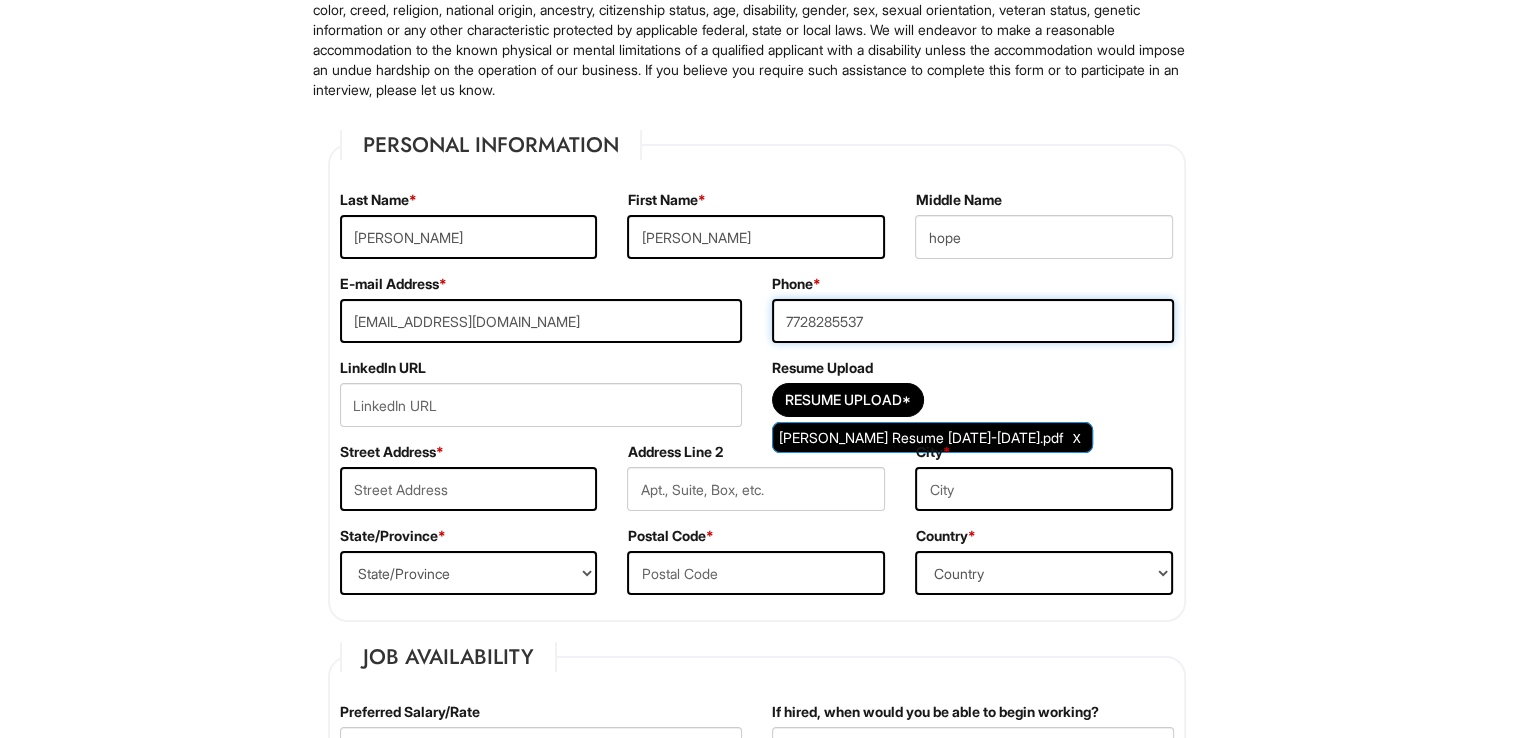 type on "4915 NW Manville Dr, Port Saint Lucie FL 34983" 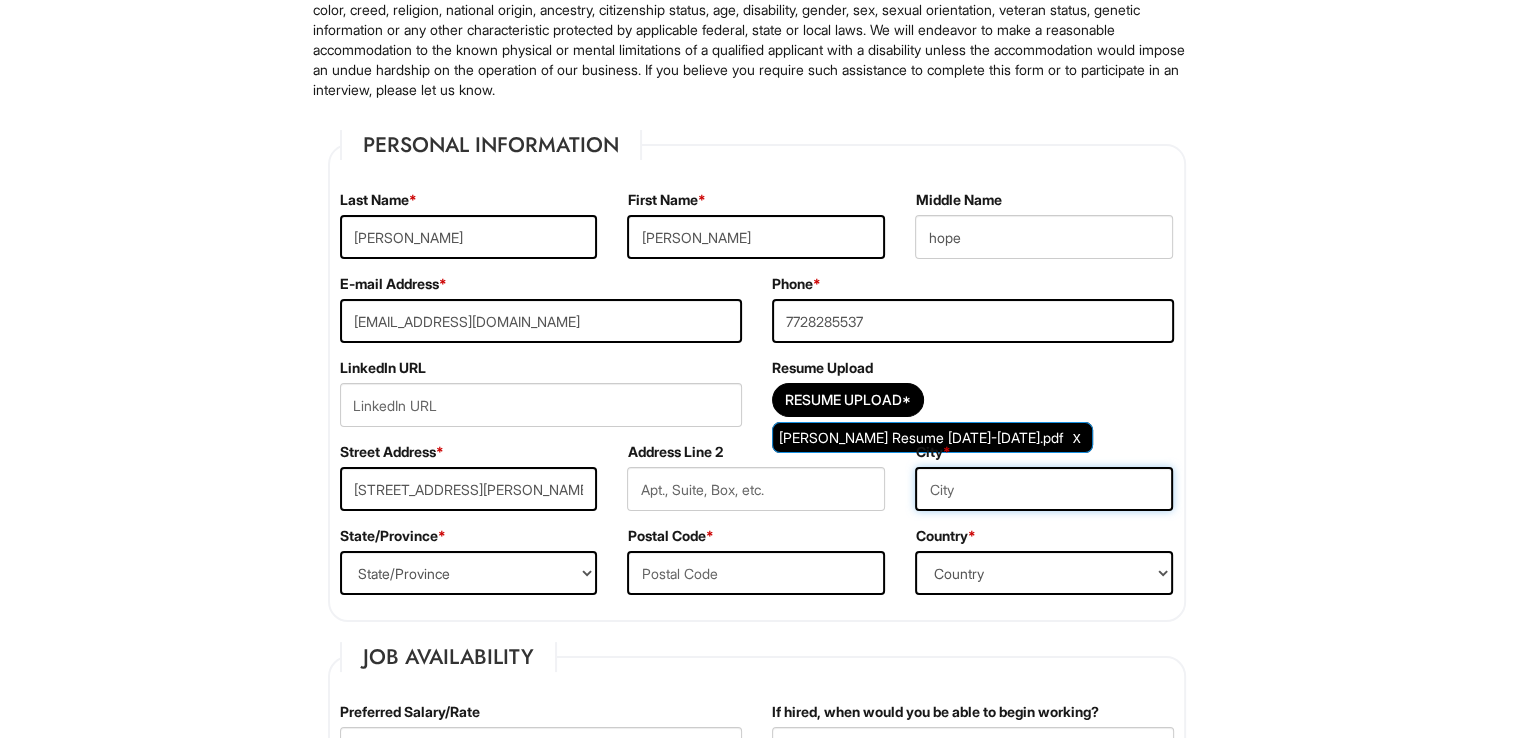 type on "Not Hispanic/Latino/Latina/Latinx*" 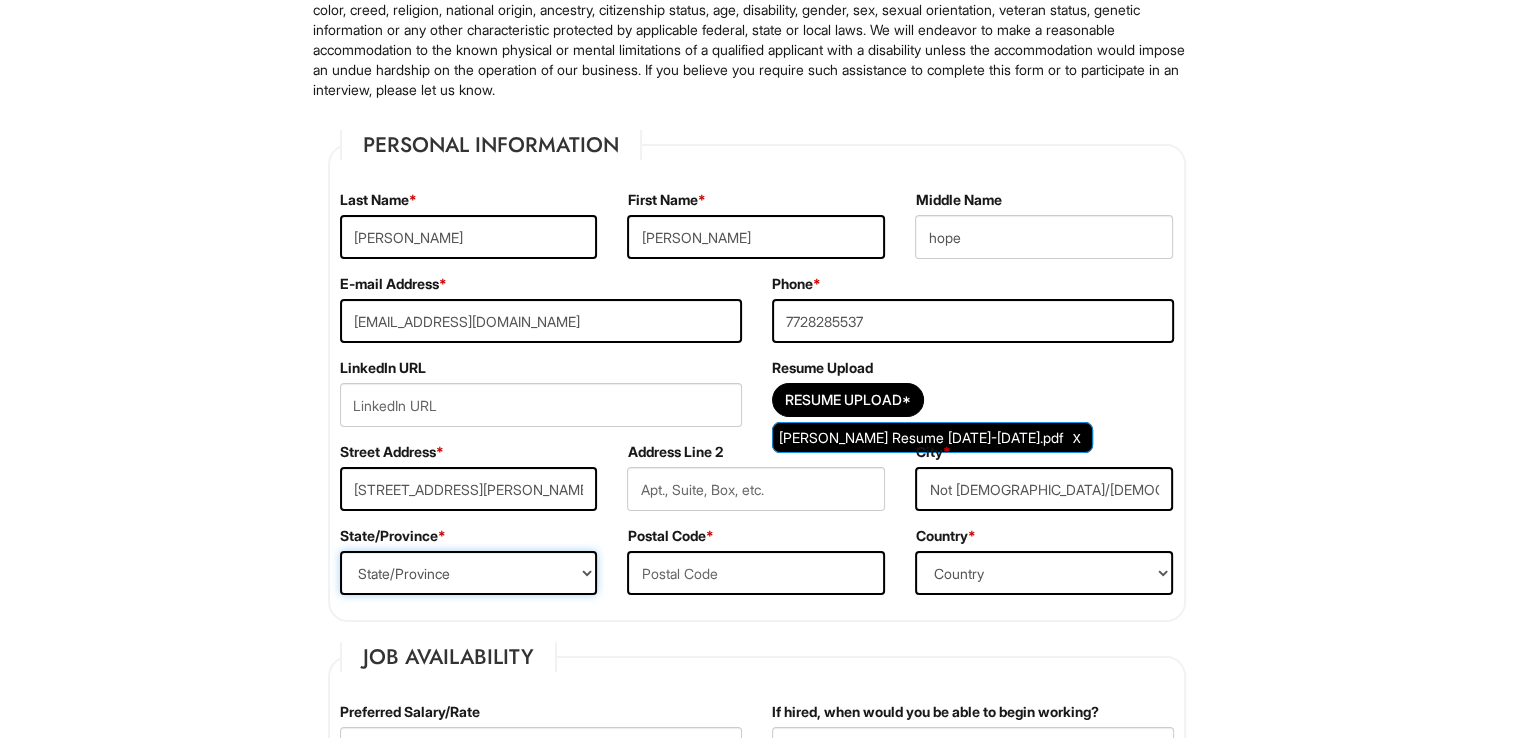 select on "FL" 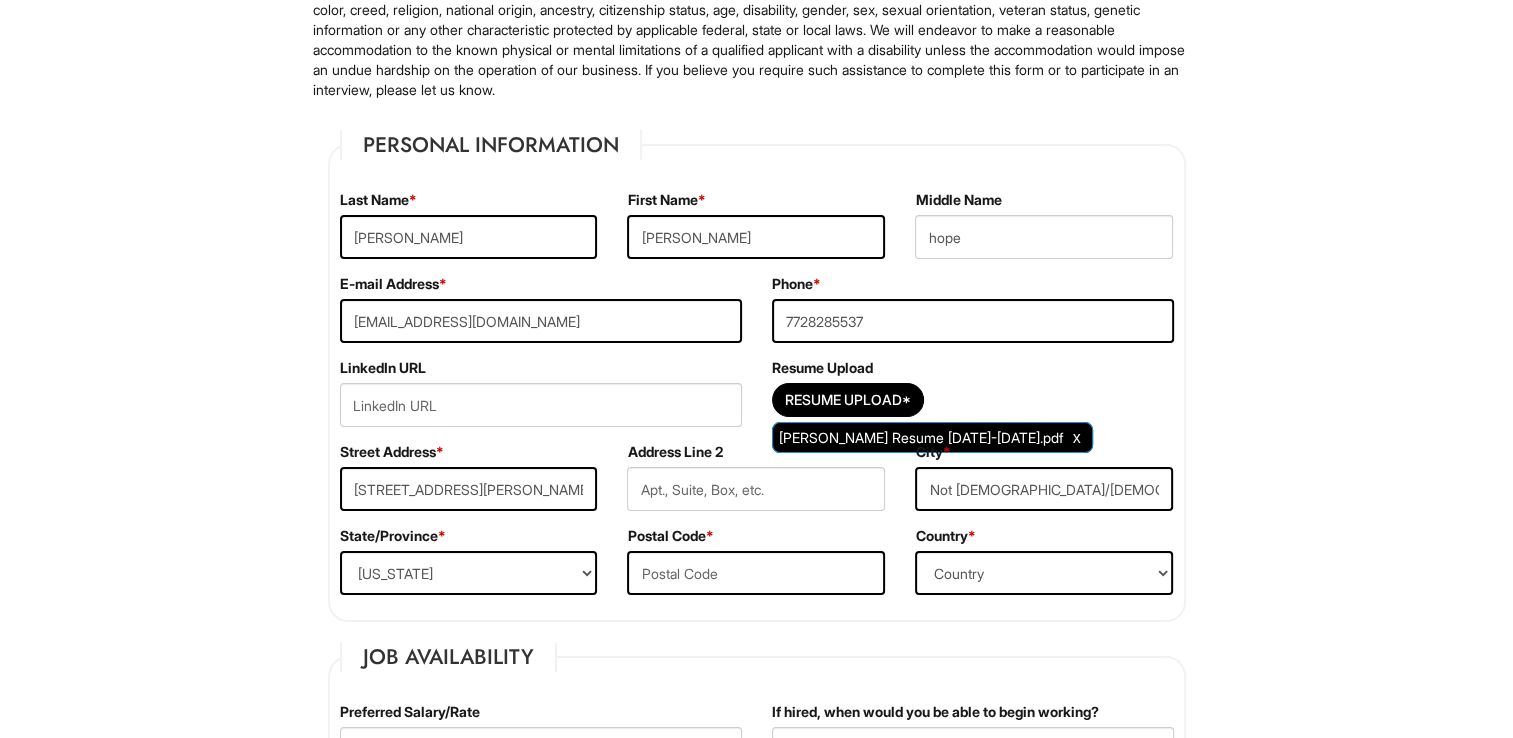 type on "34983" 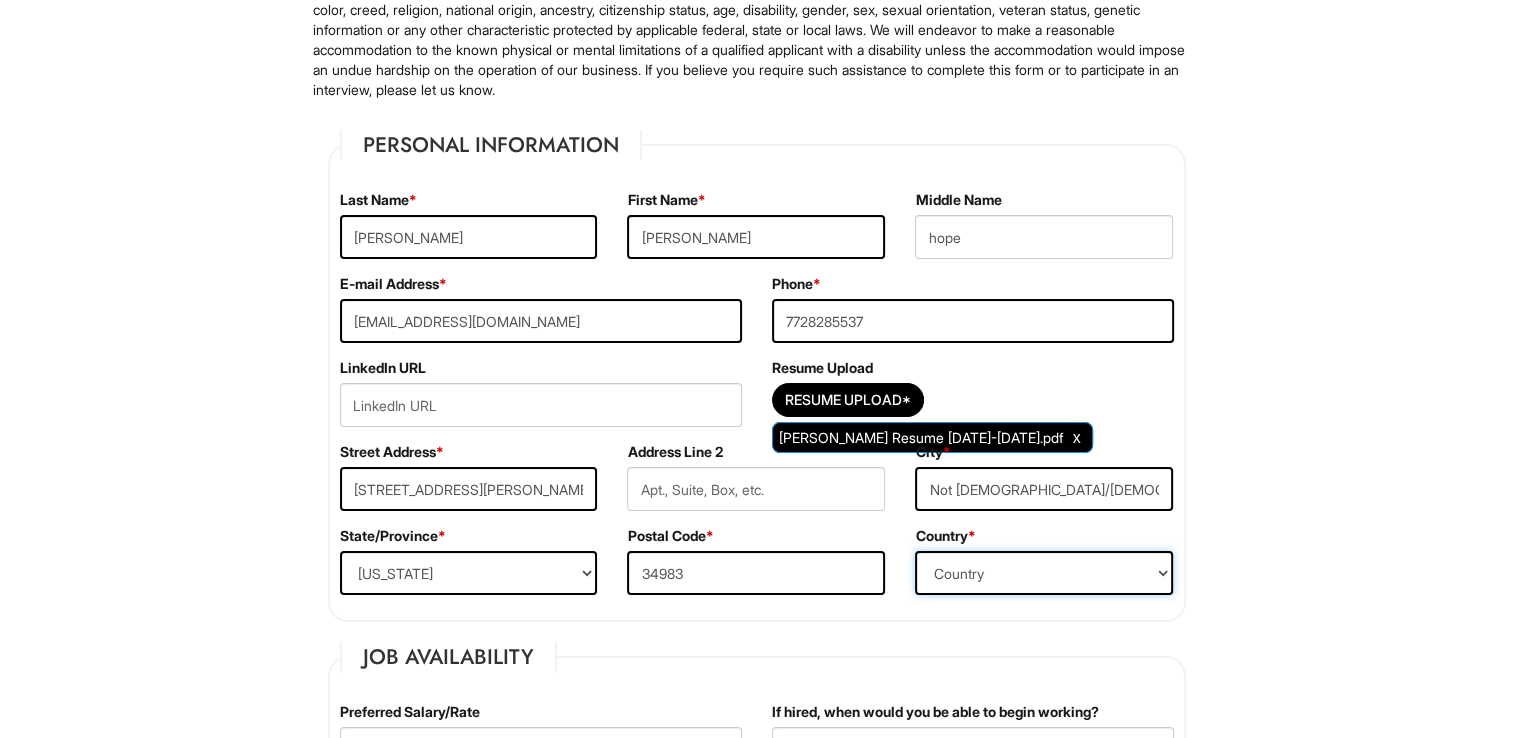 select on "United States of America" 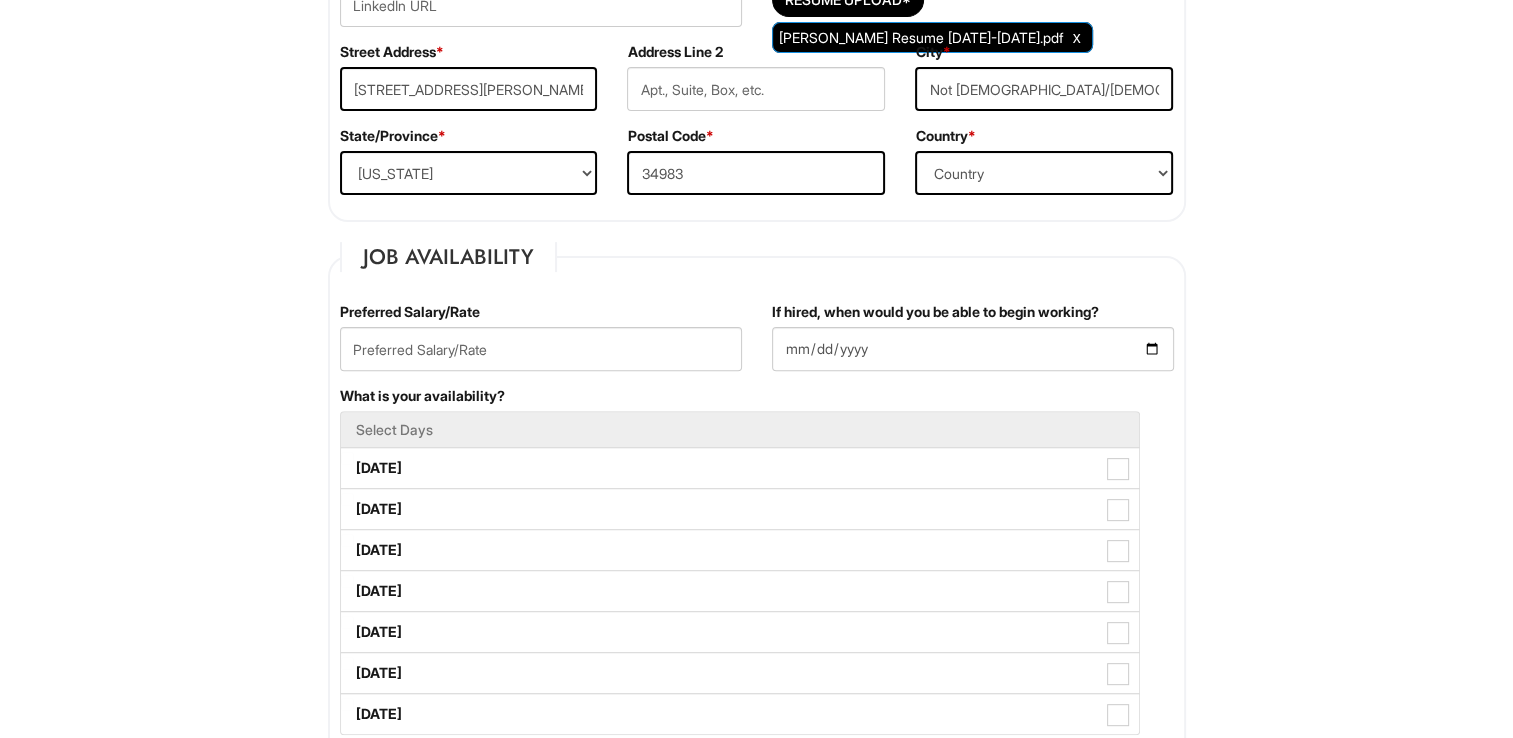 scroll, scrollTop: 700, scrollLeft: 0, axis: vertical 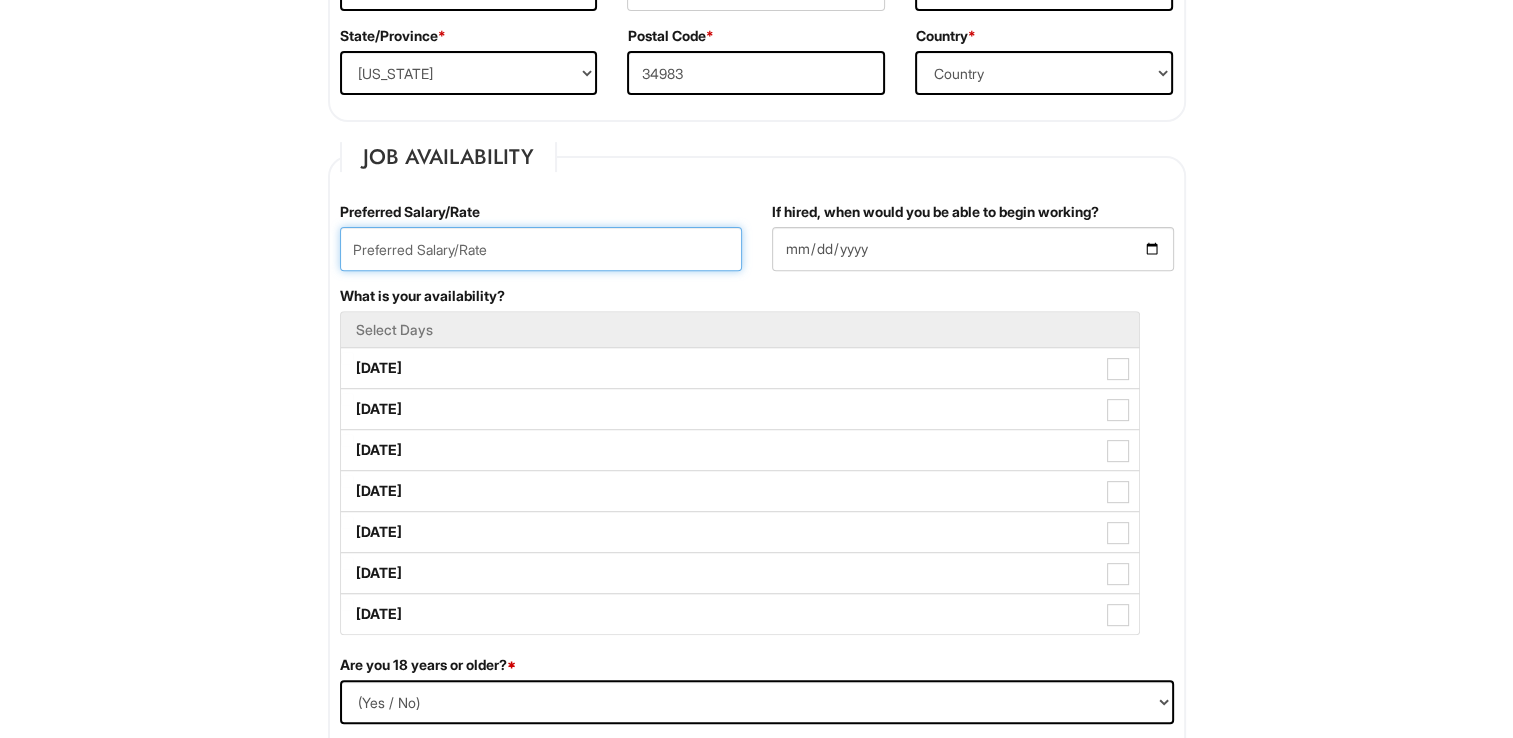 click at bounding box center (541, 249) 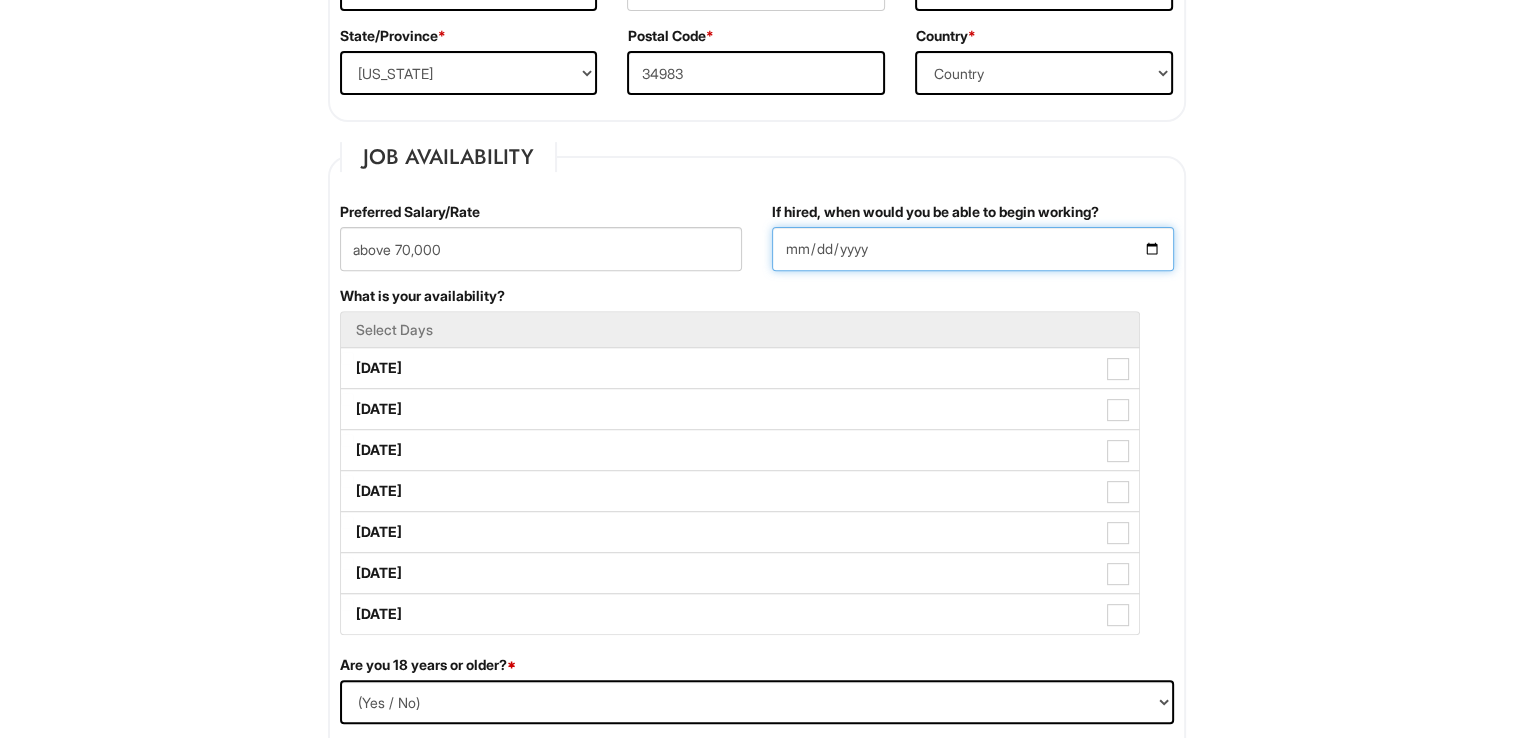 click on "If hired, when would you be able to begin working?" at bounding box center [973, 249] 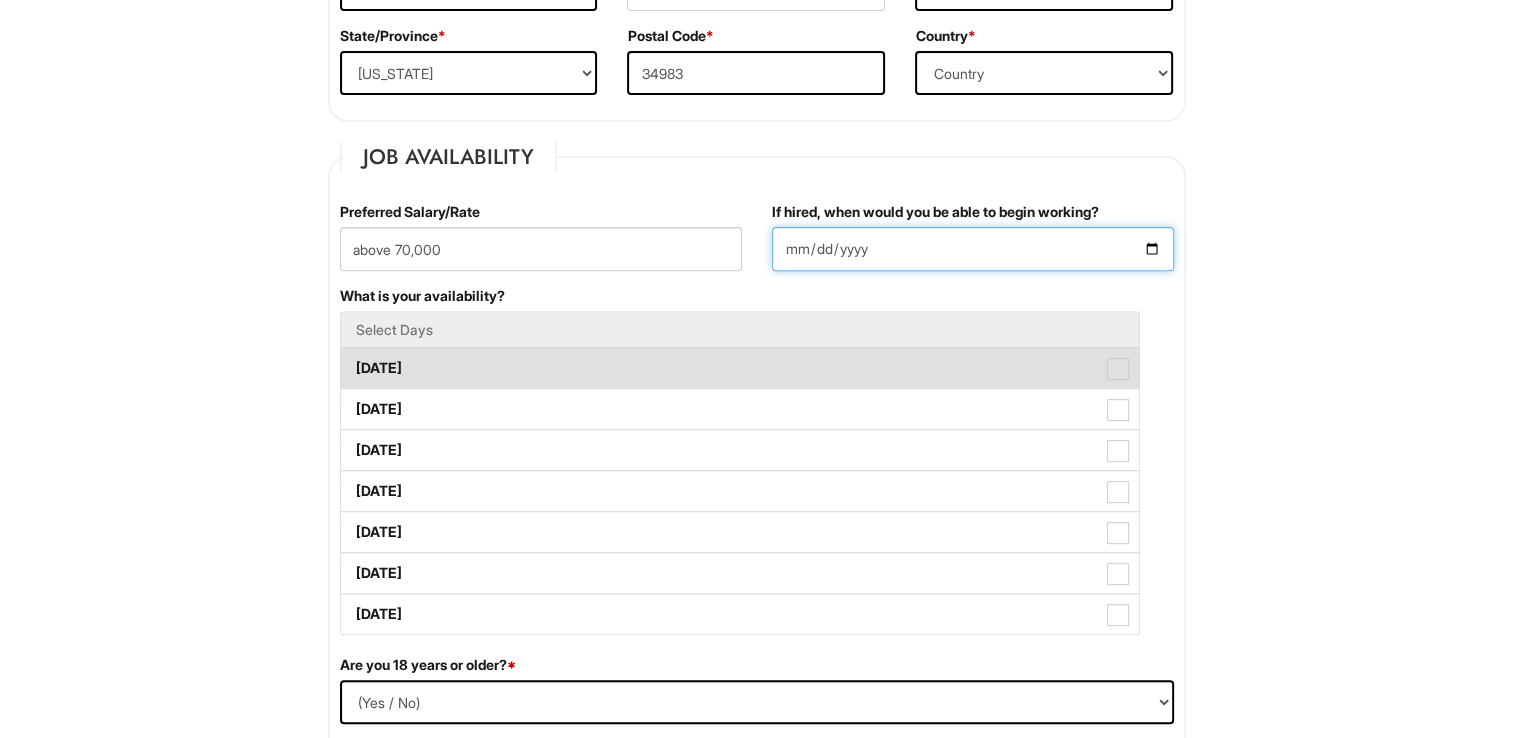 type on "2025-07-14" 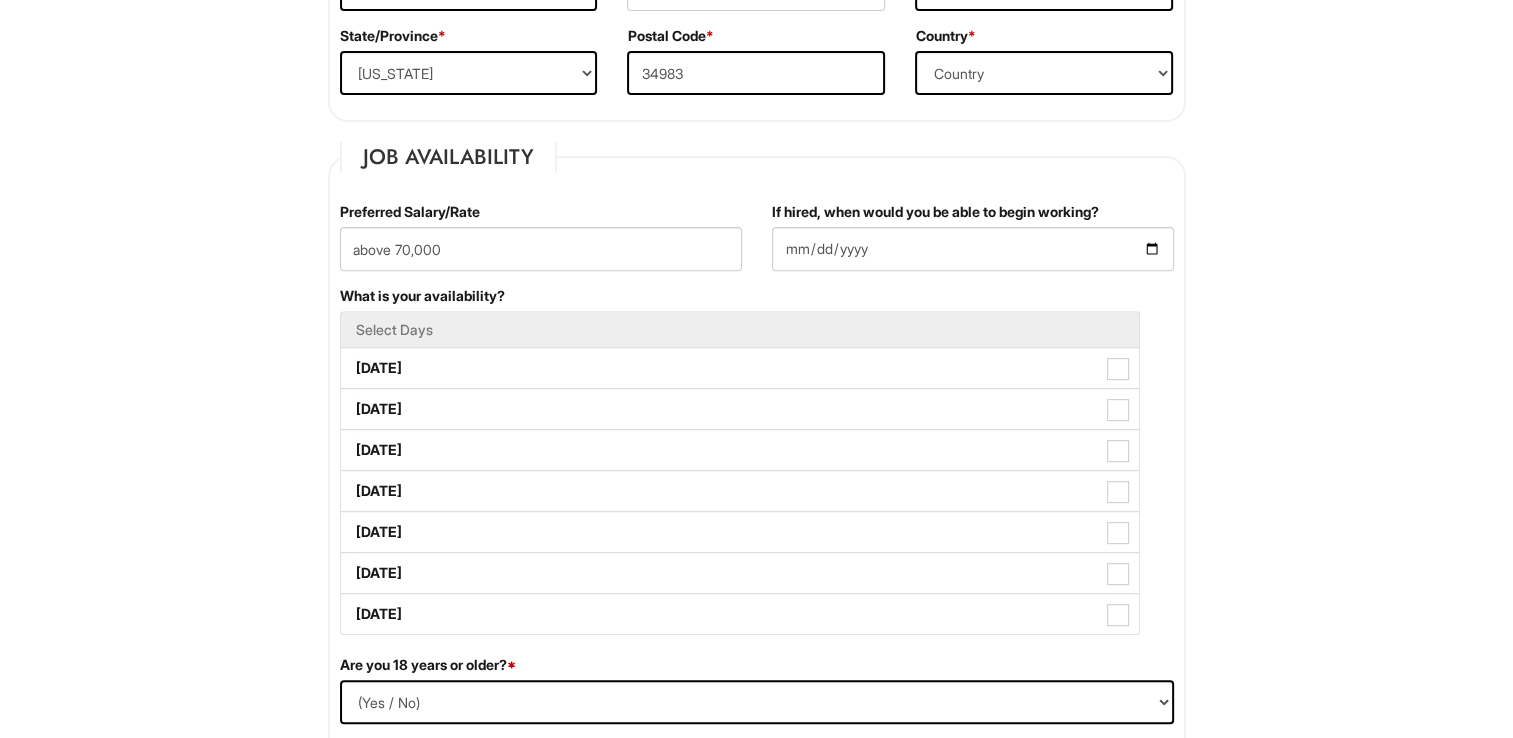 click on "Select Days" at bounding box center (740, 329) 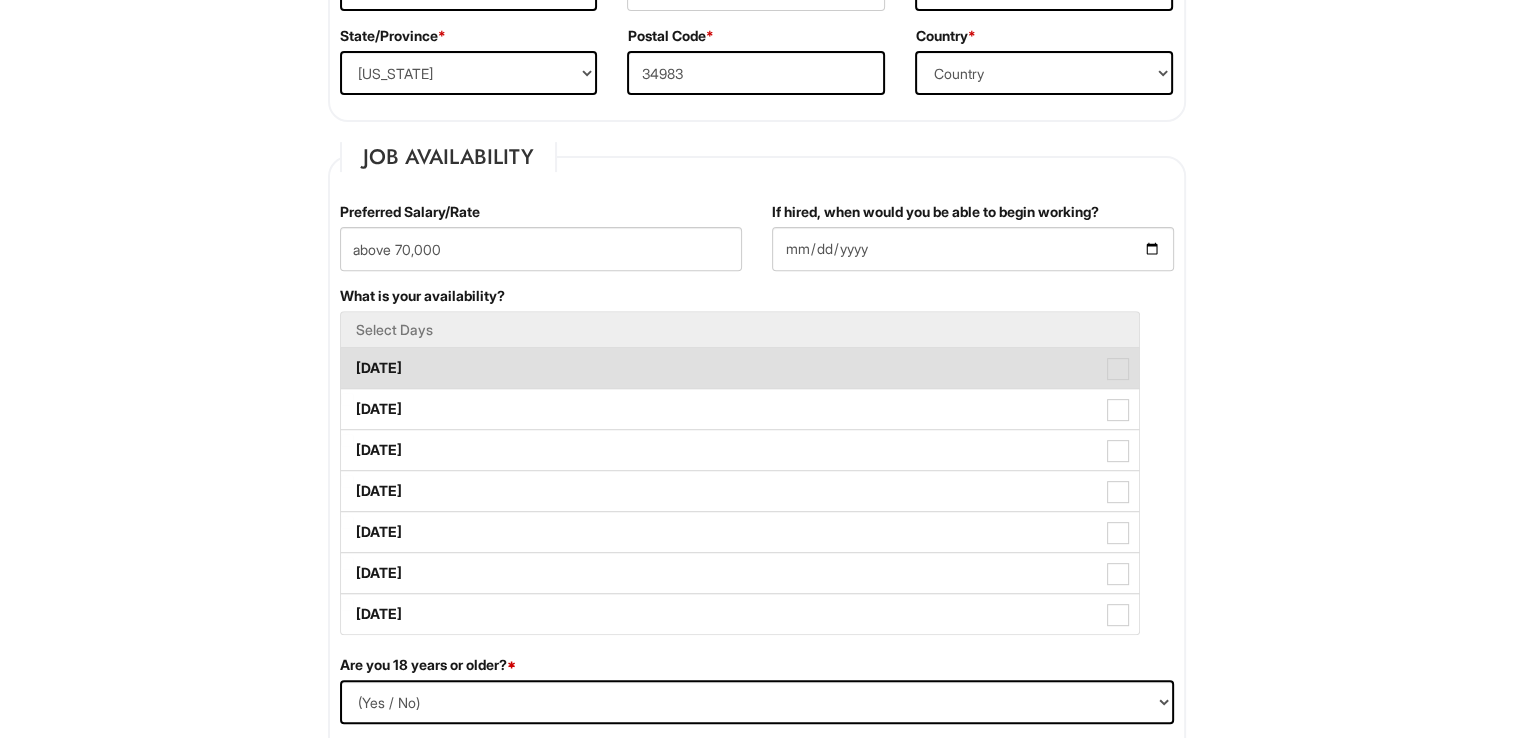 click at bounding box center [1118, 369] 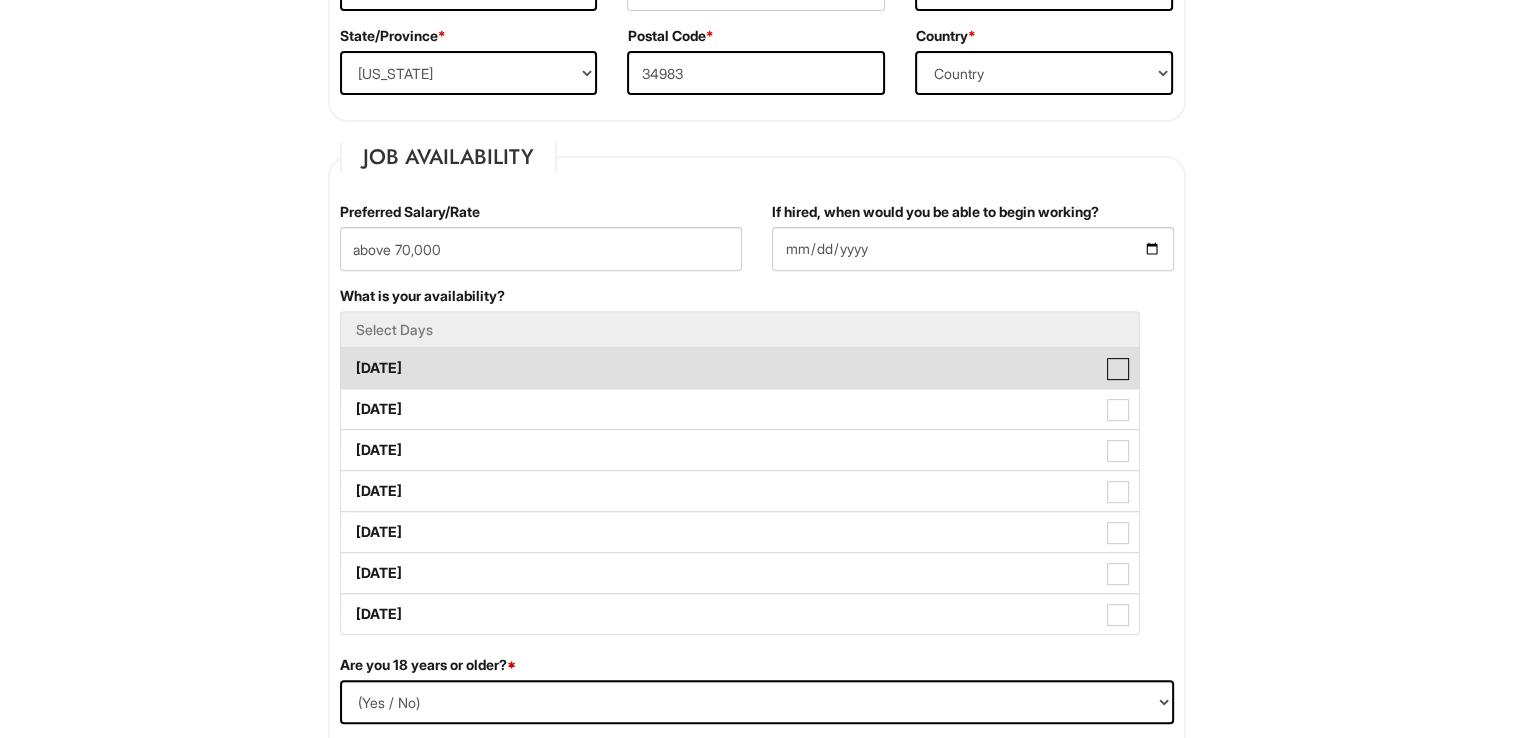 click on "Monday" at bounding box center [347, 358] 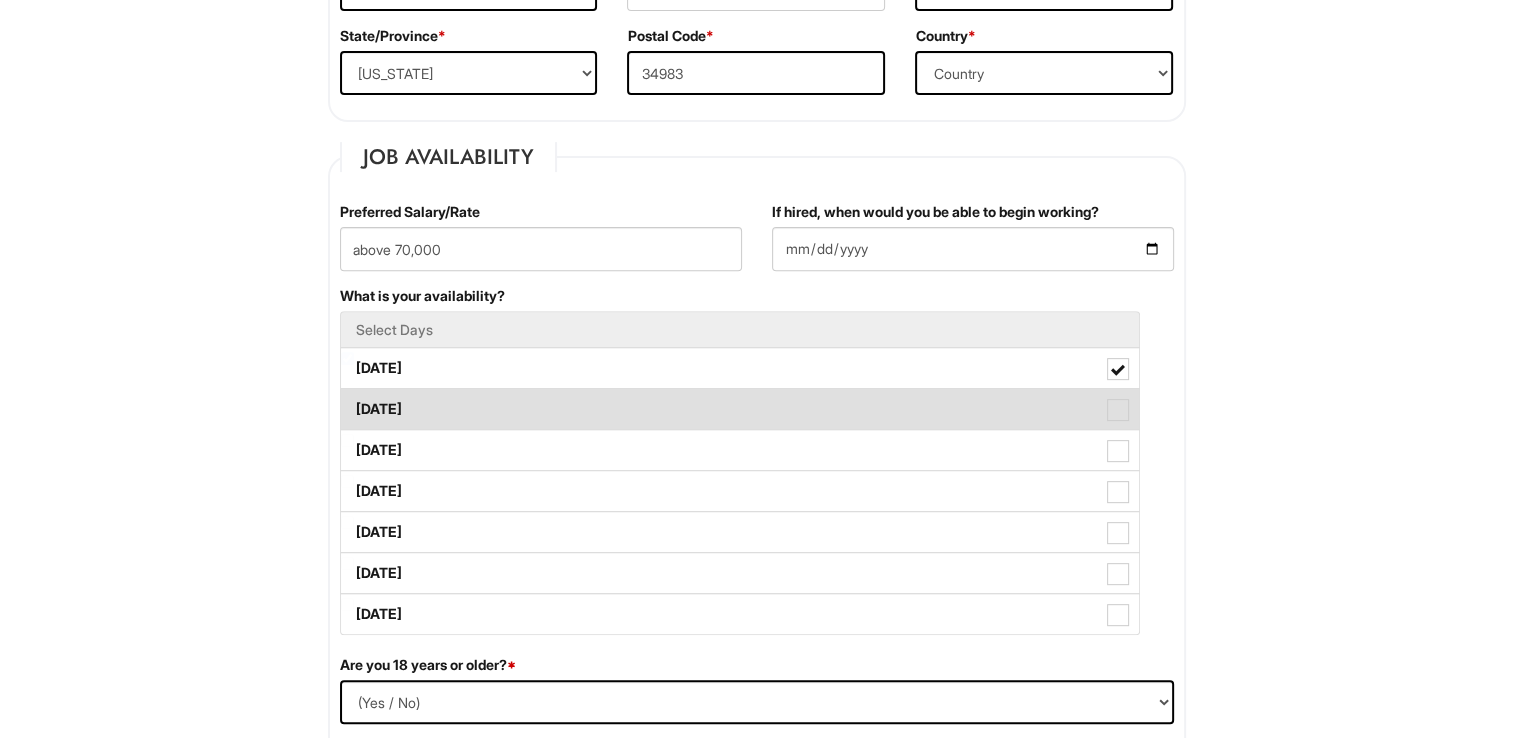 click on "Tuesday" at bounding box center [740, 409] 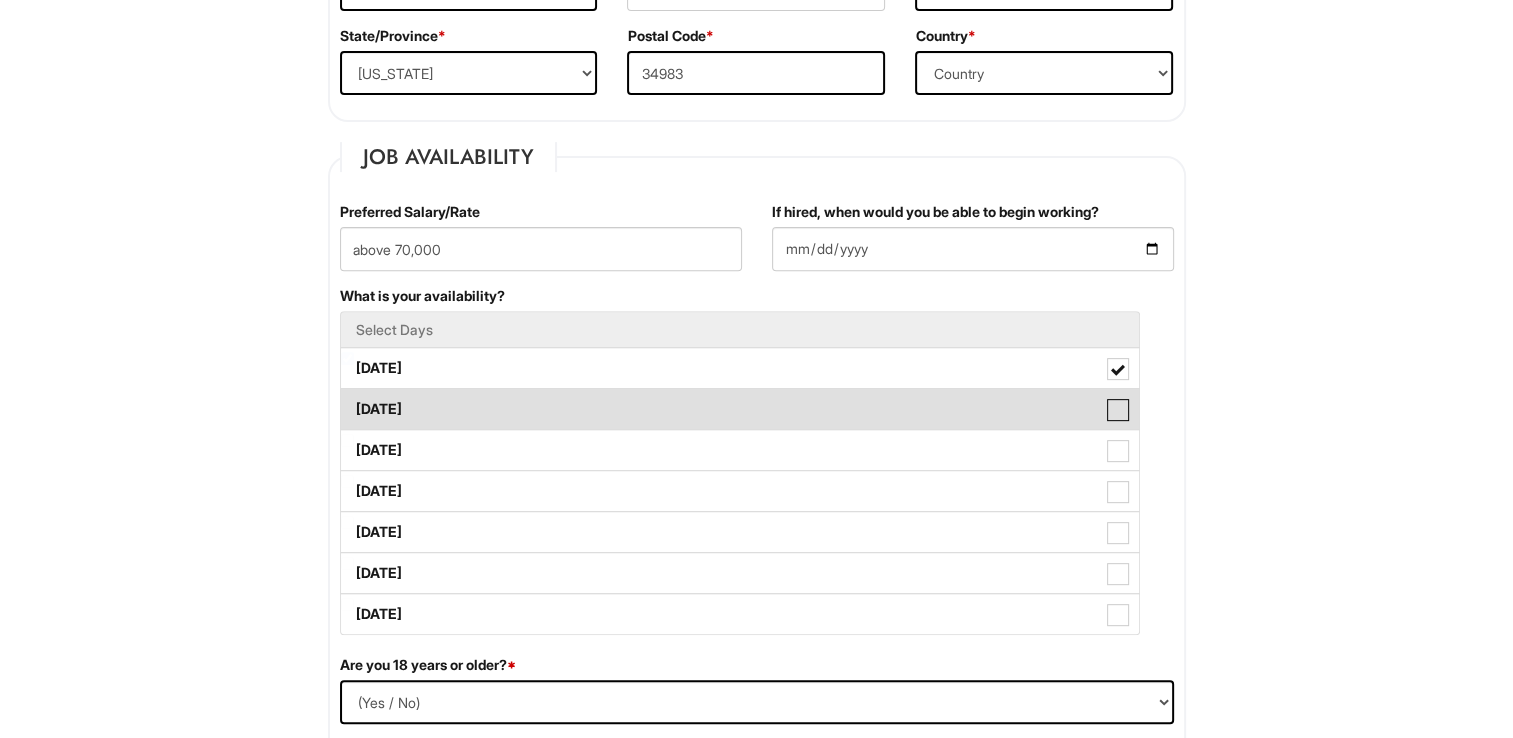 click on "Tuesday" at bounding box center [347, 399] 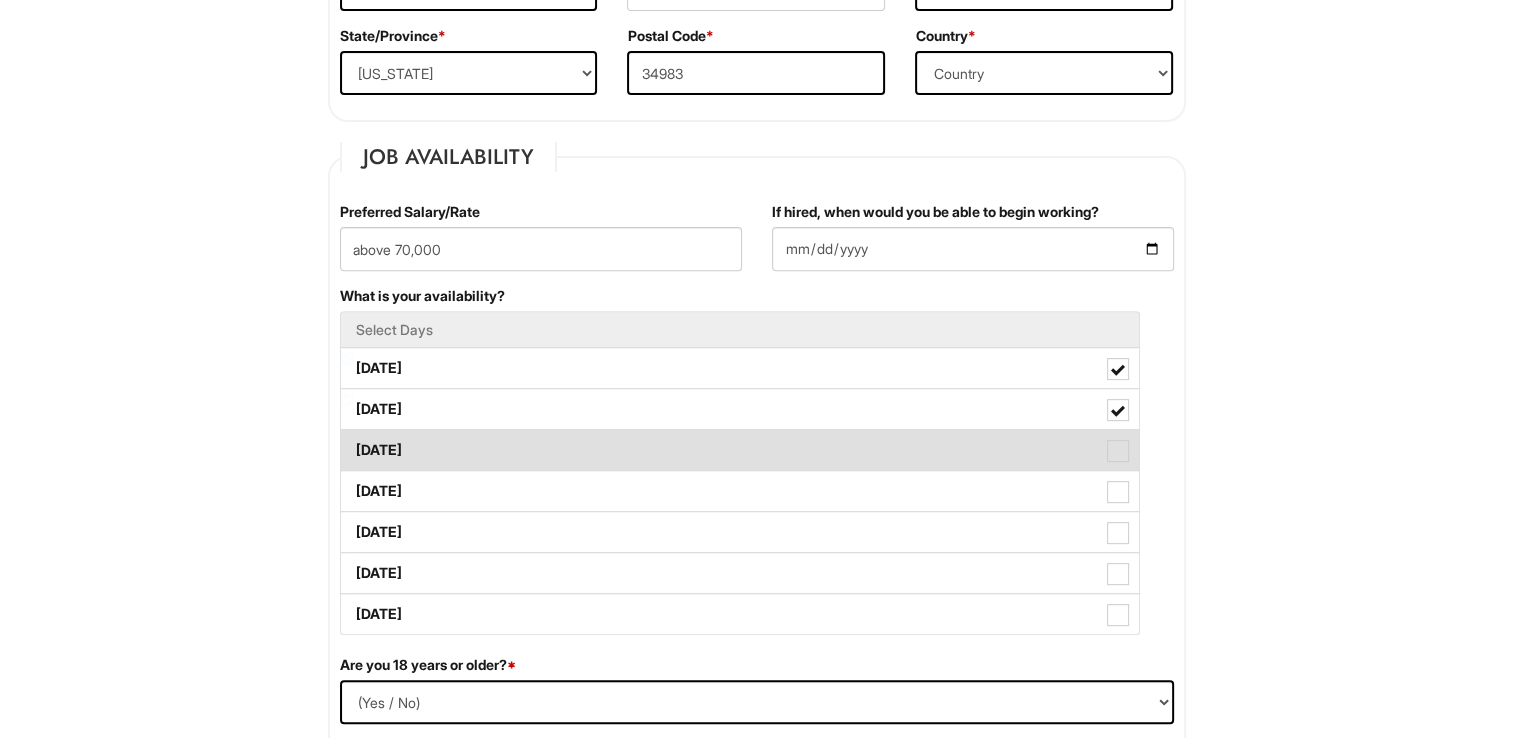click at bounding box center (1118, 451) 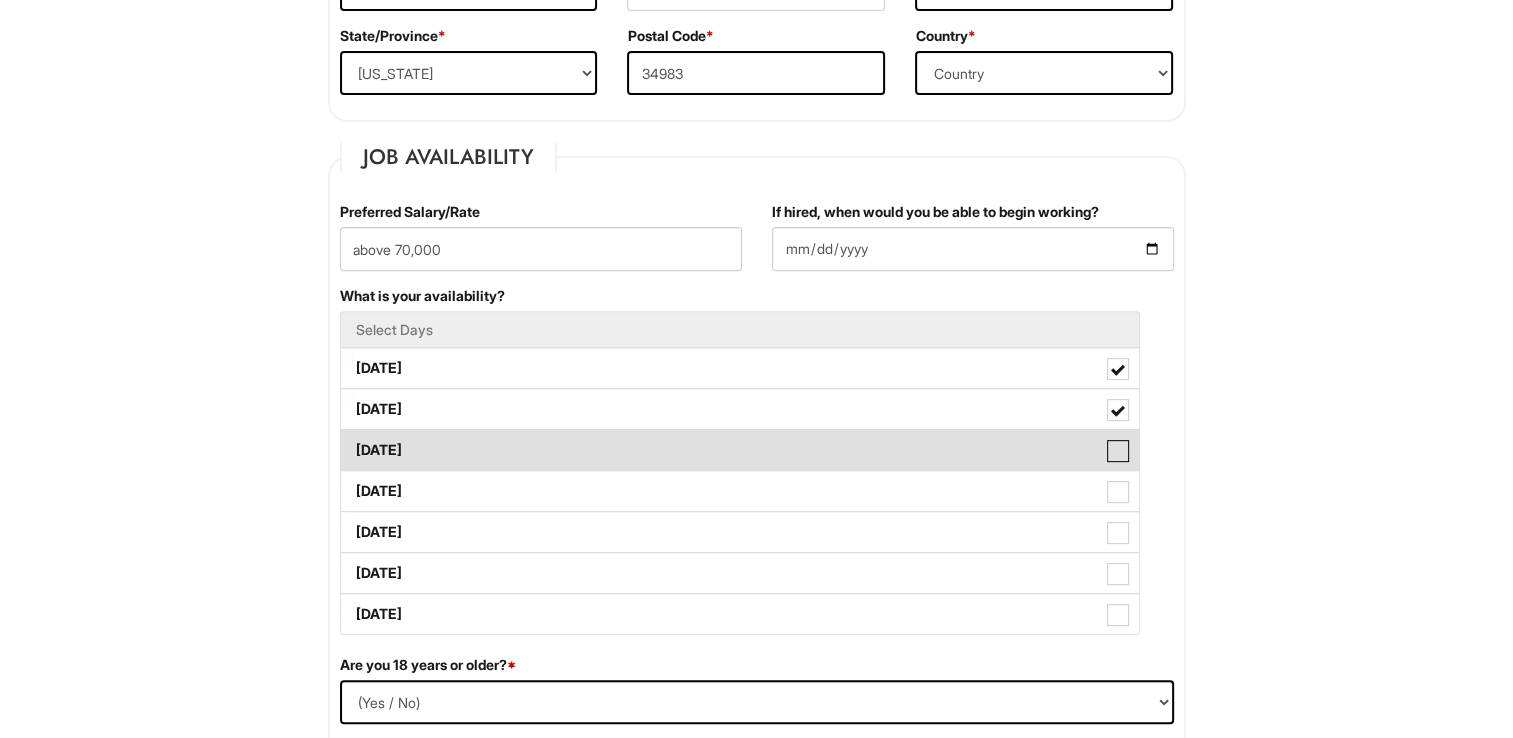 click on "Wednesday" at bounding box center [347, 440] 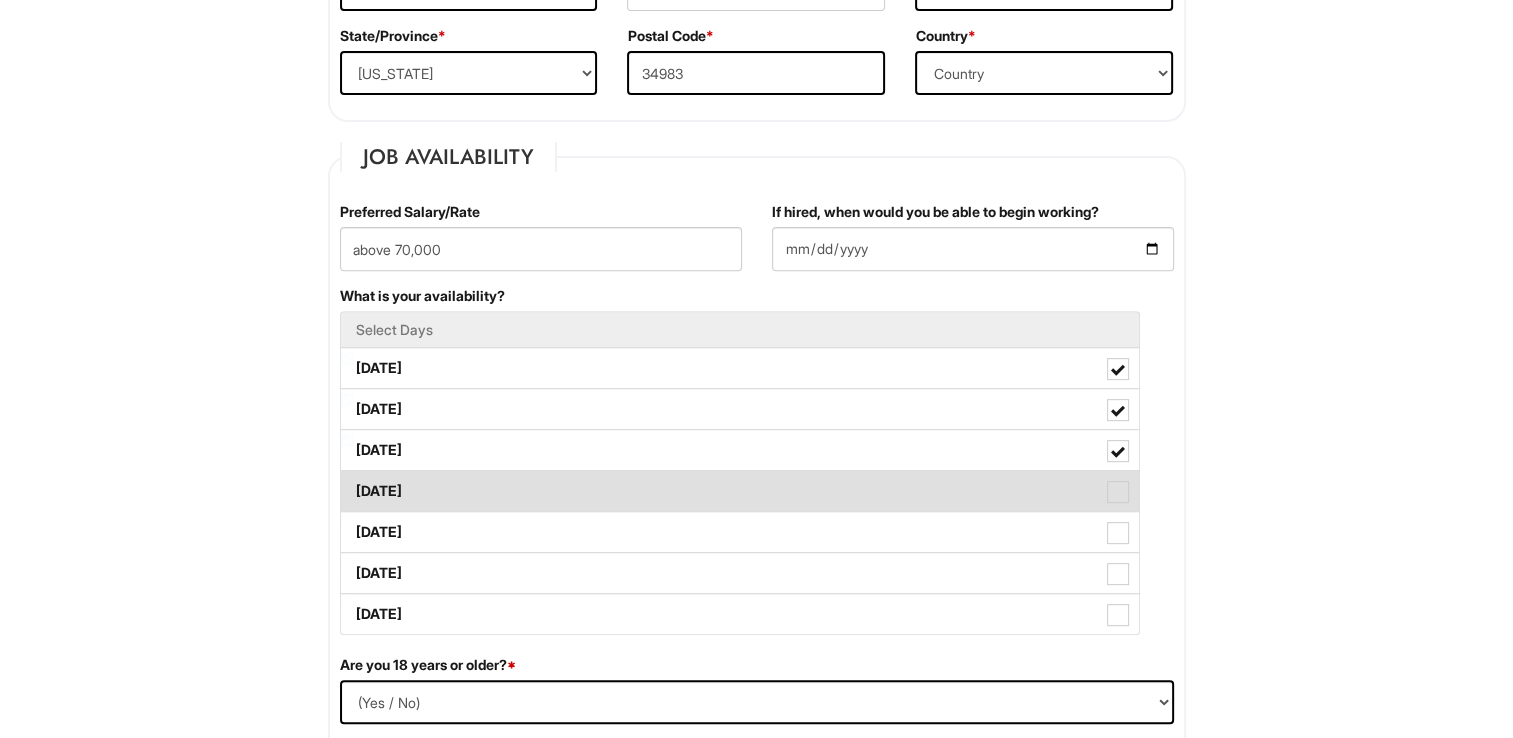 click at bounding box center [1118, 492] 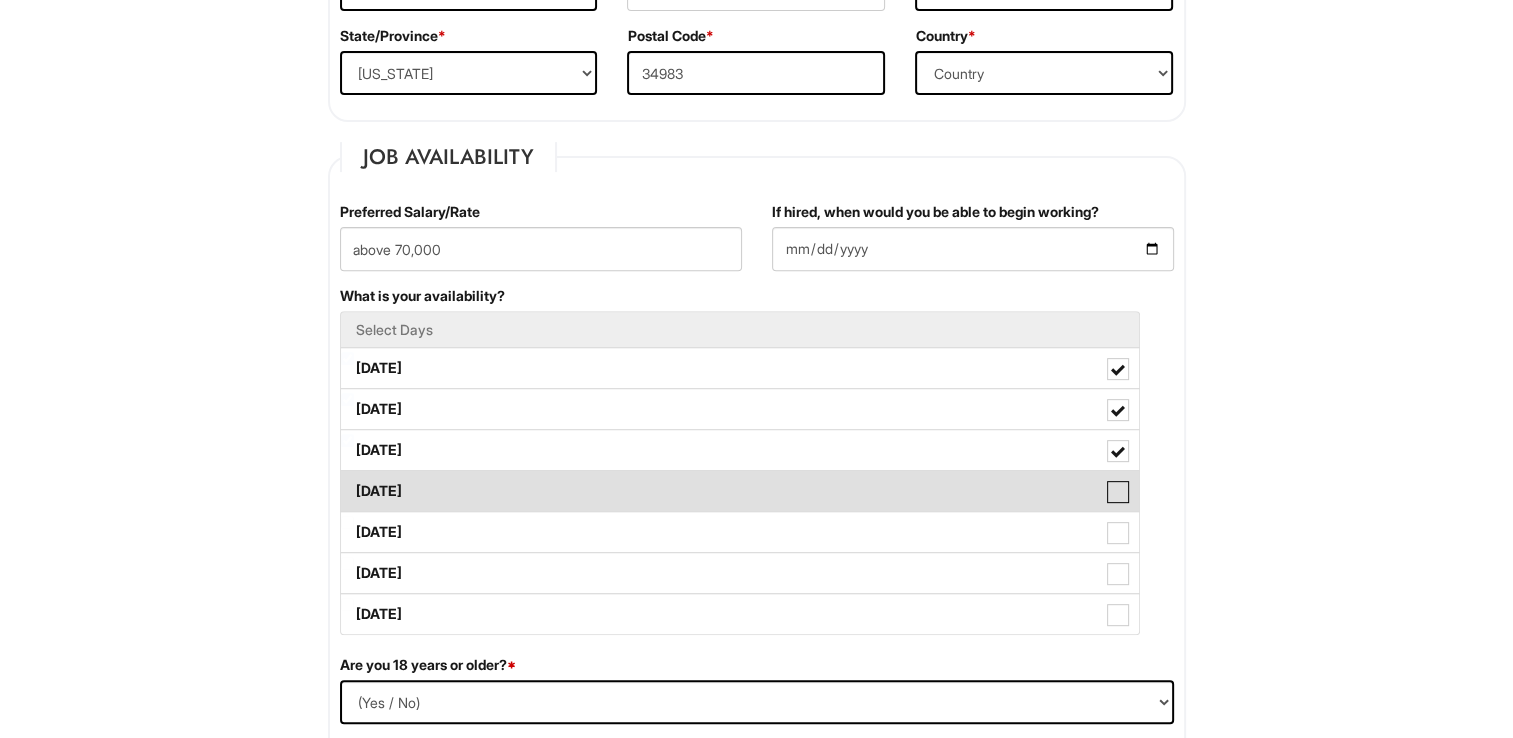 click on "Thursday" at bounding box center [347, 481] 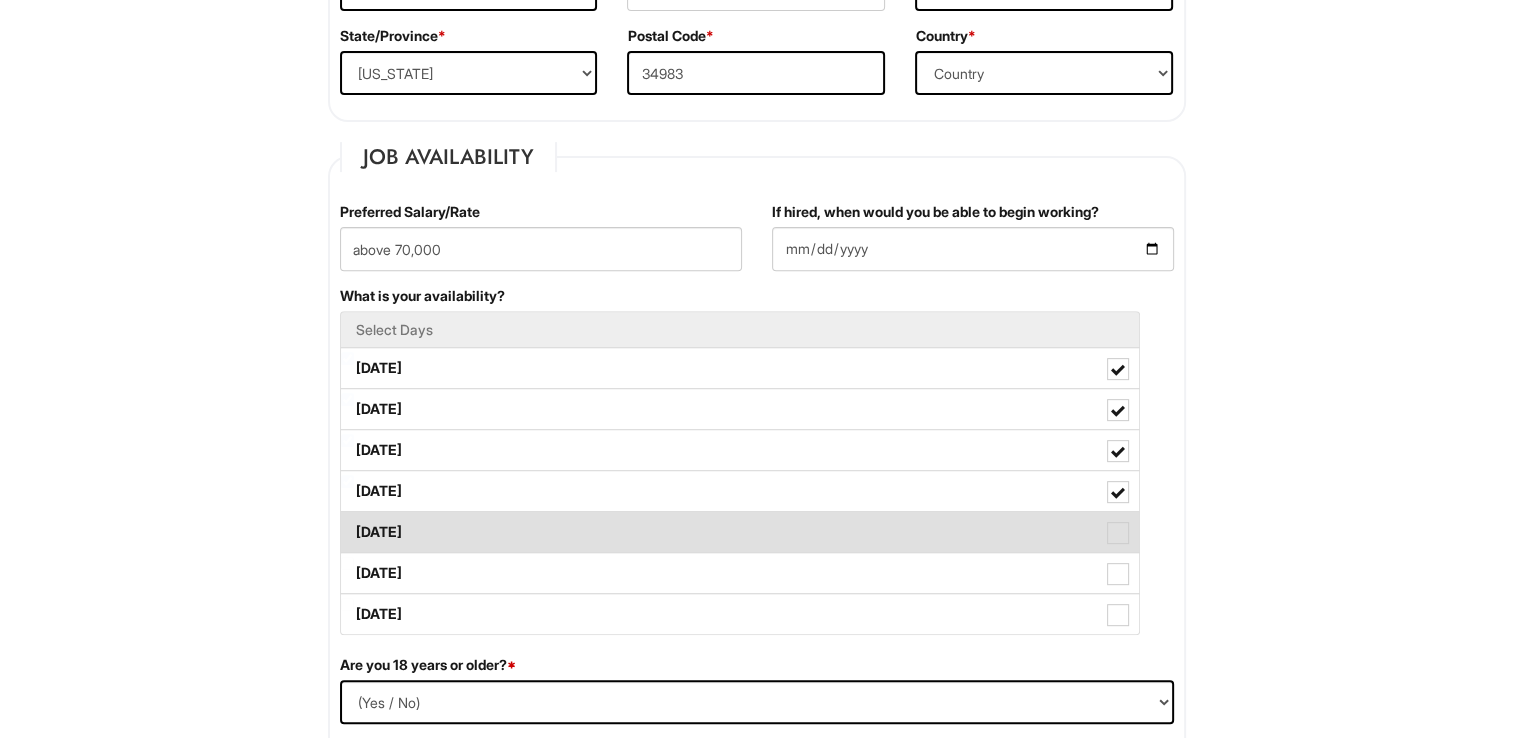 click at bounding box center [1118, 533] 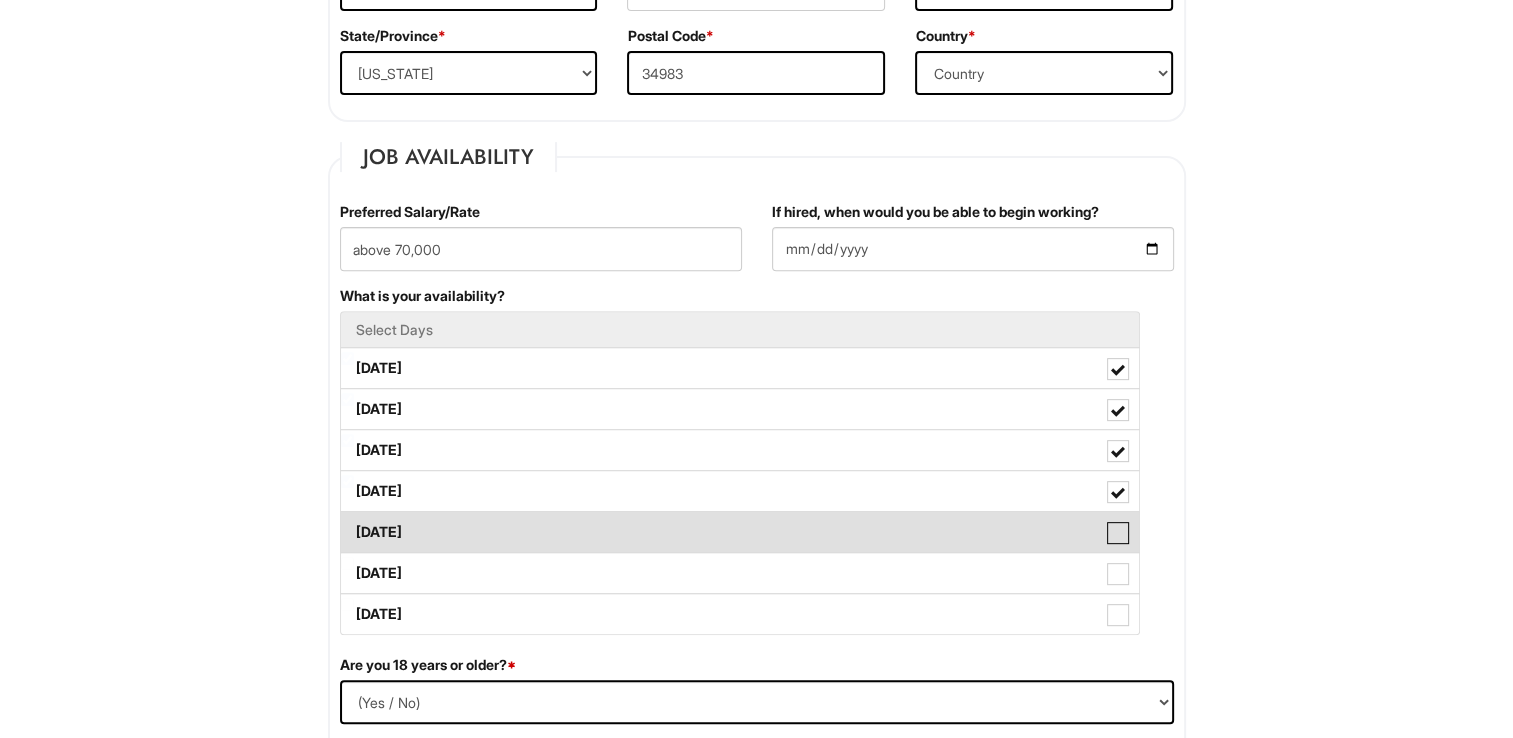 click on "Friday" at bounding box center (347, 522) 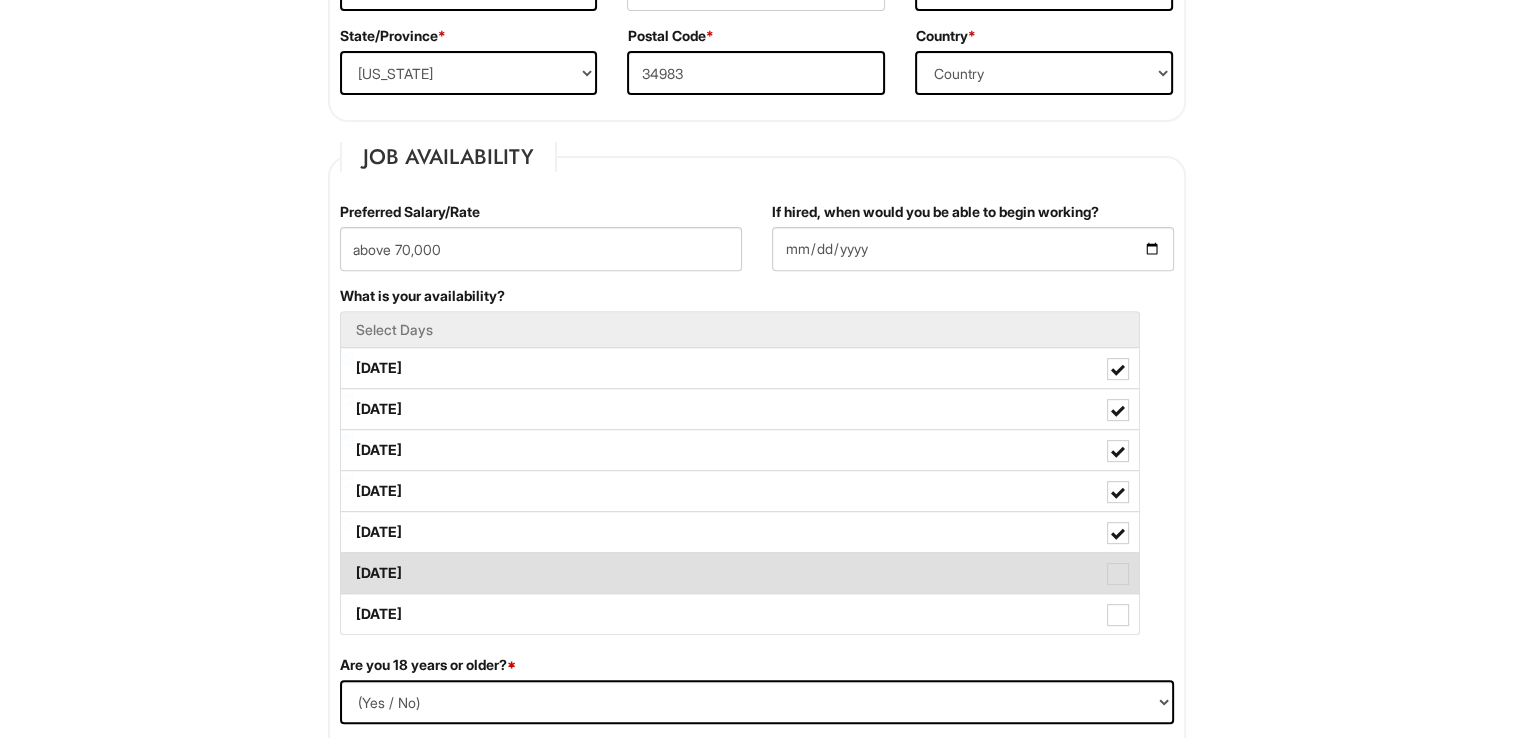 click at bounding box center [1118, 574] 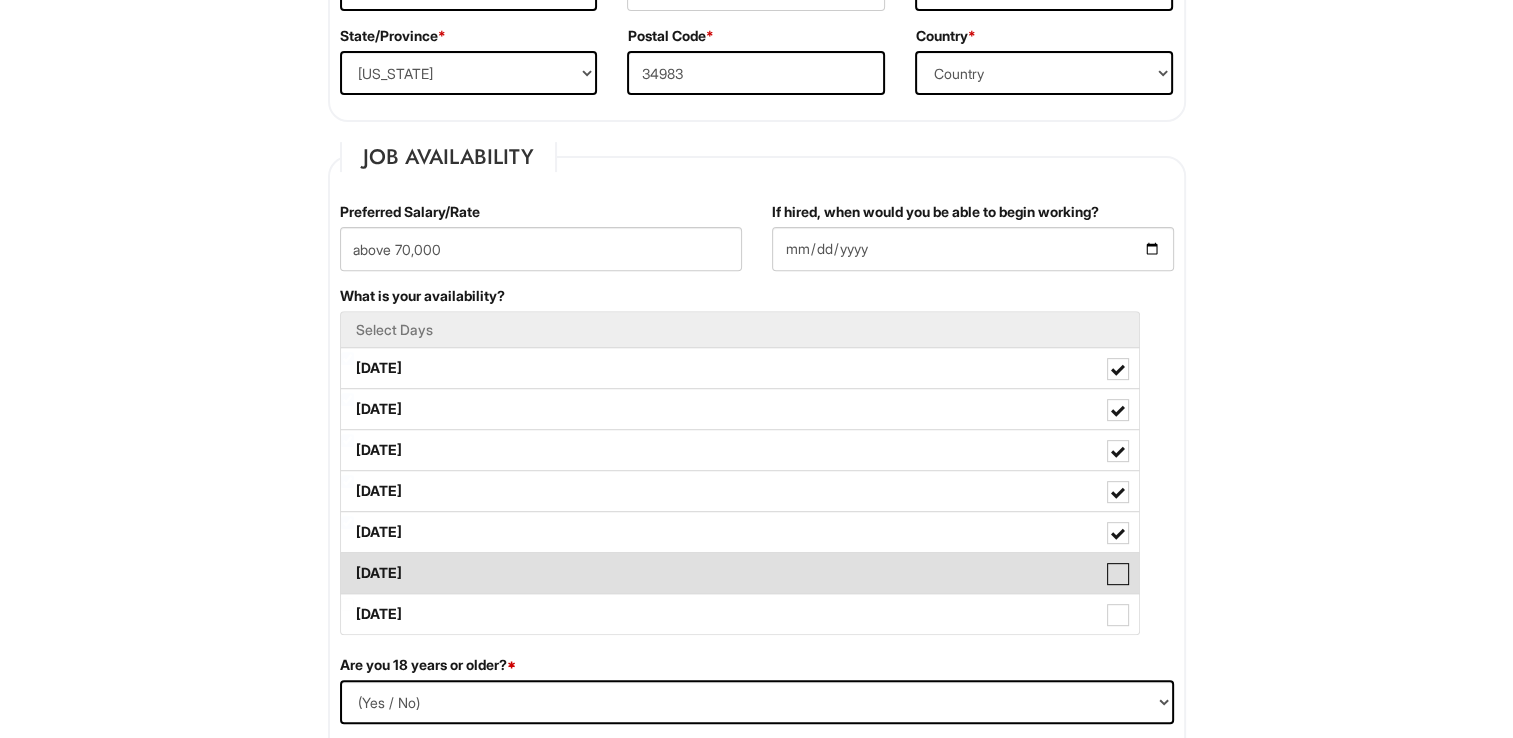 click on "Saturday" at bounding box center [347, 563] 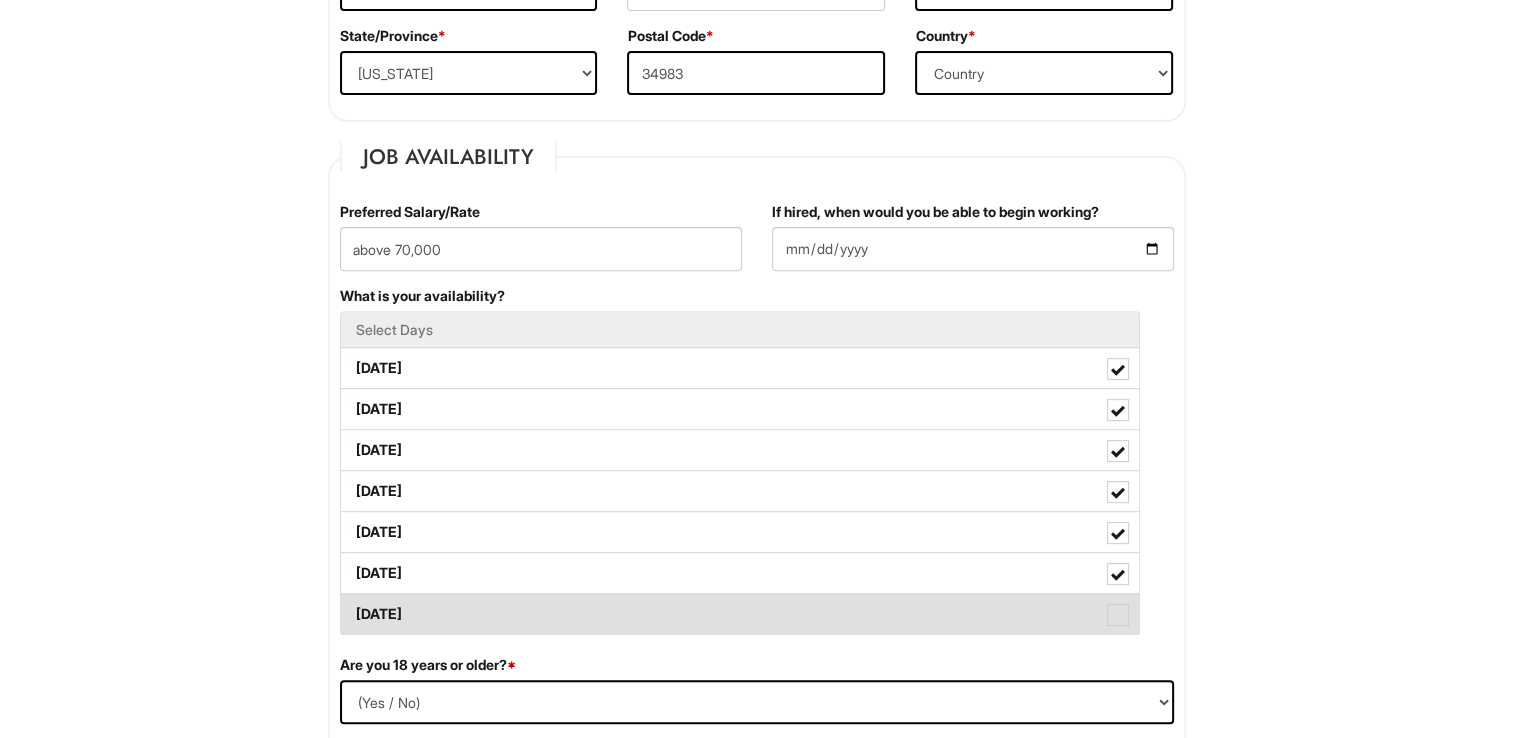 click on "Sunday" at bounding box center (740, 614) 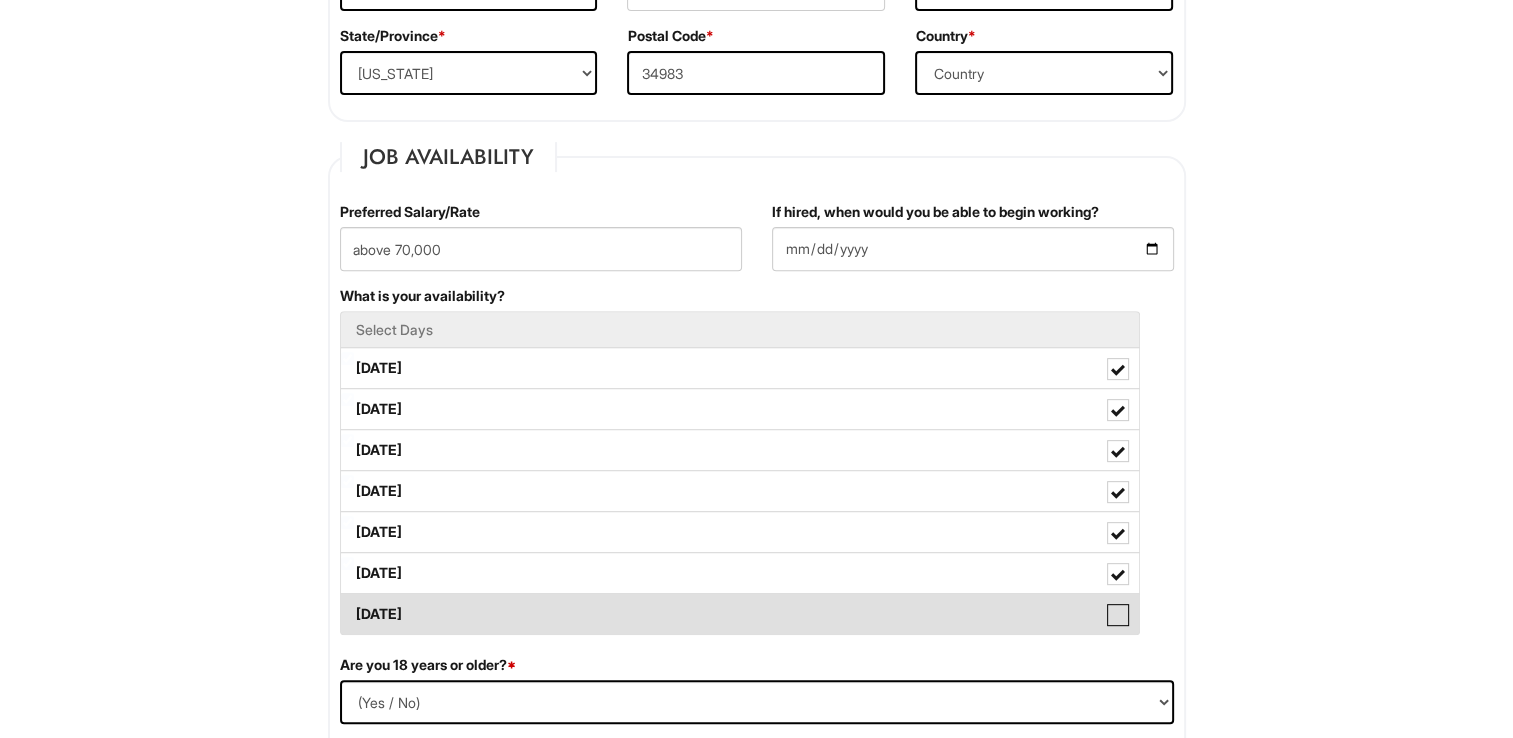 click on "Sunday" at bounding box center [347, 604] 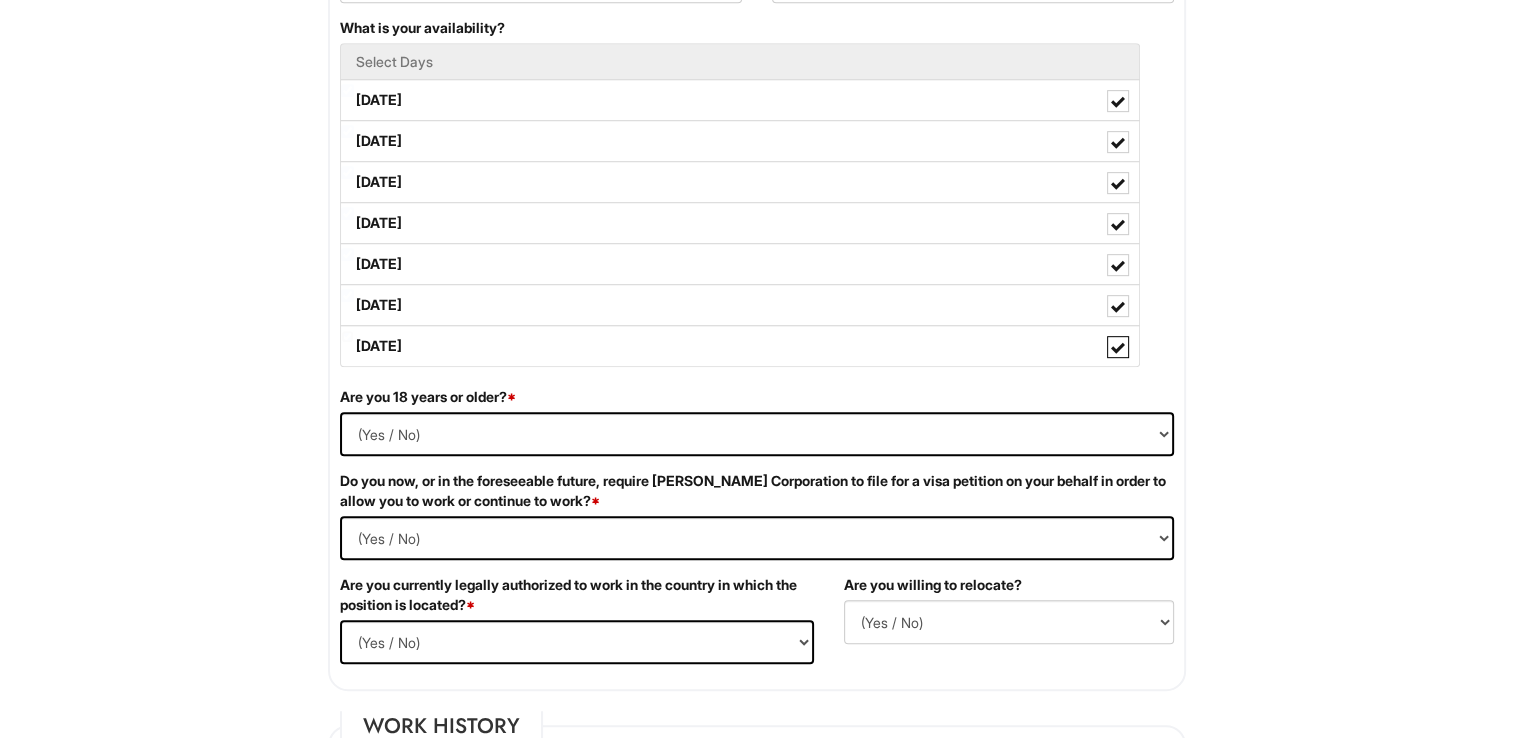 scroll, scrollTop: 1000, scrollLeft: 0, axis: vertical 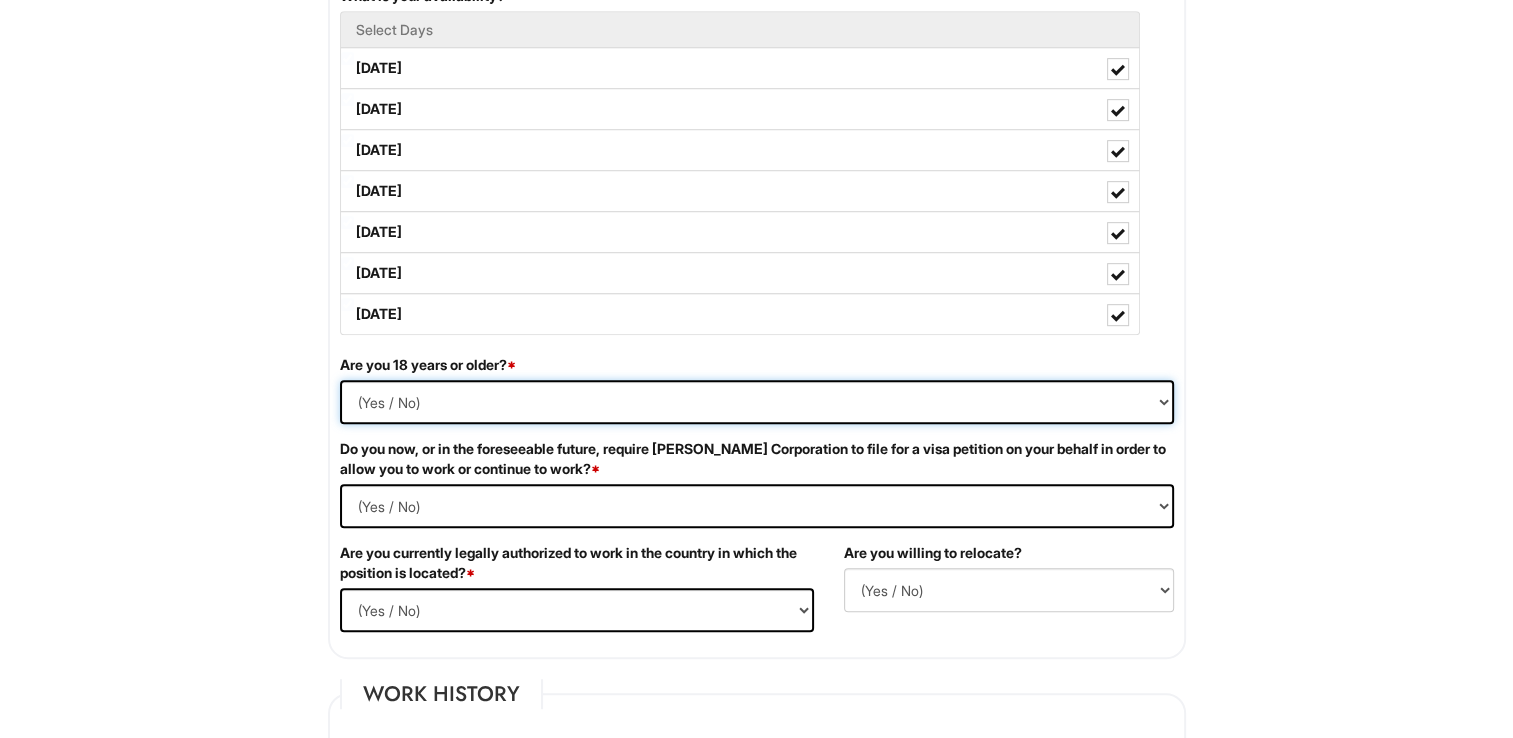 click on "(Yes / No) Yes No" at bounding box center [757, 402] 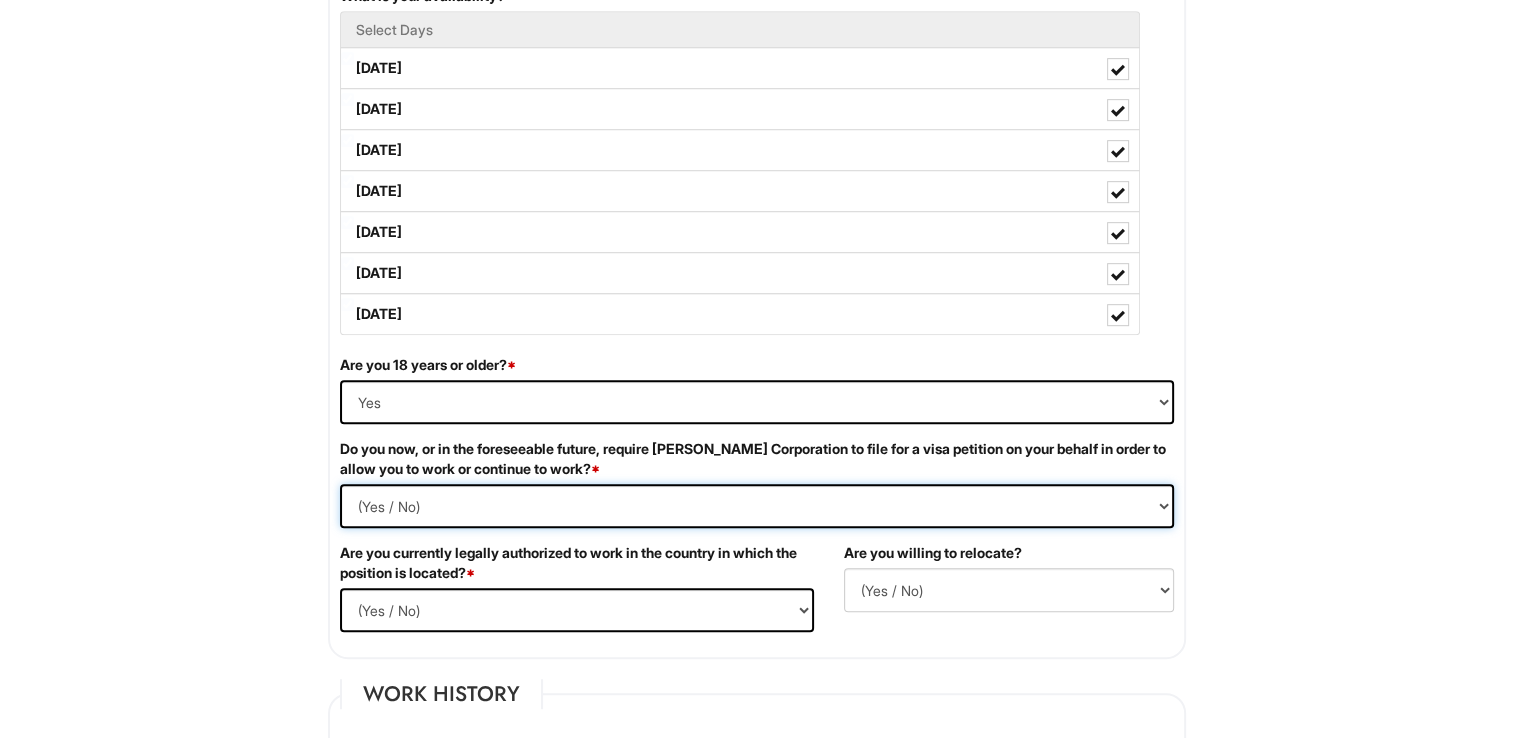 click on "(Yes / No) Yes No" at bounding box center (757, 506) 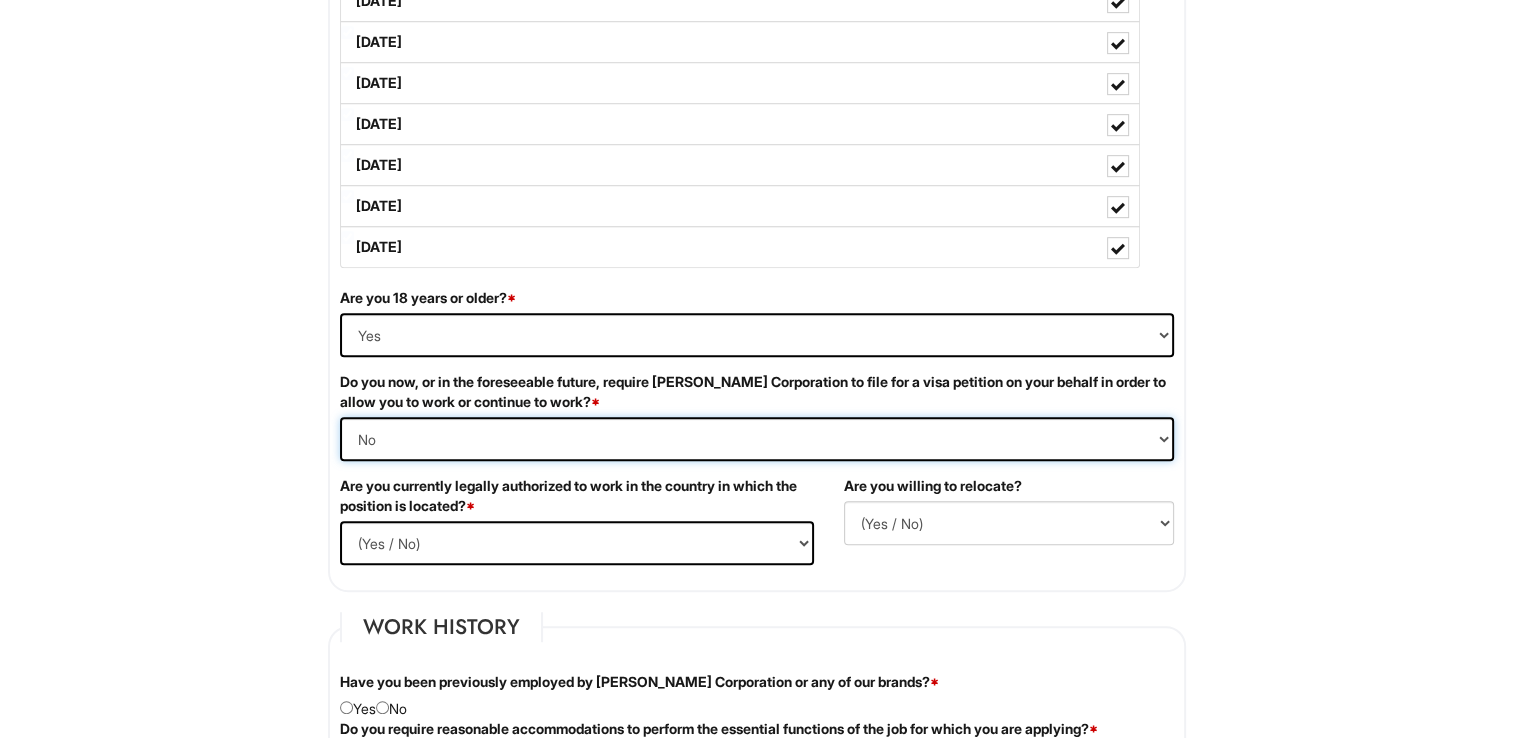 scroll, scrollTop: 1100, scrollLeft: 0, axis: vertical 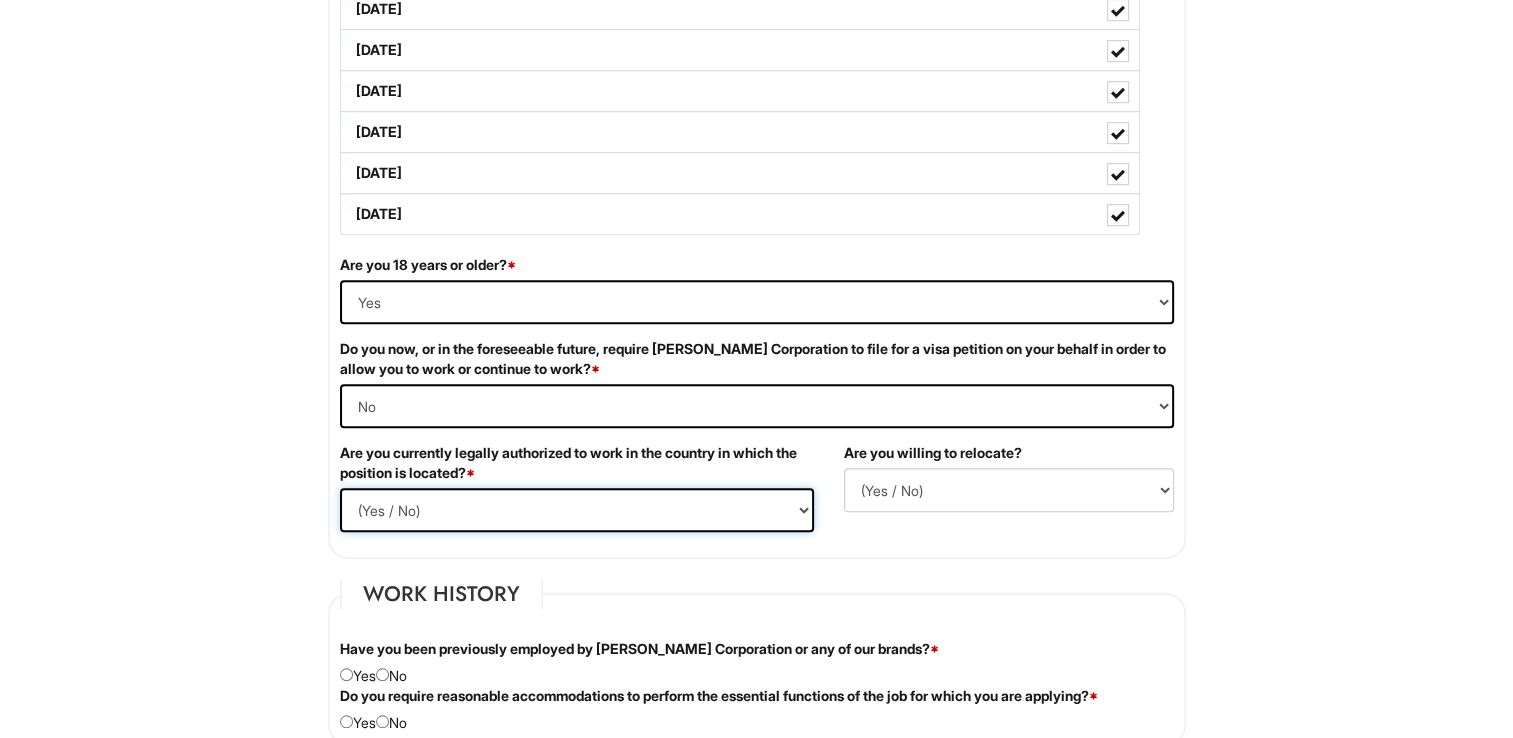 click on "(Yes / No) Yes No" at bounding box center [577, 510] 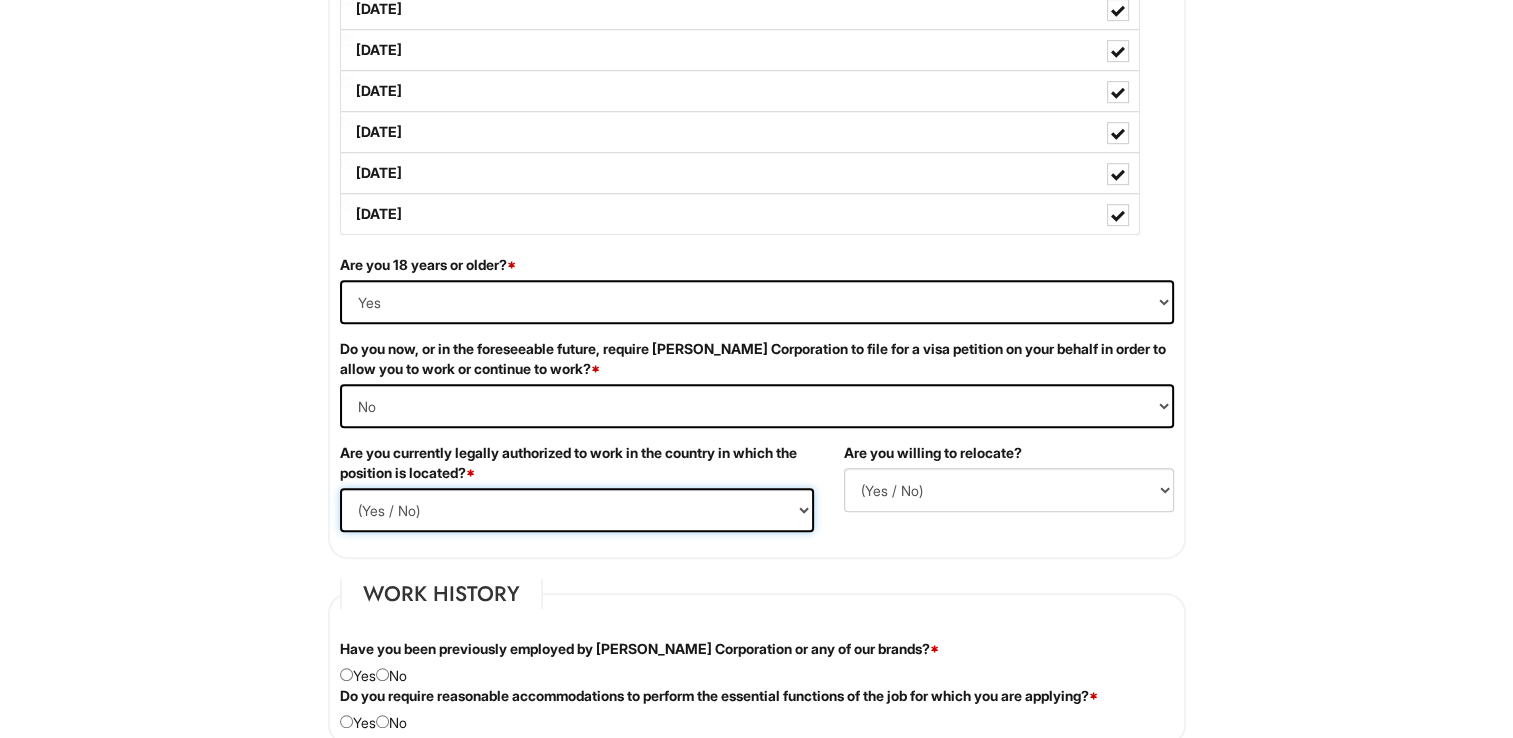 select on "Yes" 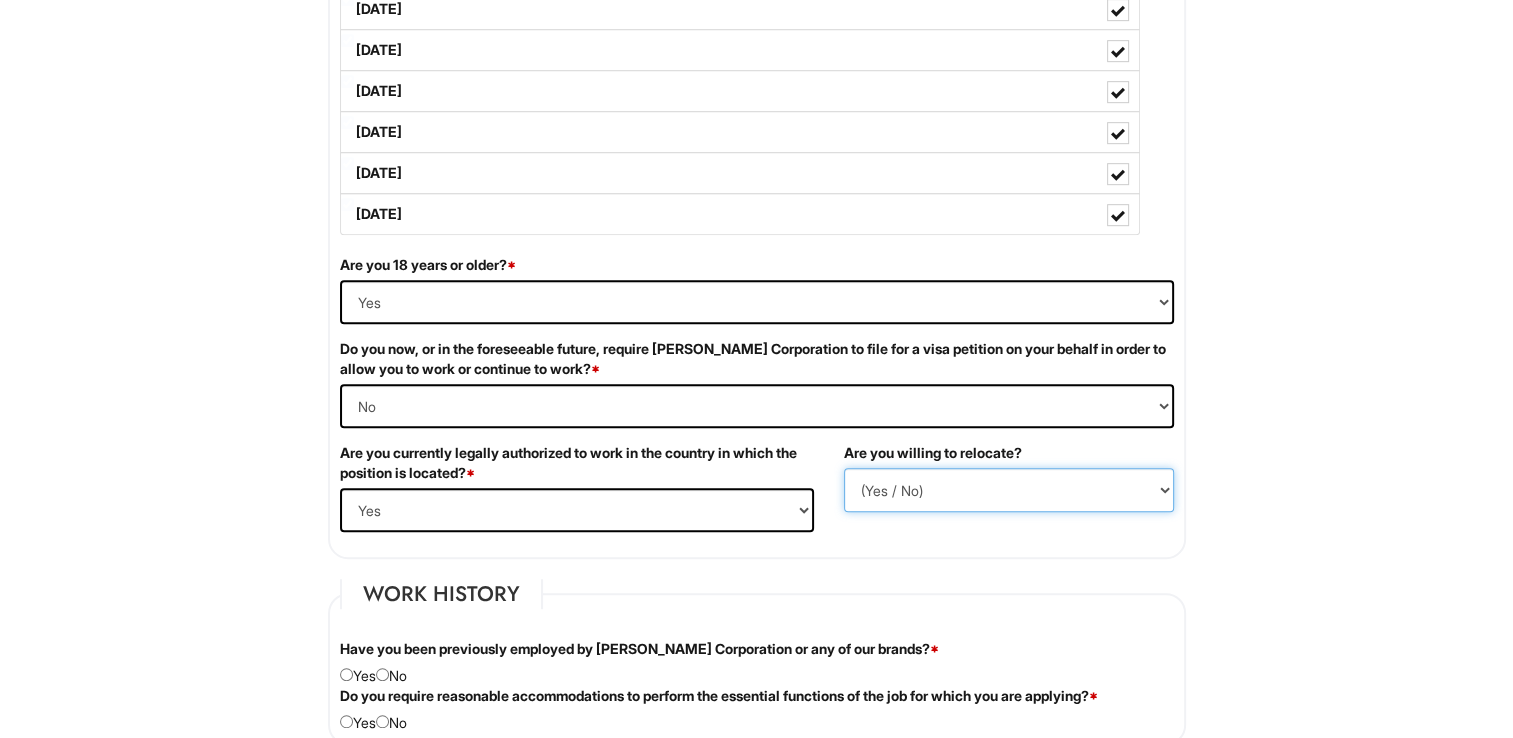 click on "(Yes / No) No Yes" at bounding box center [1009, 490] 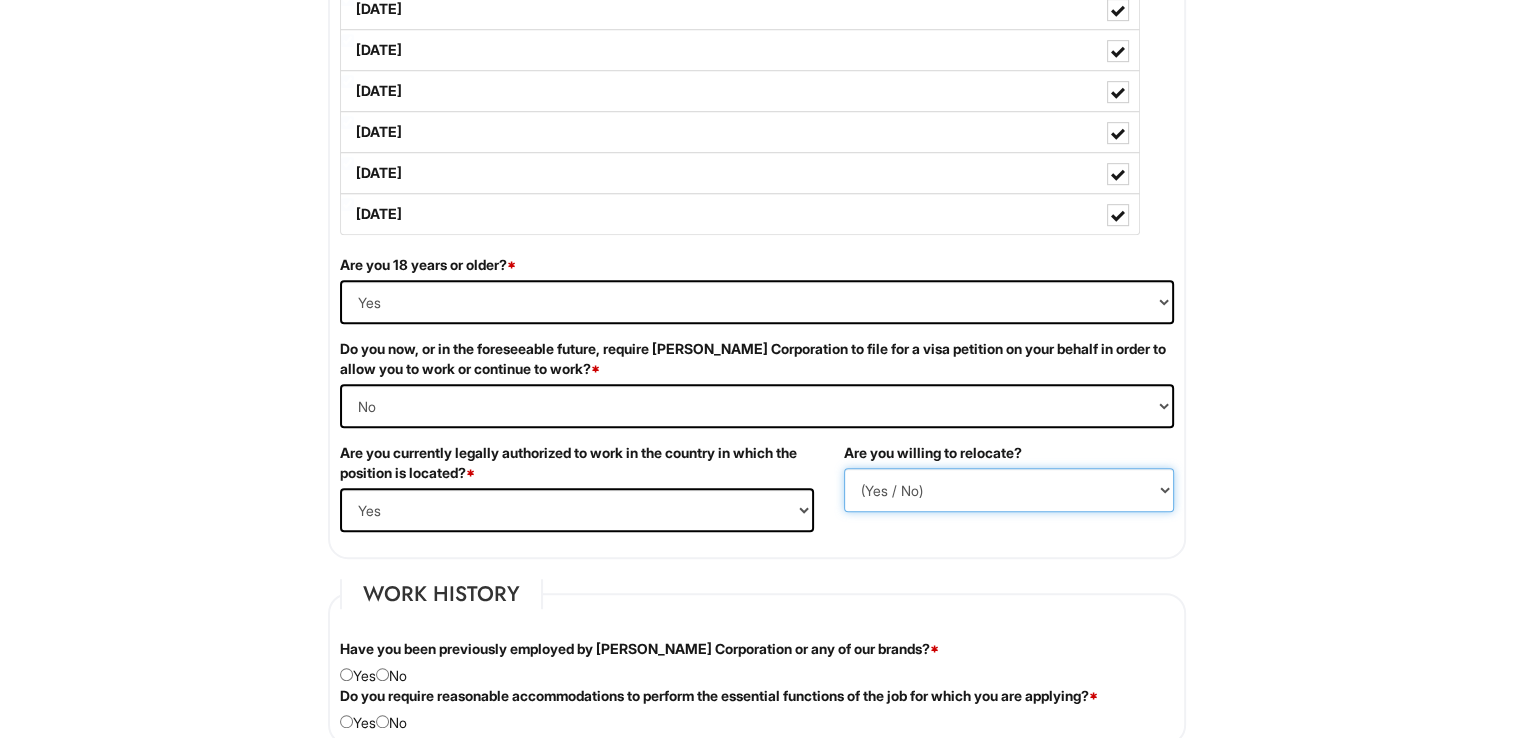 select on "Y" 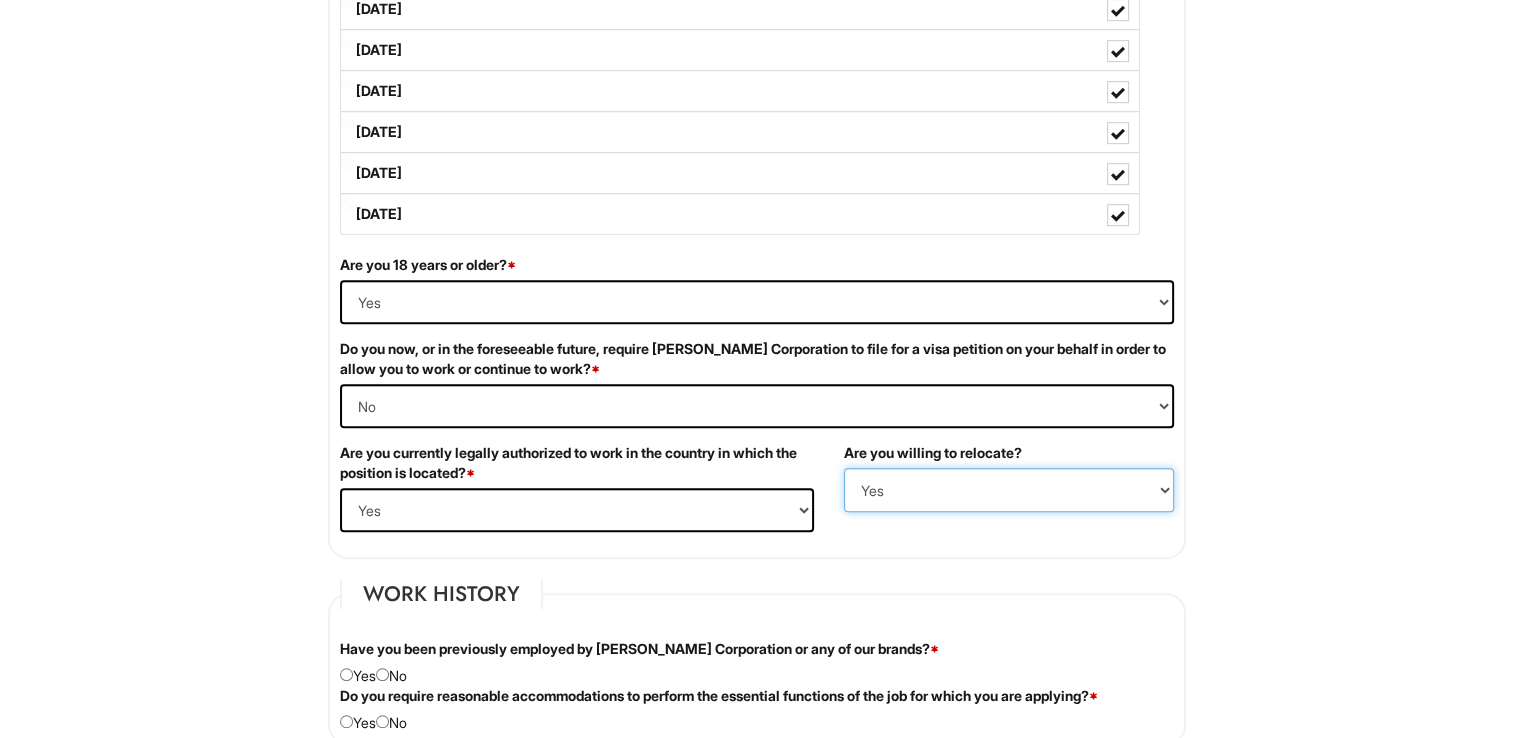 click on "(Yes / No) No Yes" at bounding box center (1009, 490) 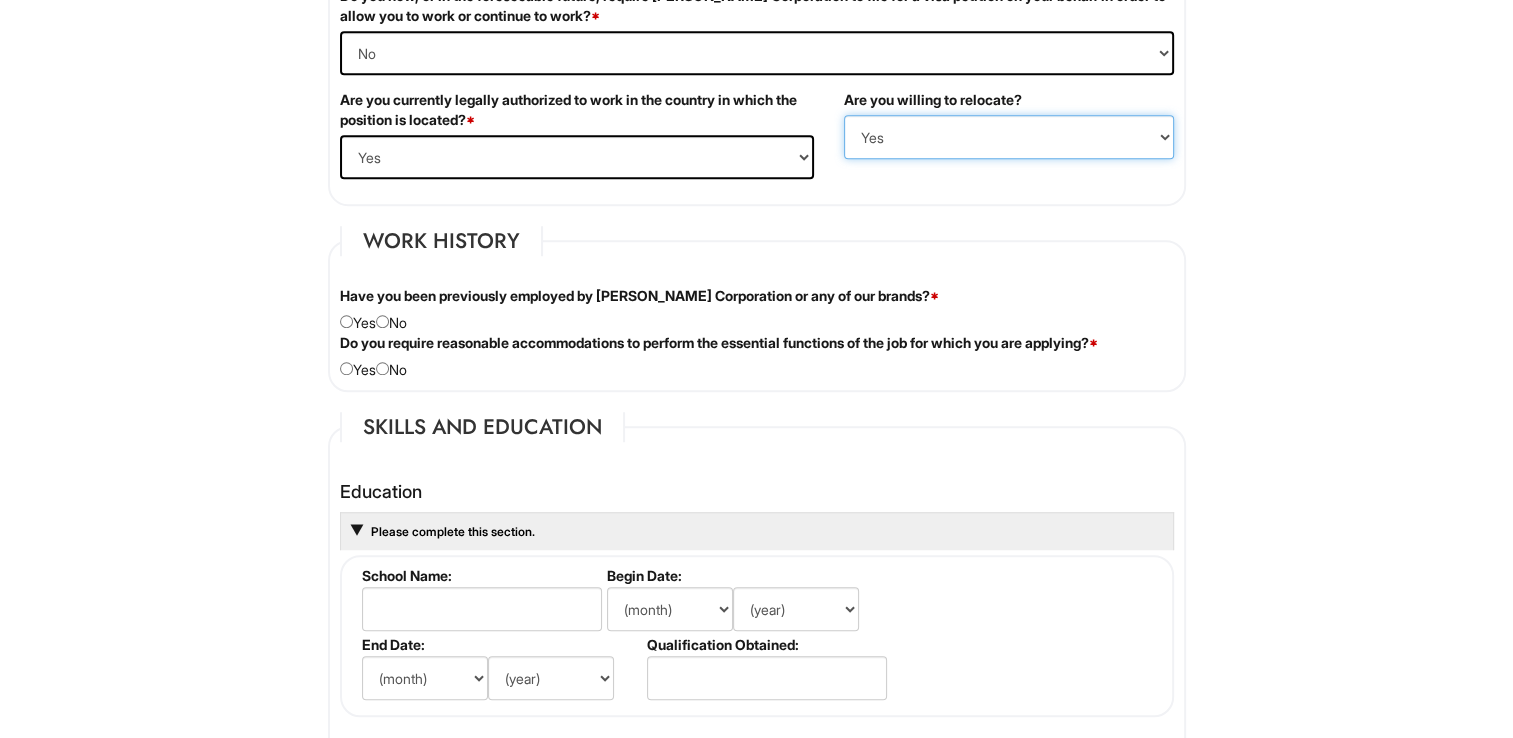 scroll, scrollTop: 1500, scrollLeft: 0, axis: vertical 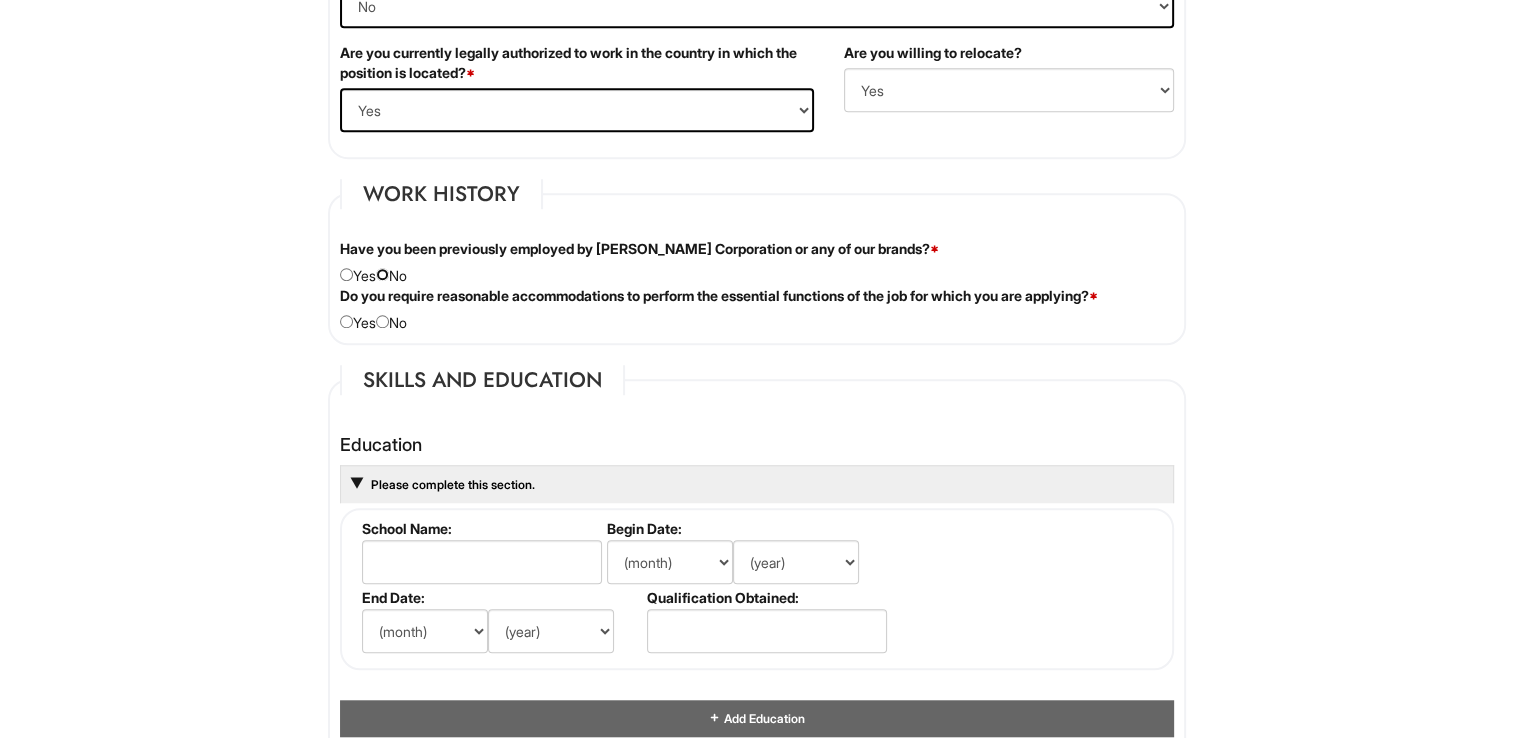 click at bounding box center [382, 274] 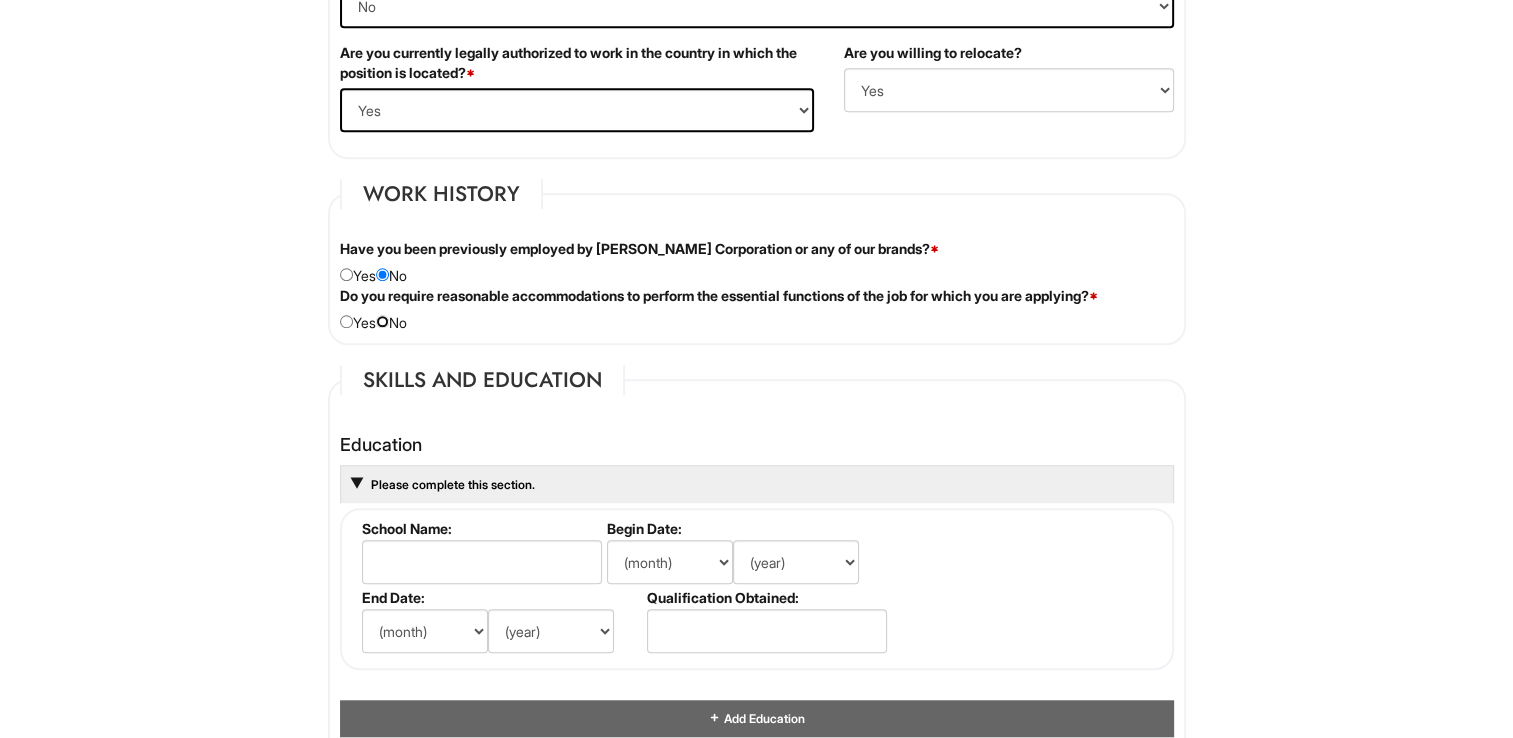 click at bounding box center (382, 321) 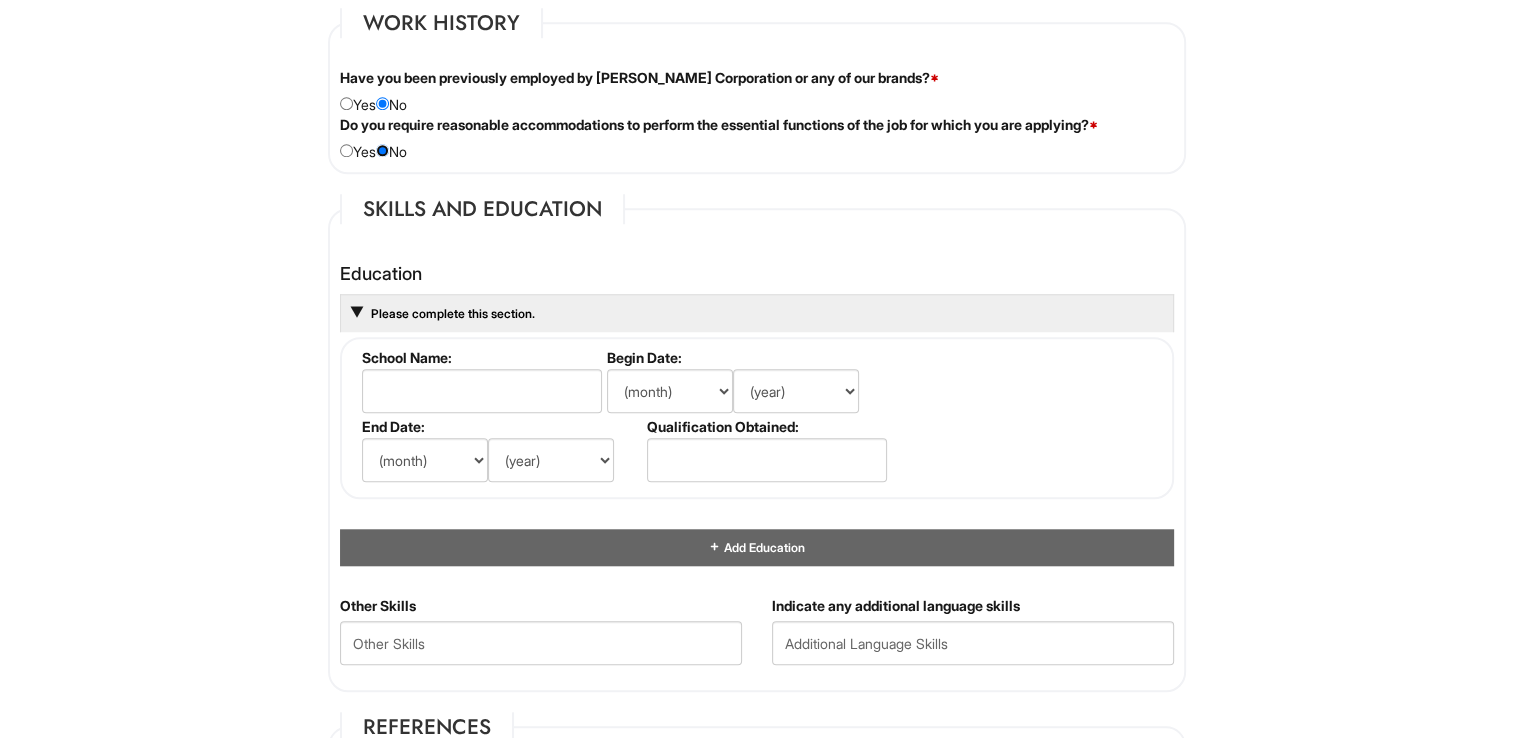 scroll, scrollTop: 1800, scrollLeft: 0, axis: vertical 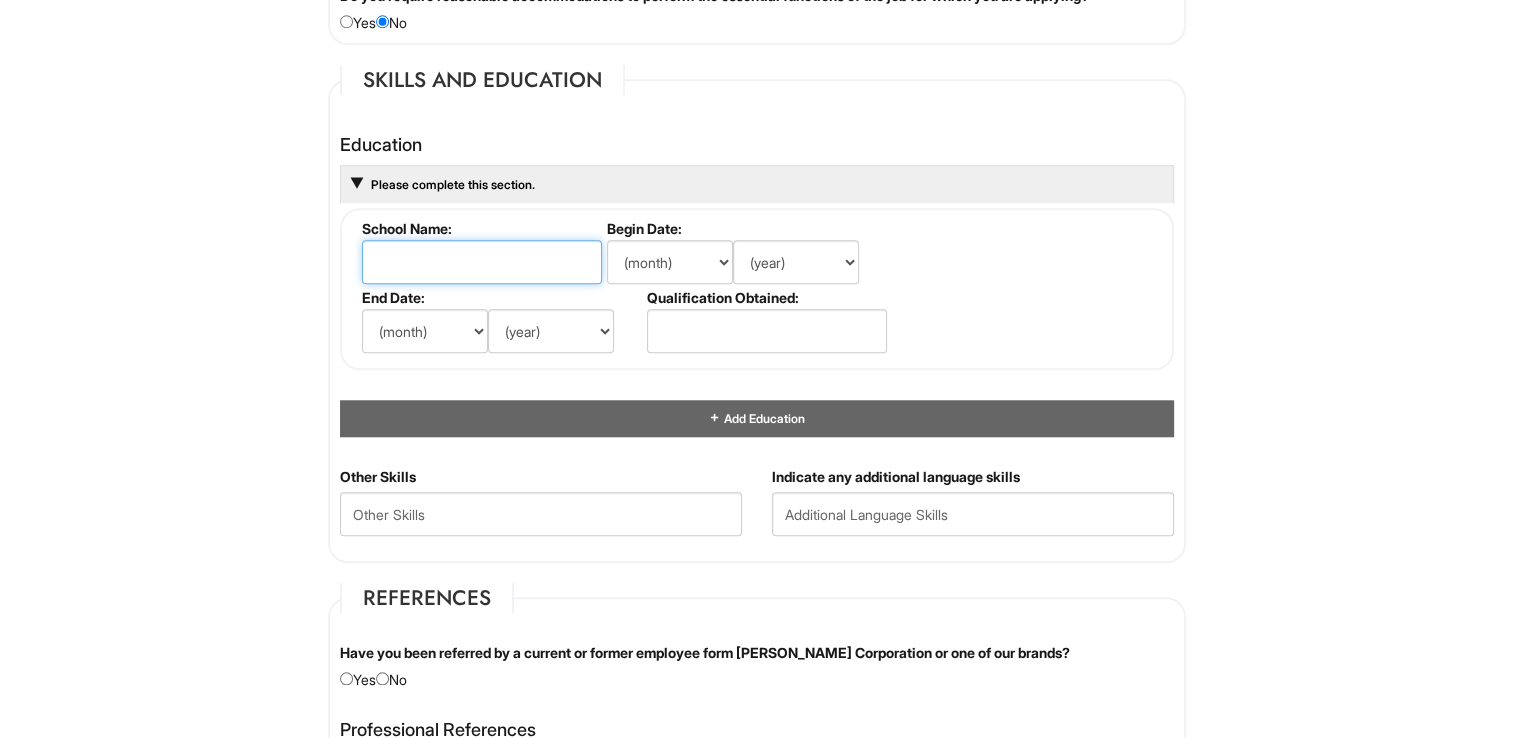 click at bounding box center [482, 262] 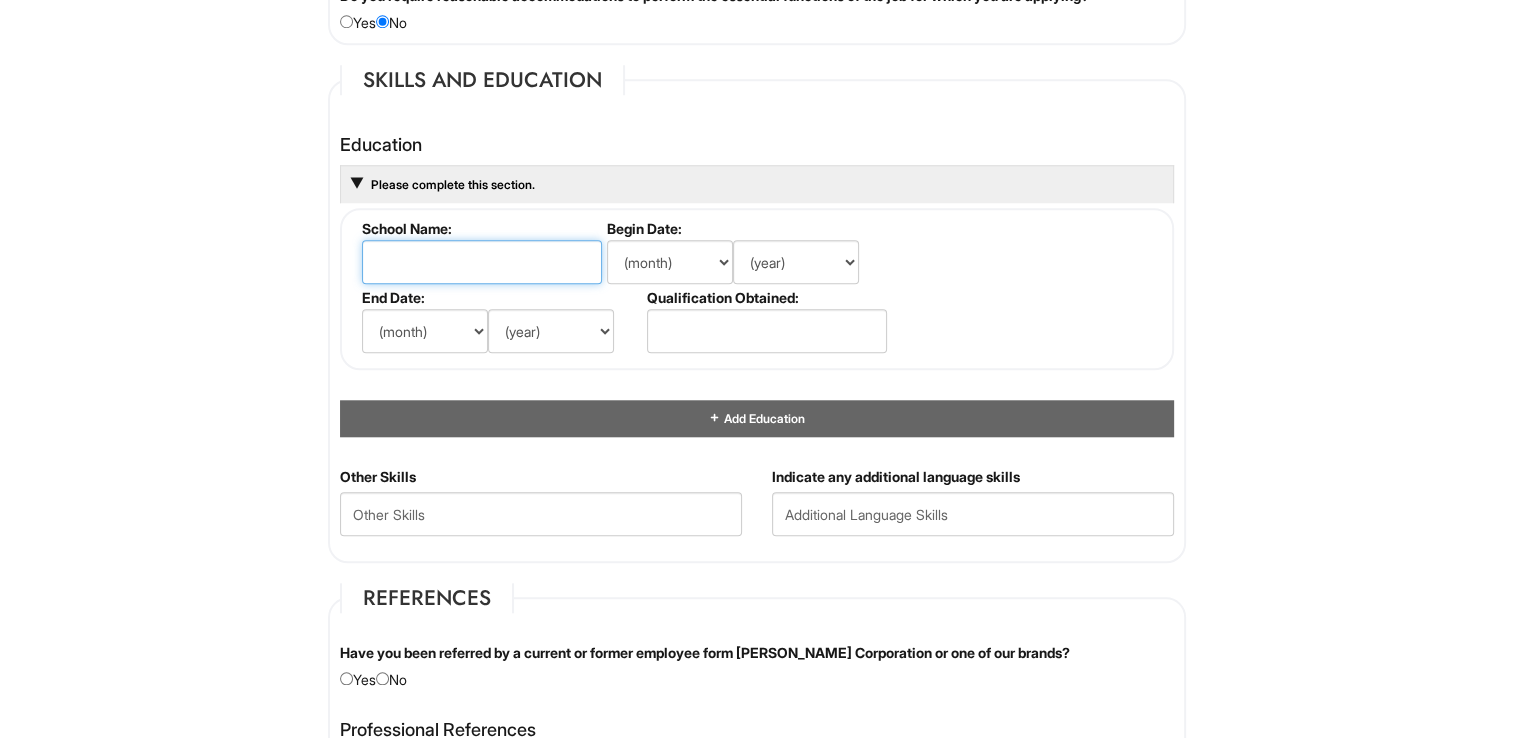 type on "Parsons School of design" 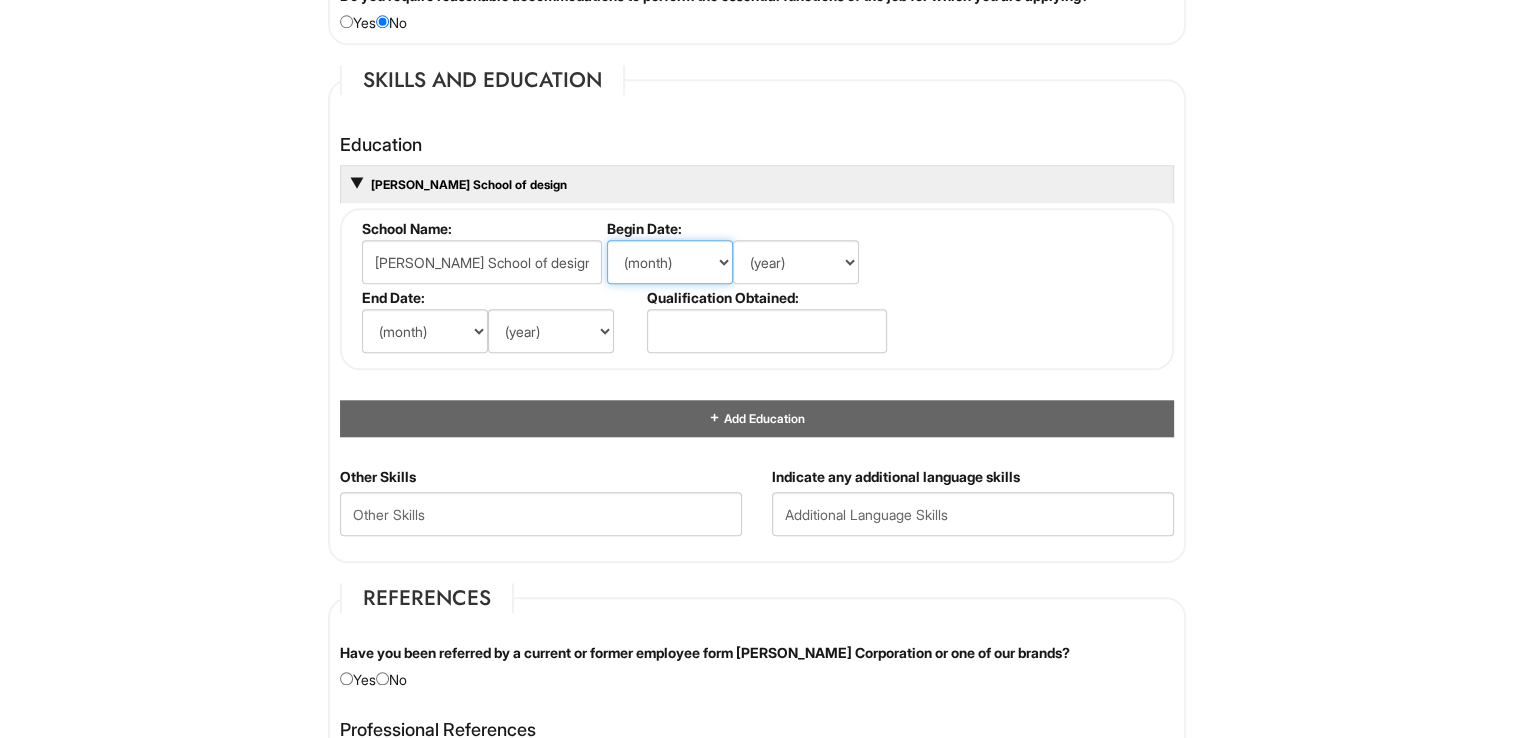 click on "(month) Jan Feb Mar Apr May Jun Jul Aug Sep Oct Nov Dec" at bounding box center [670, 262] 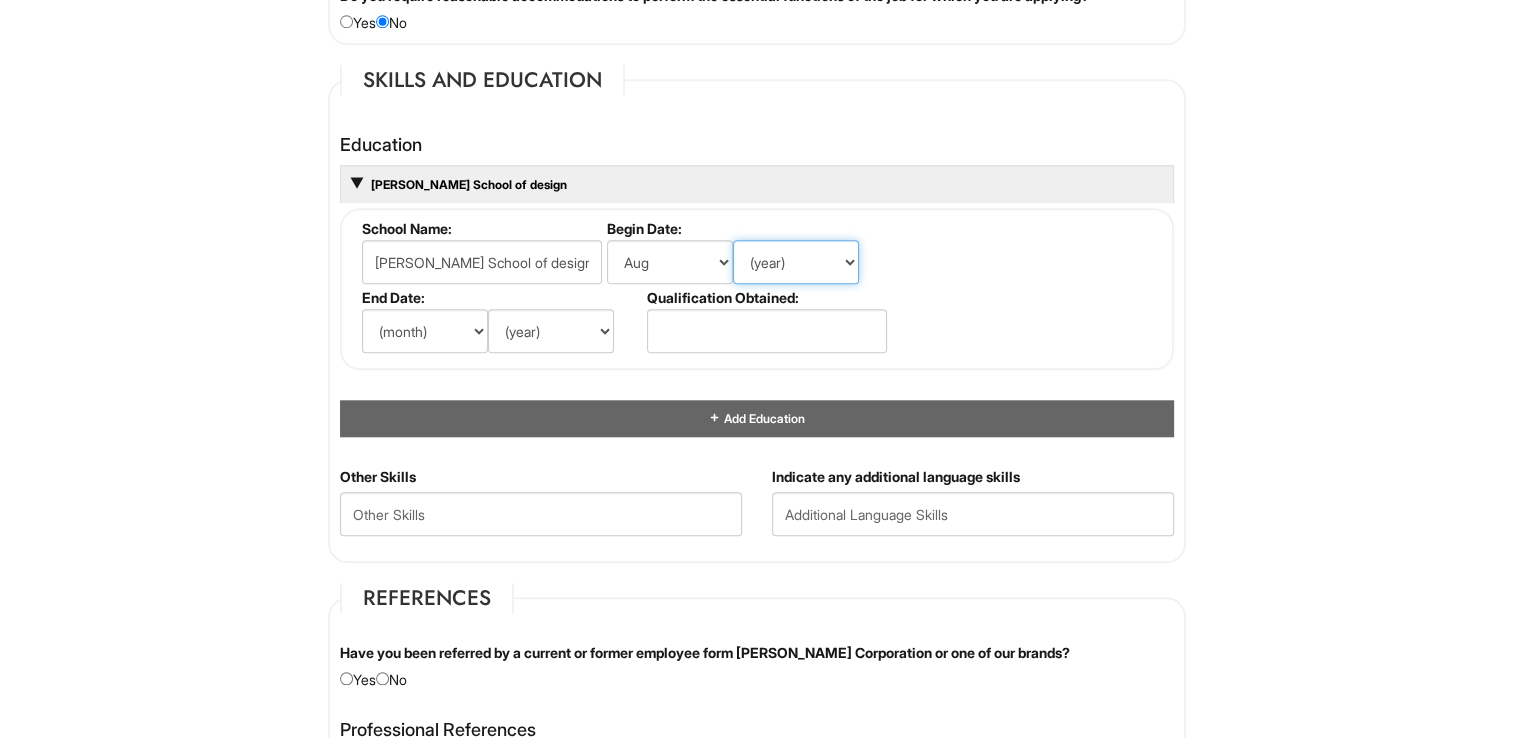 click on "(year) 2029 2028 2027 2026 2025 2024 2023 2022 2021 2020 2019 2018 2017 2016 2015 2014 2013 2012 2011 2010 2009 2008 2007 2006 2005 2004 2003 2002 2001 2000 1999 1998 1997 1996 1995 1994 1993 1992 1991 1990 1989 1988 1987 1986 1985 1984 1983 1982 1981 1980 1979 1978 1977 1976 1975 1974 1973 1972 1971 1970 1969 1968 1967 1966 1965 1964 1963 1962 1961 1960 1959 1958 1957 1956 1955 1954 1953 1952 1951 1950 1949 1948 1947 1946  --  2030 2031 2032 2033 2034 2035 2036 2037 2038 2039 2040 2041 2042 2043 2044 2045 2046 2047 2048 2049 2050 2051 2052 2053 2054 2055 2056 2057 2058 2059 2060 2061 2062 2063 2064" at bounding box center [796, 262] 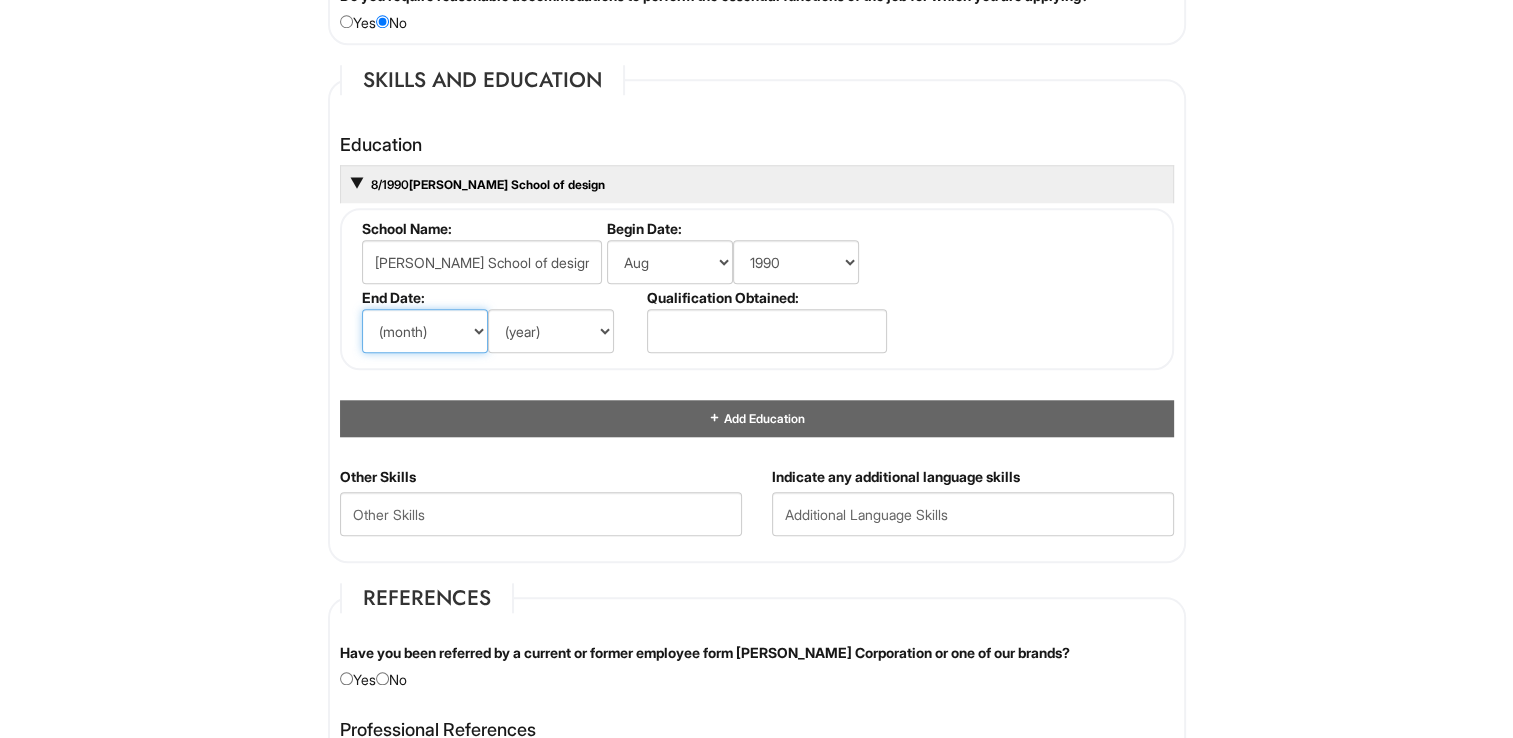click on "(month) Jan Feb Mar Apr May Jun Jul Aug Sep Oct Nov Dec" at bounding box center (425, 331) 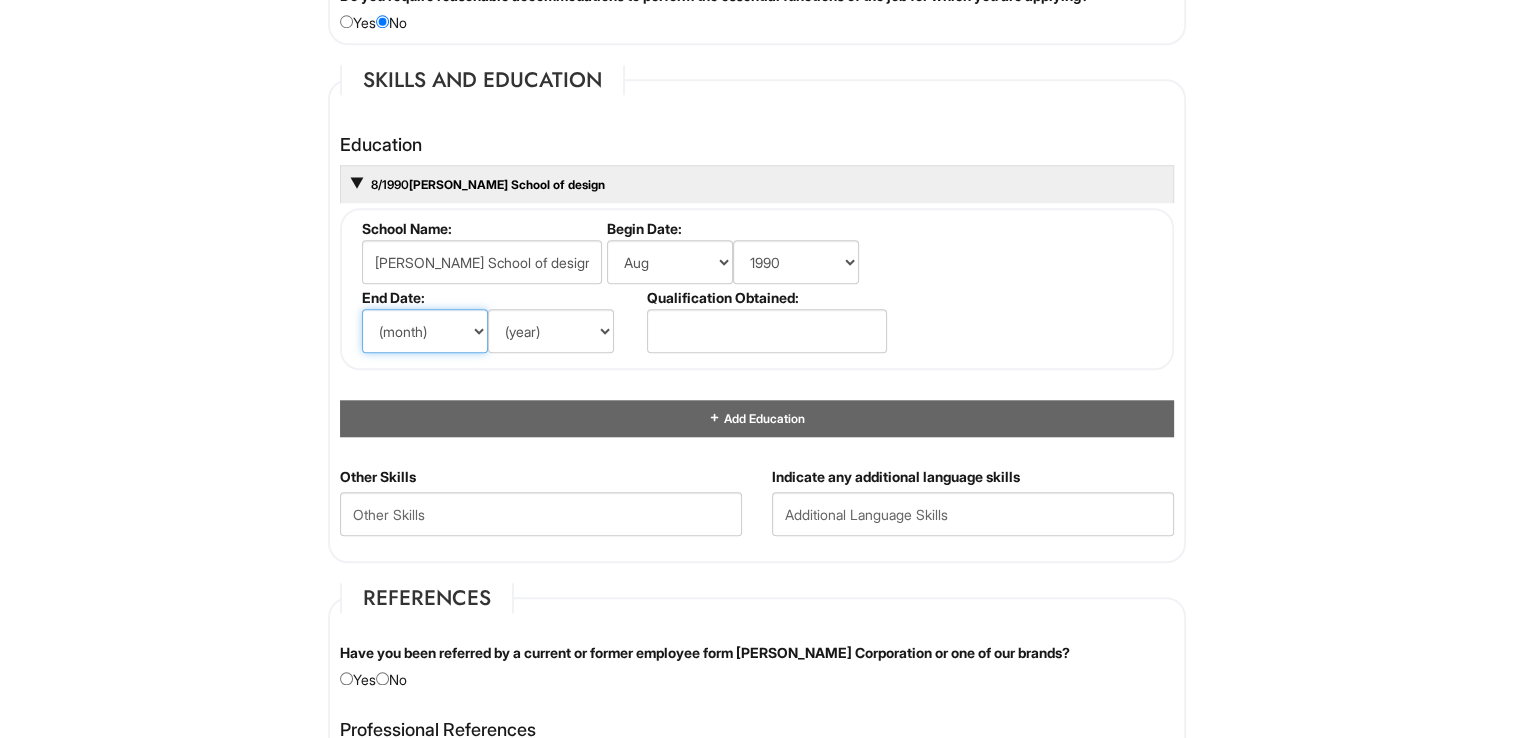 select on "5" 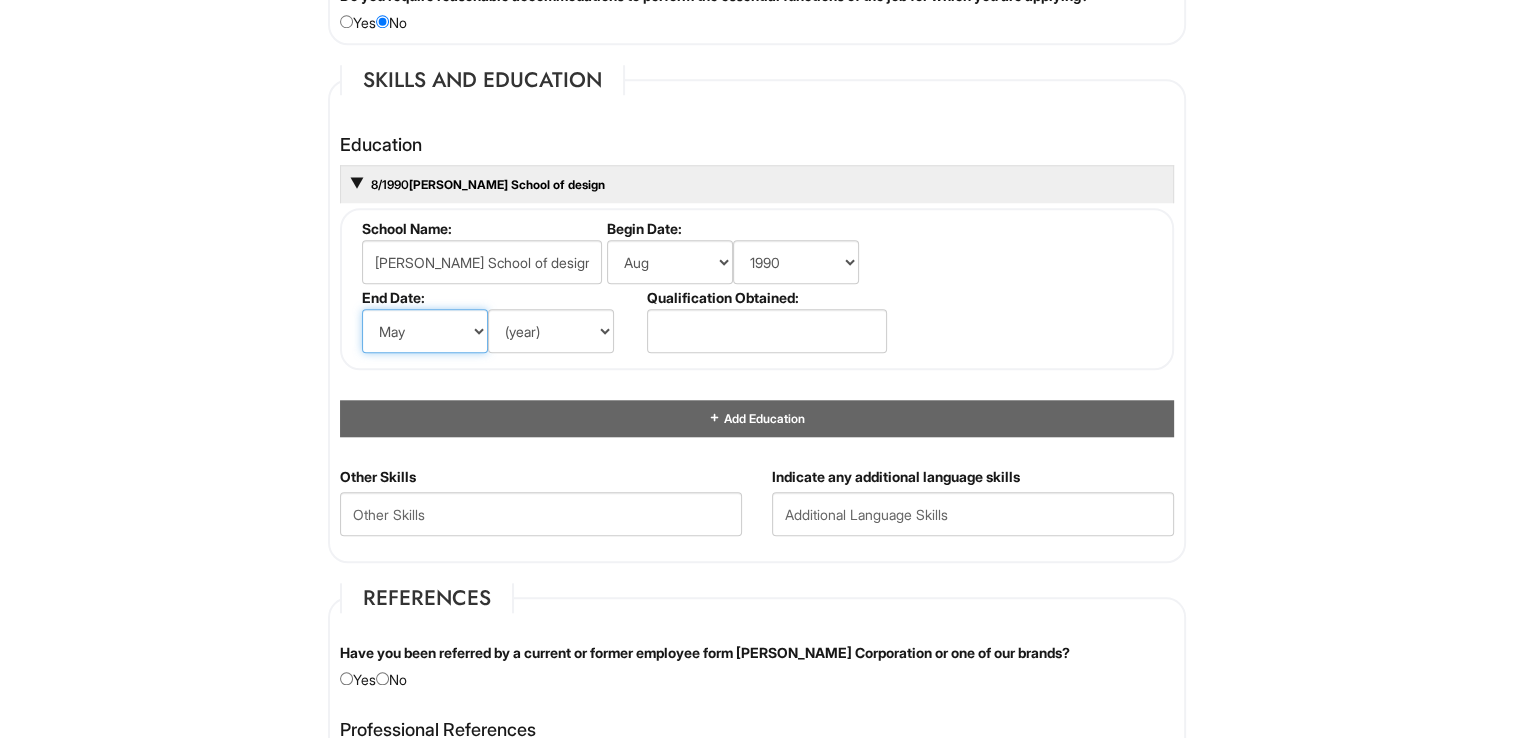 click on "(month) Jan Feb Mar Apr May Jun Jul Aug Sep Oct Nov Dec" at bounding box center [425, 331] 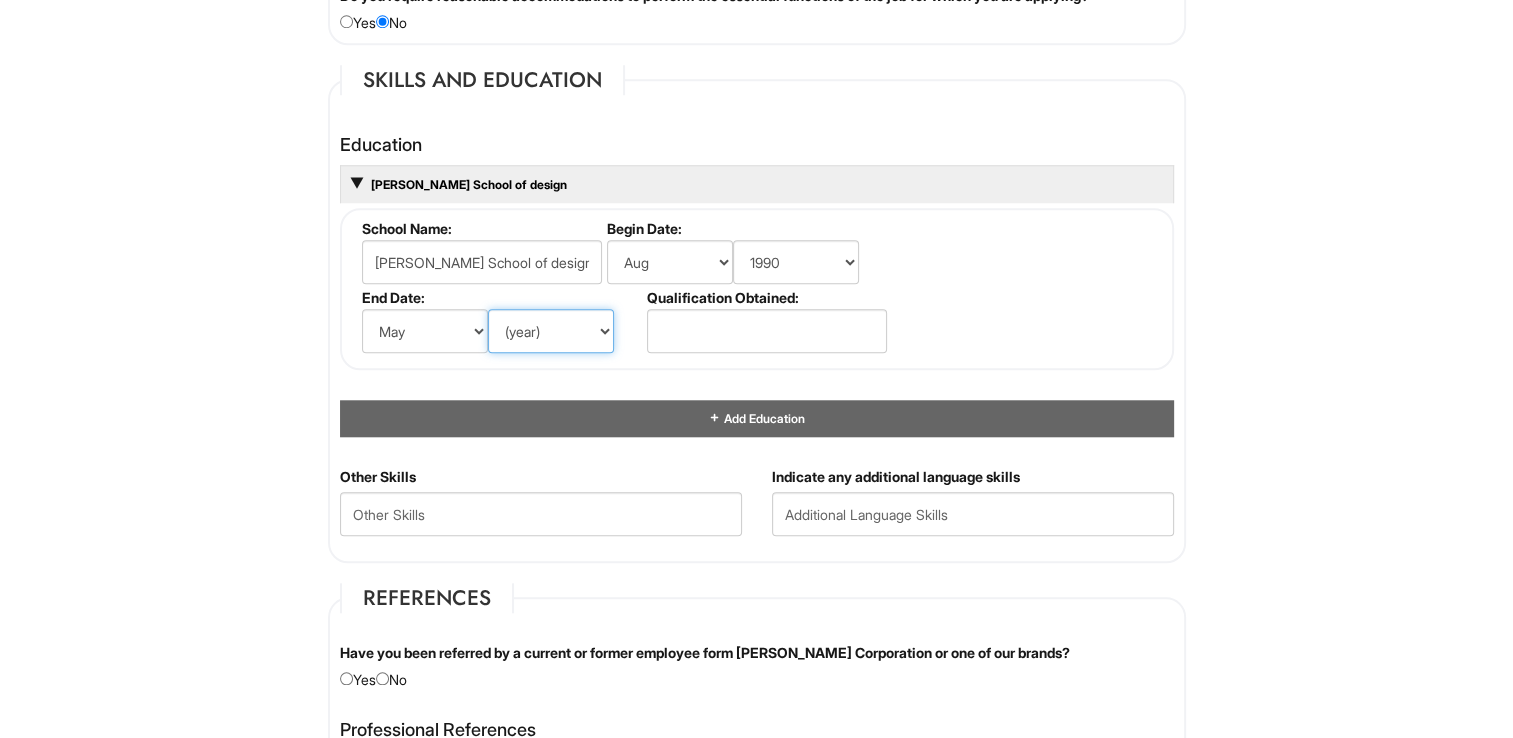 click on "(year) 2029 2028 2027 2026 2025 2024 2023 2022 2021 2020 2019 2018 2017 2016 2015 2014 2013 2012 2011 2010 2009 2008 2007 2006 2005 2004 2003 2002 2001 2000 1999 1998 1997 1996 1995 1994 1993 1992 1991 1990 1989 1988 1987 1986 1985 1984 1983 1982 1981 1980 1979 1978 1977 1976 1975 1974 1973 1972 1971 1970 1969 1968 1967 1966 1965 1964 1963 1962 1961 1960 1959 1958 1957 1956 1955 1954 1953 1952 1951 1950 1949 1948 1947 1946  --  2030 2031 2032 2033 2034 2035 2036 2037 2038 2039 2040 2041 2042 2043 2044 2045 2046 2047 2048 2049 2050 2051 2052 2053 2054 2055 2056 2057 2058 2059 2060 2061 2062 2063 2064" at bounding box center (551, 331) 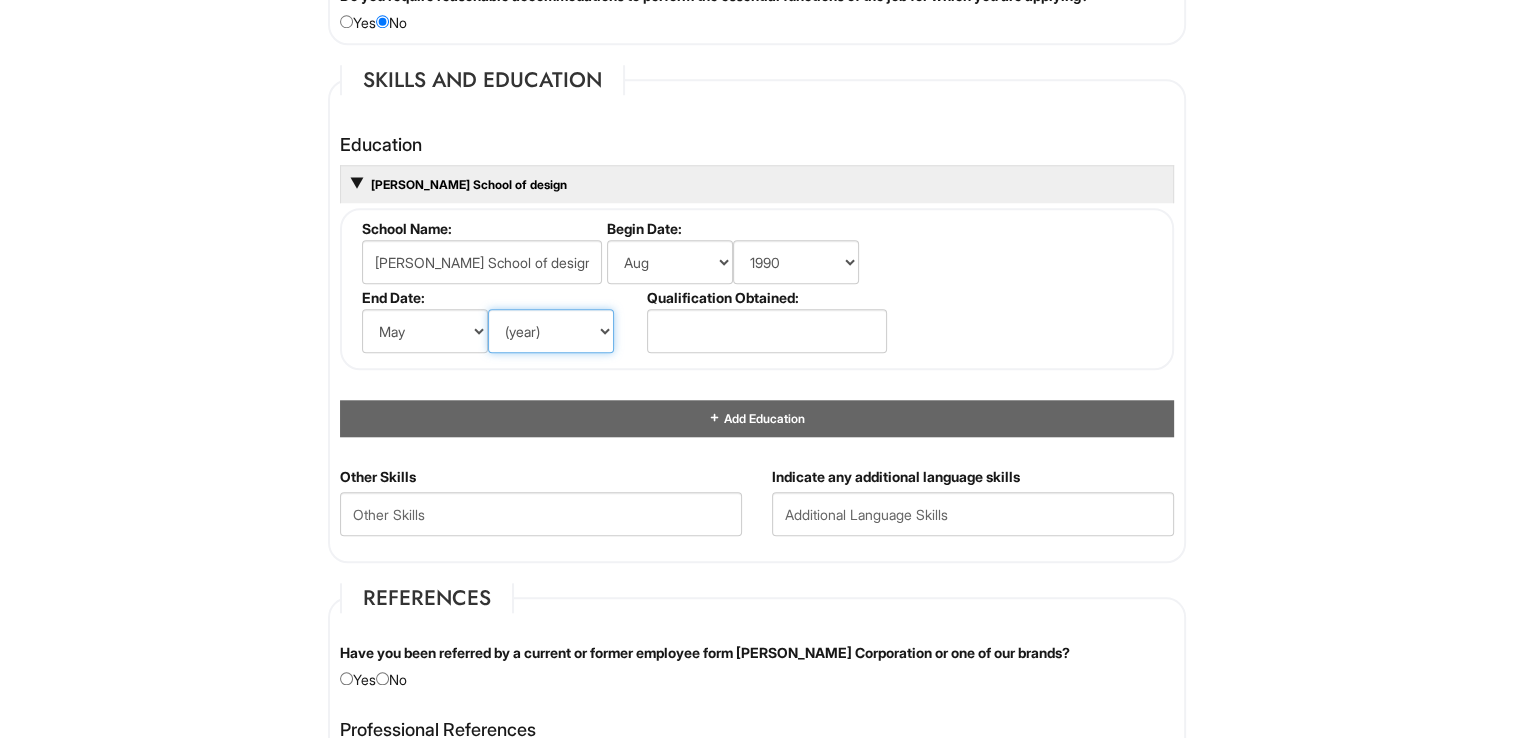 select on "1994" 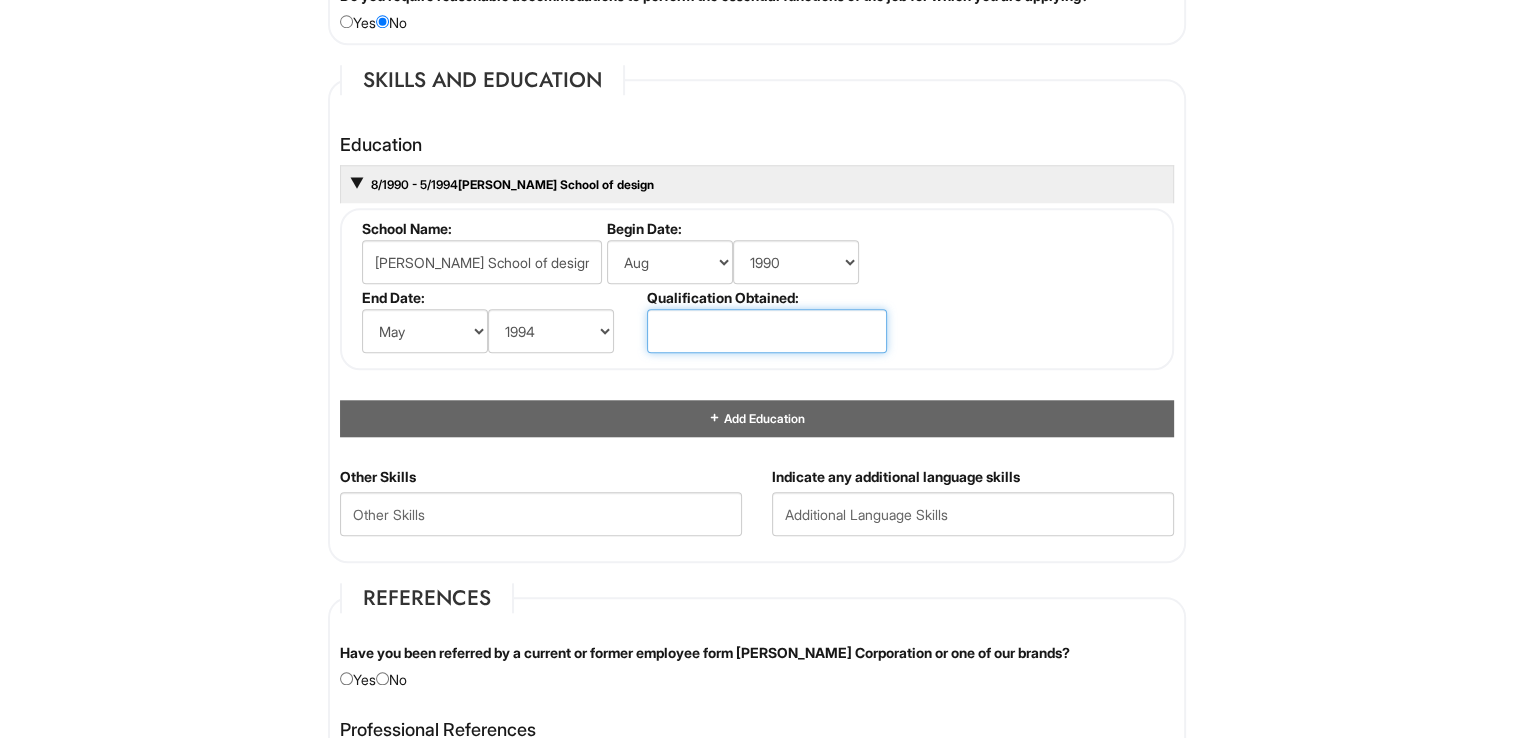 click at bounding box center (767, 331) 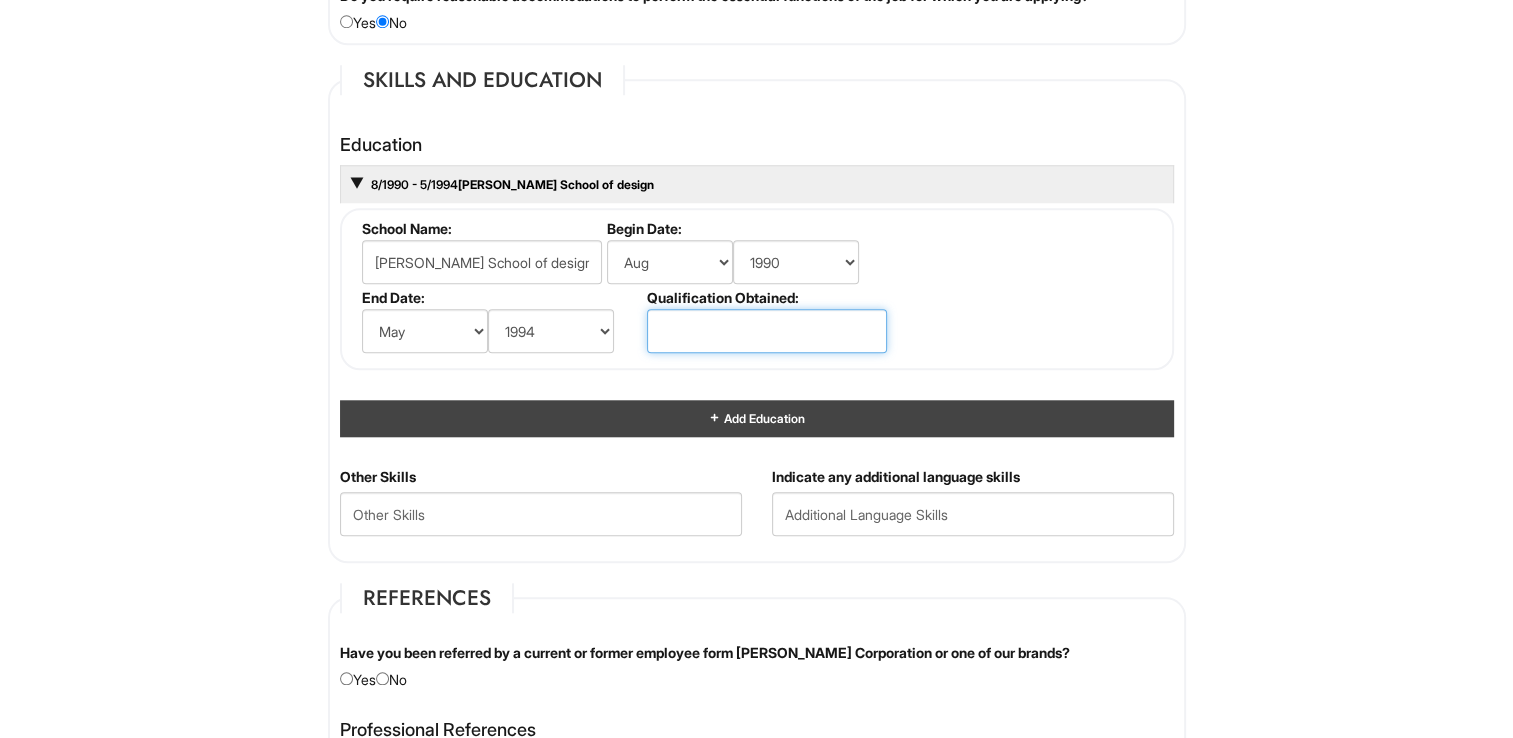 type on "BBA" 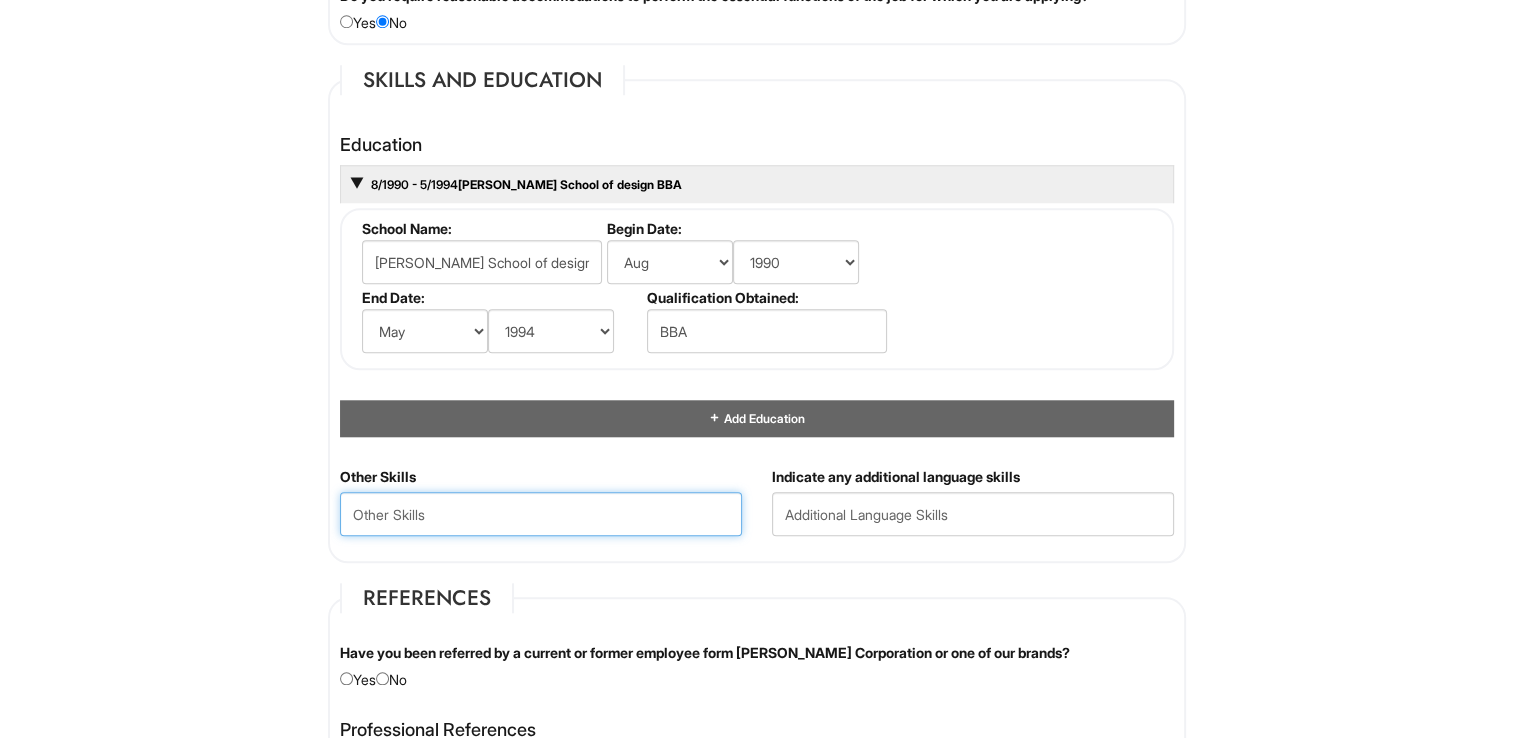 click at bounding box center (541, 514) 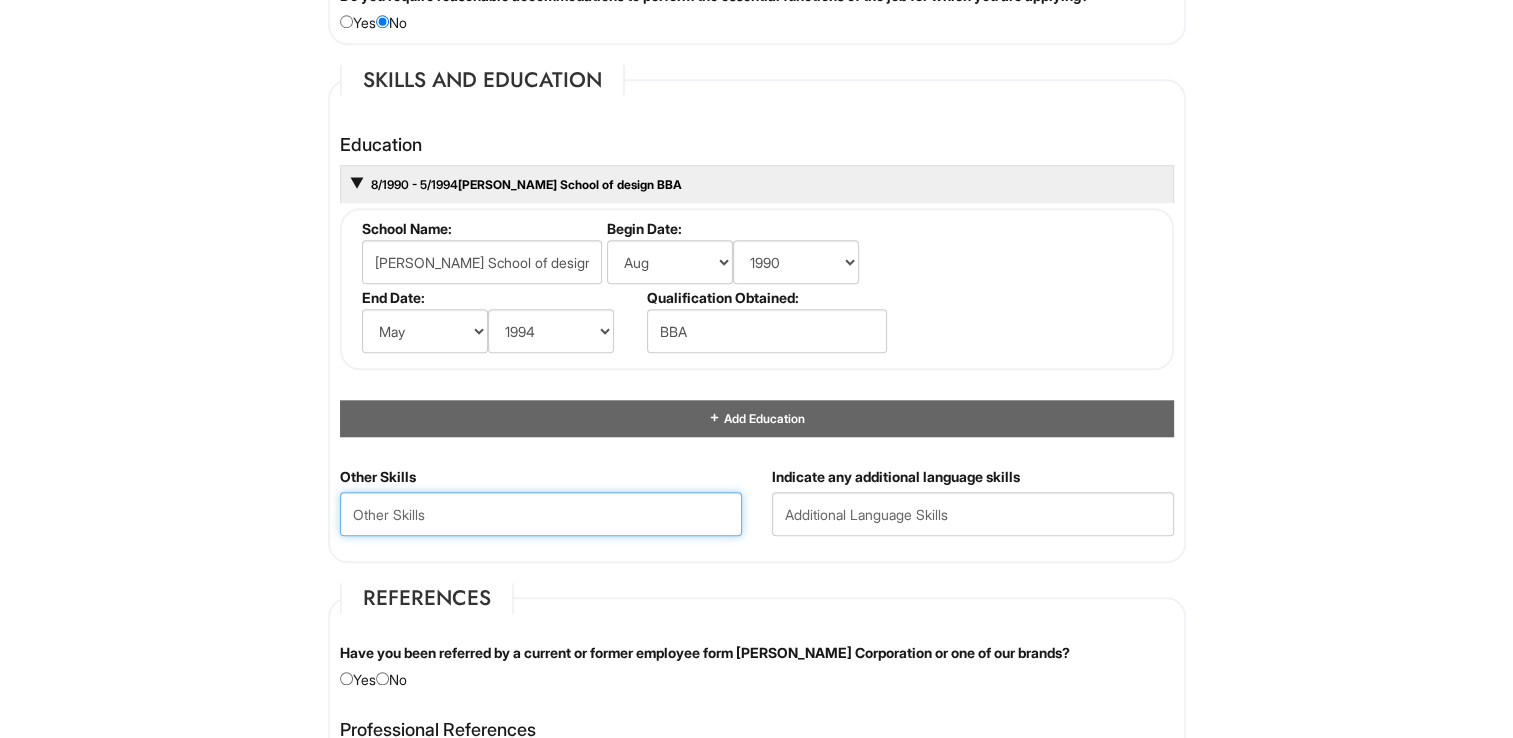 click at bounding box center (541, 514) 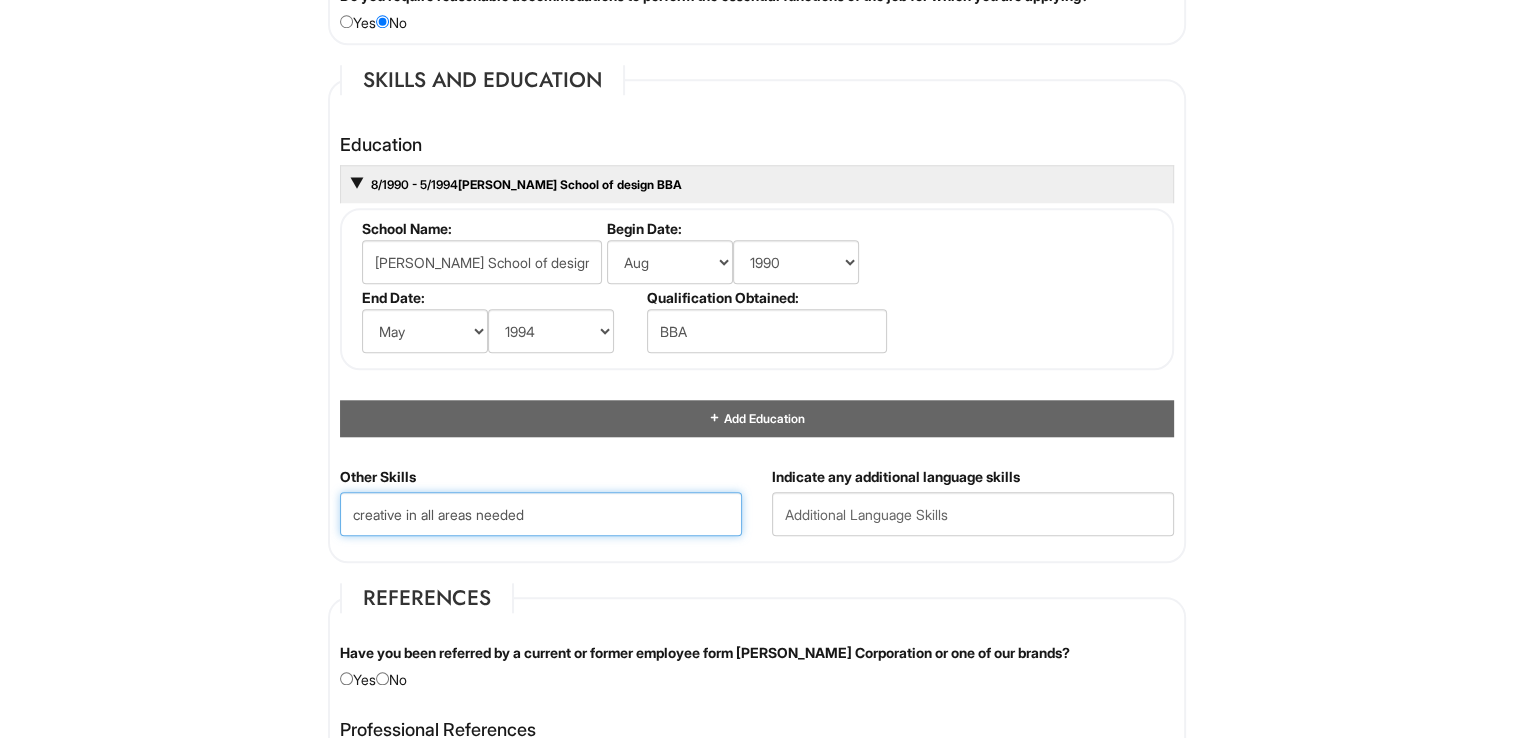 type on "creative in all areas needed" 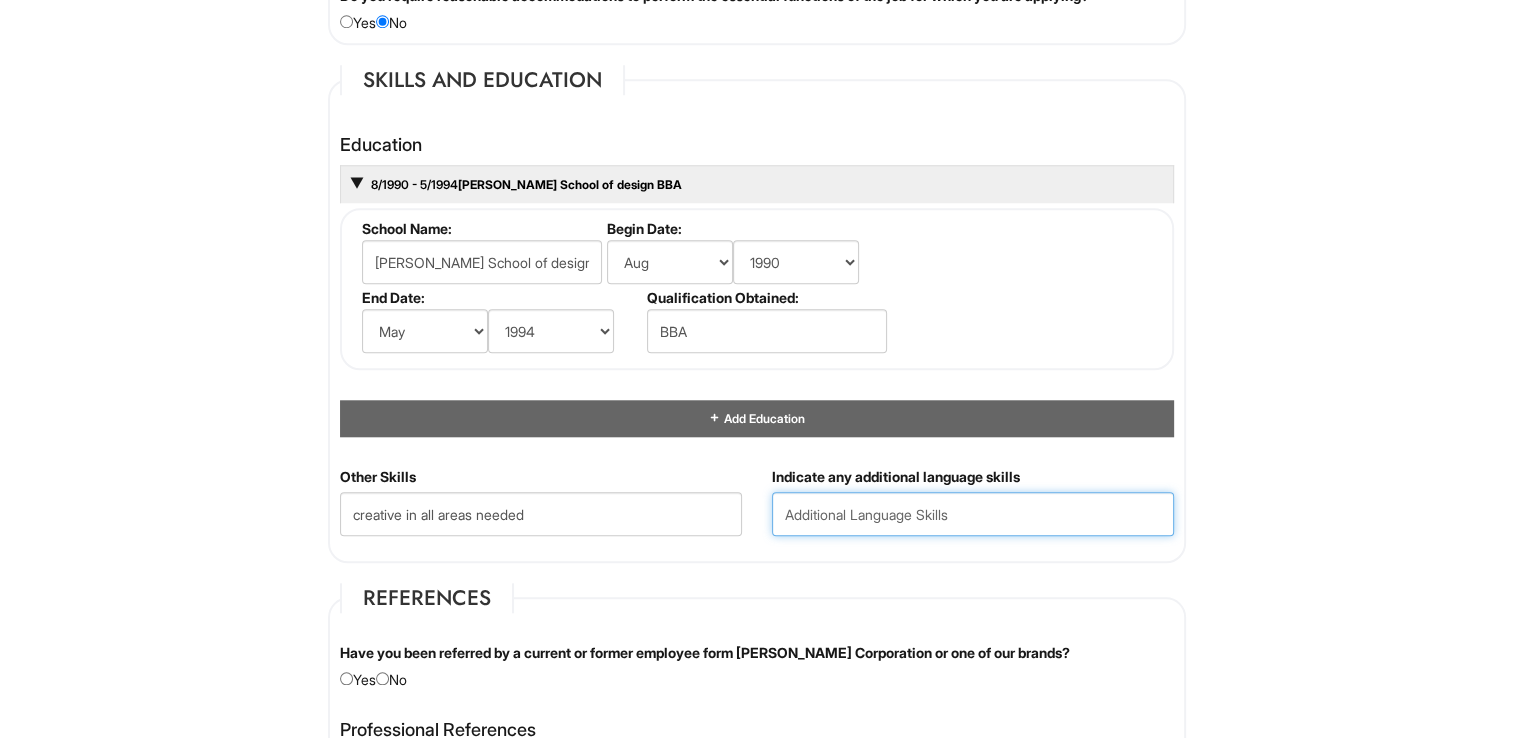 click at bounding box center [973, 514] 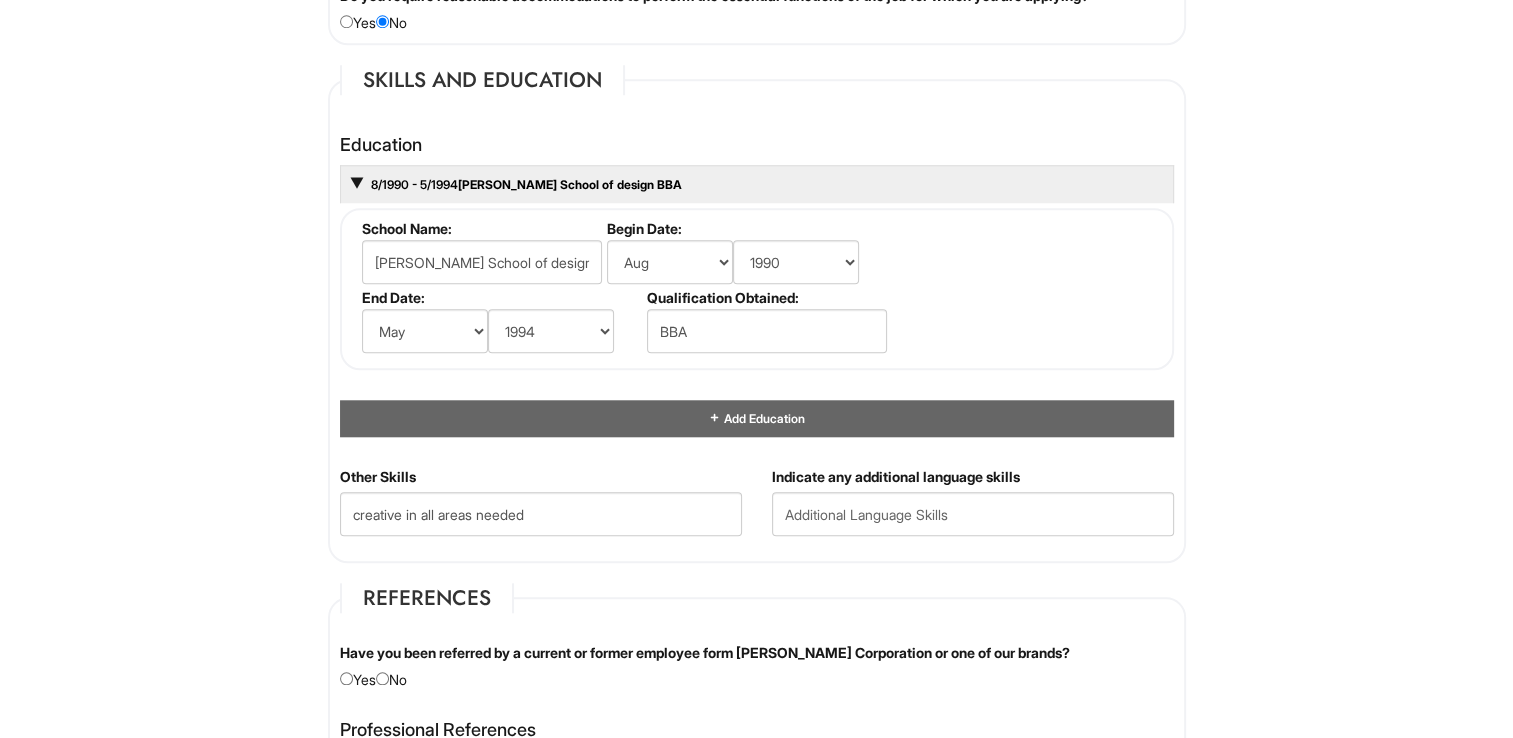 click on "Personal Information
Last Name  *   smith
First Name  *   Althea
Middle Name   hope
E-mail Address  *   tropicbloomsdesign@gmail.com
Phone  *   7728285537
LinkedIn URL
Resume Upload   Resume Upload* Althea Smith Resume 2025-2026.pdf
Street Address  *   4915 NW Manville Dr, Port Saint Lucie FL 34983
Address Line 2
City  *   Not Hispanic/Latino/Latina/Latinx*
State/Province  *   State/Province ALABAMA ALASKA ARIZONA ARKANSAS CALIFORNIA COLORADO CONNECTICUT DELAWARE DISTRICT OF COLUMBIA FLORIDA GEORGIA HAWAII IDAHO ILLINOIS INDIANA IOWA KANSAS KENTUCKY LOUISIANA MAINE MARYLAND MASSACHUSETTS MICHIGAN MINNESOTA MISSISSIPPI MISSOURI MONTANA NEBRASKA NEVADA NEW HAMPSHIRE NEW JERSEY NEW MEXICO NEW YORK NORTH CAROLINA NORTH DAKOTA OHIO OKLAHOMA OREGON PENNSYLVANIA RHODE ISLAND SOUTH CAROLINA SOUTH DAKOTA TENNESSEE TEXAS UTAH VERMONT VIRGINIA WASHINGTON WEST VIRGINIA WISCONSIN WYOMING CA-ALBERTA CA-BRITISH COLUMBIA CA-MANITOBA CA-NEW BRUNSWICK CA-NEWFOUNDLAND CA-NOVA SCOTIA" at bounding box center (757, 208) 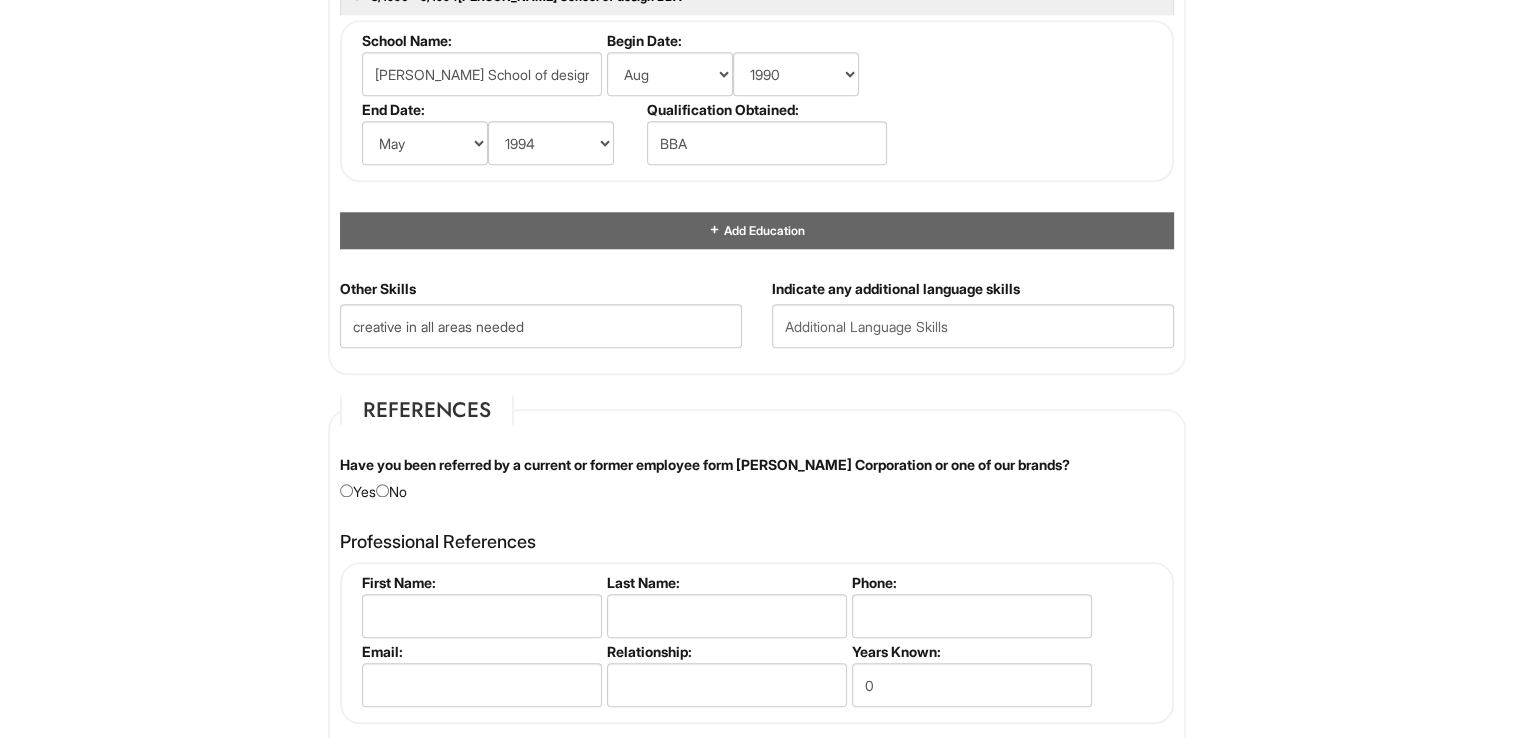scroll, scrollTop: 2000, scrollLeft: 0, axis: vertical 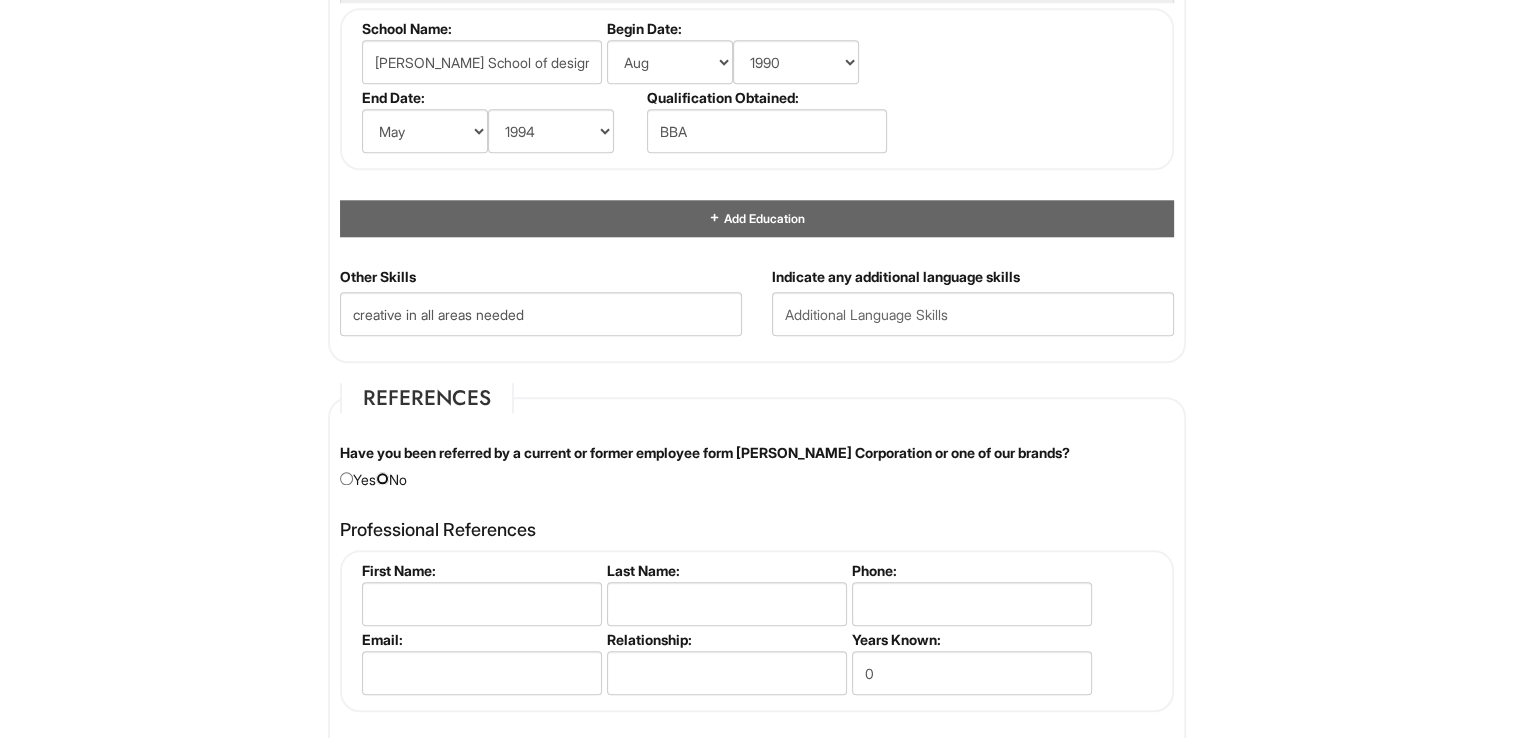 click at bounding box center (382, 478) 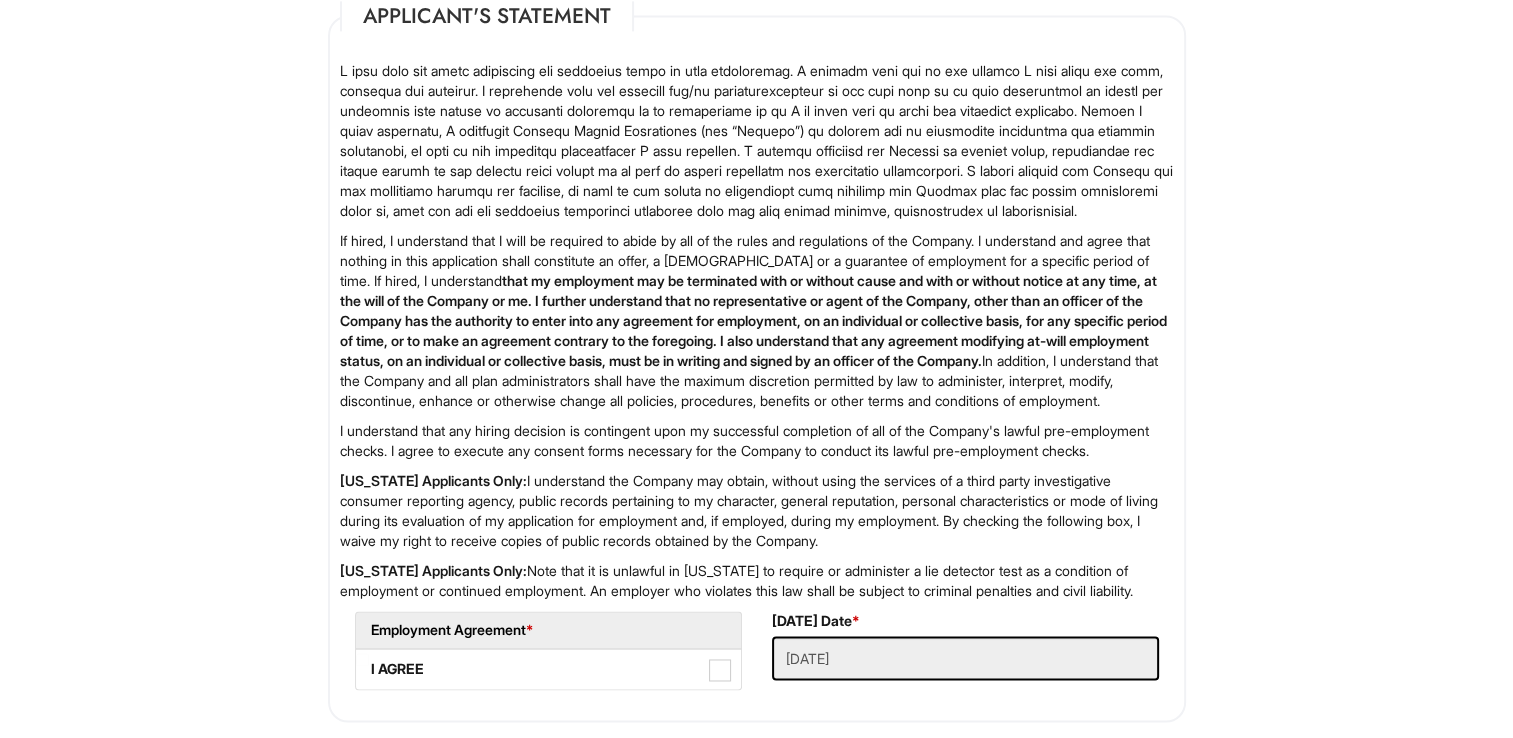scroll, scrollTop: 3200, scrollLeft: 0, axis: vertical 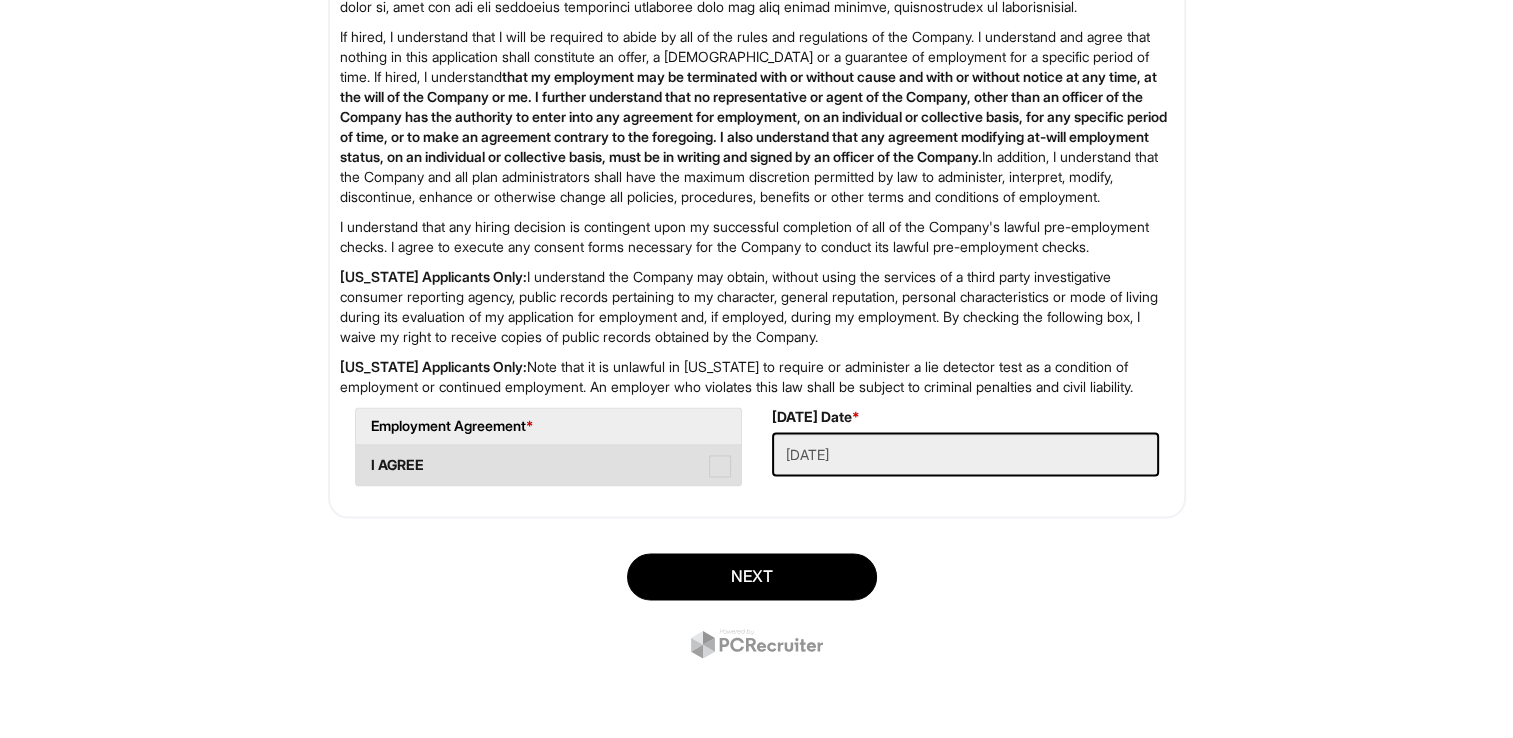 click at bounding box center (720, 466) 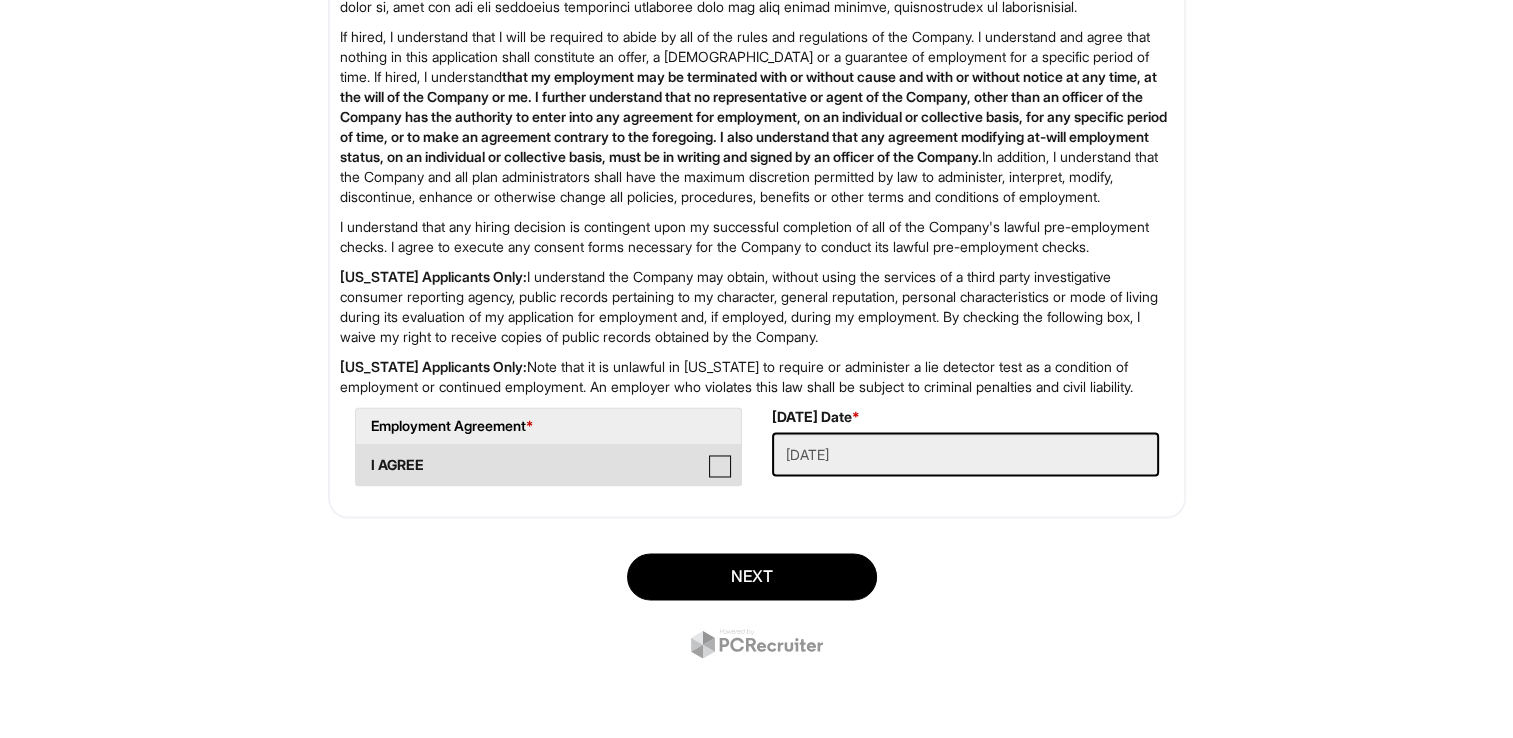 click on "I AGREE" at bounding box center [362, 455] 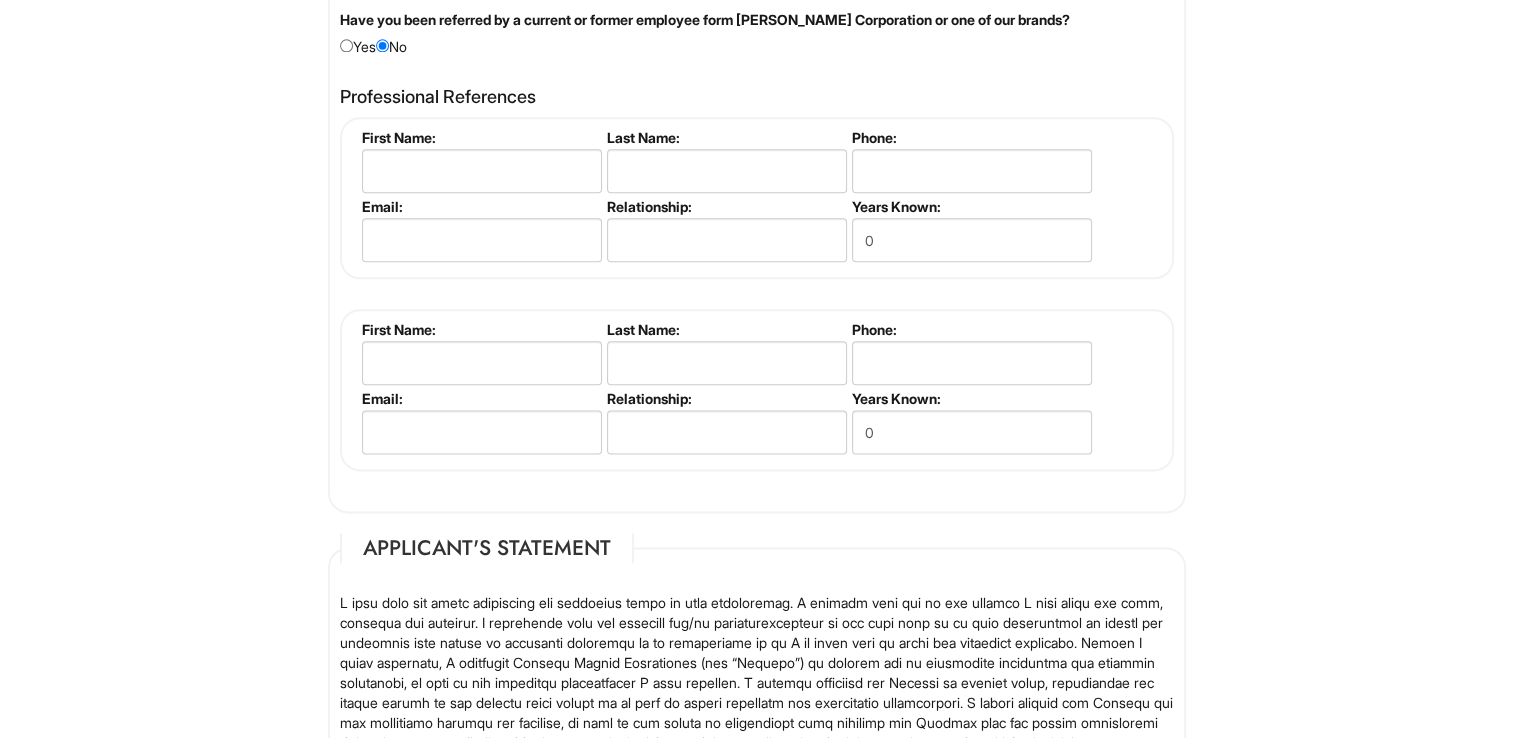 scroll, scrollTop: 2400, scrollLeft: 0, axis: vertical 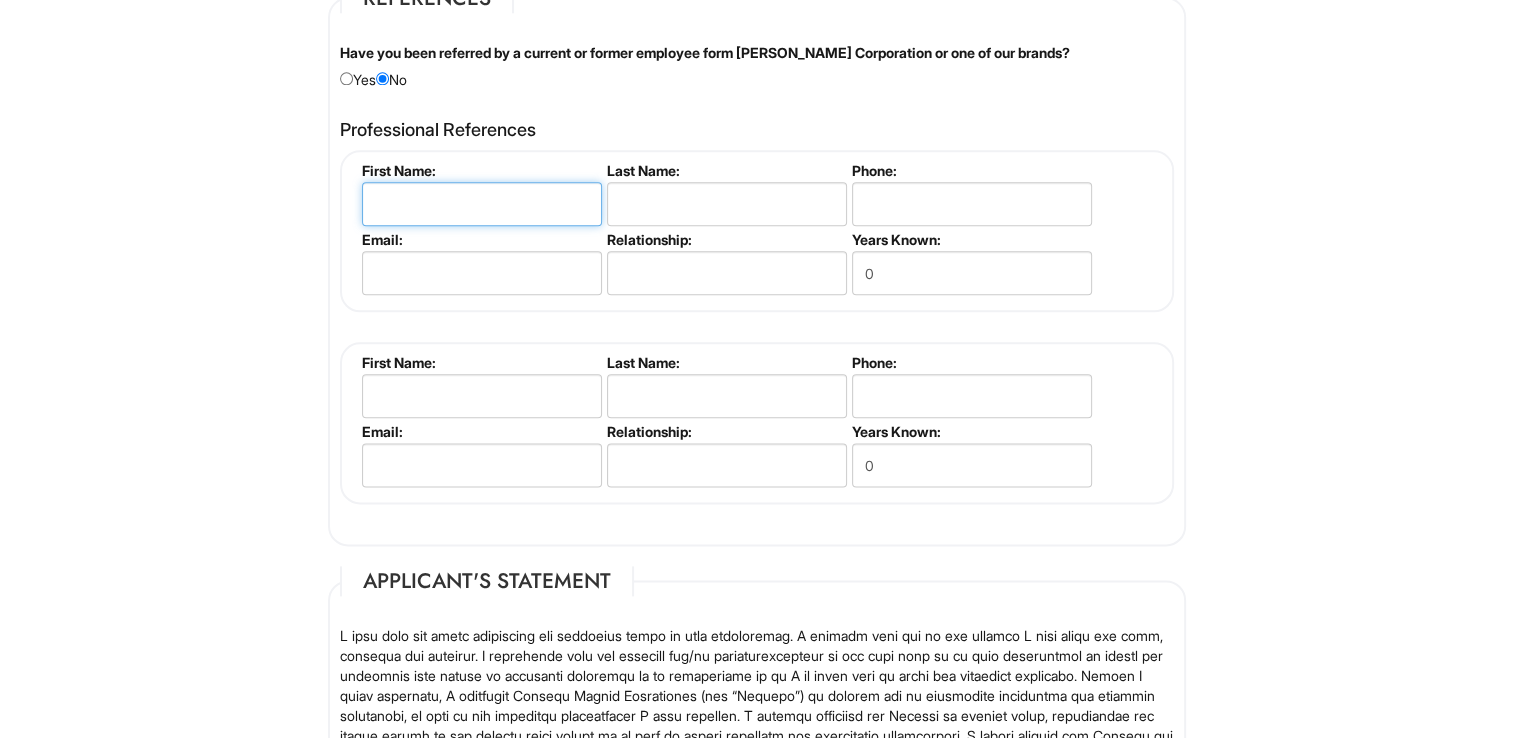 click at bounding box center [482, 204] 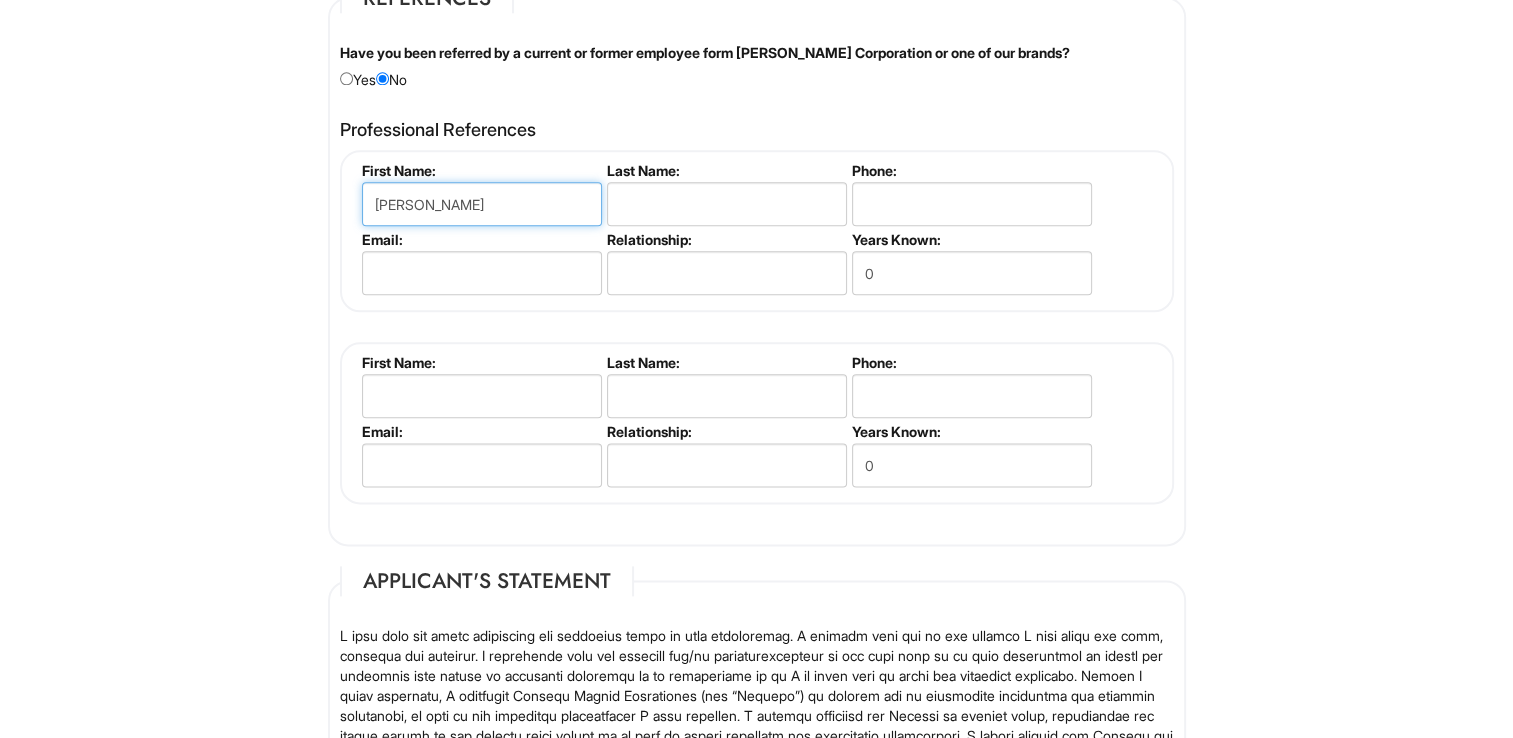 type on "Natalie" 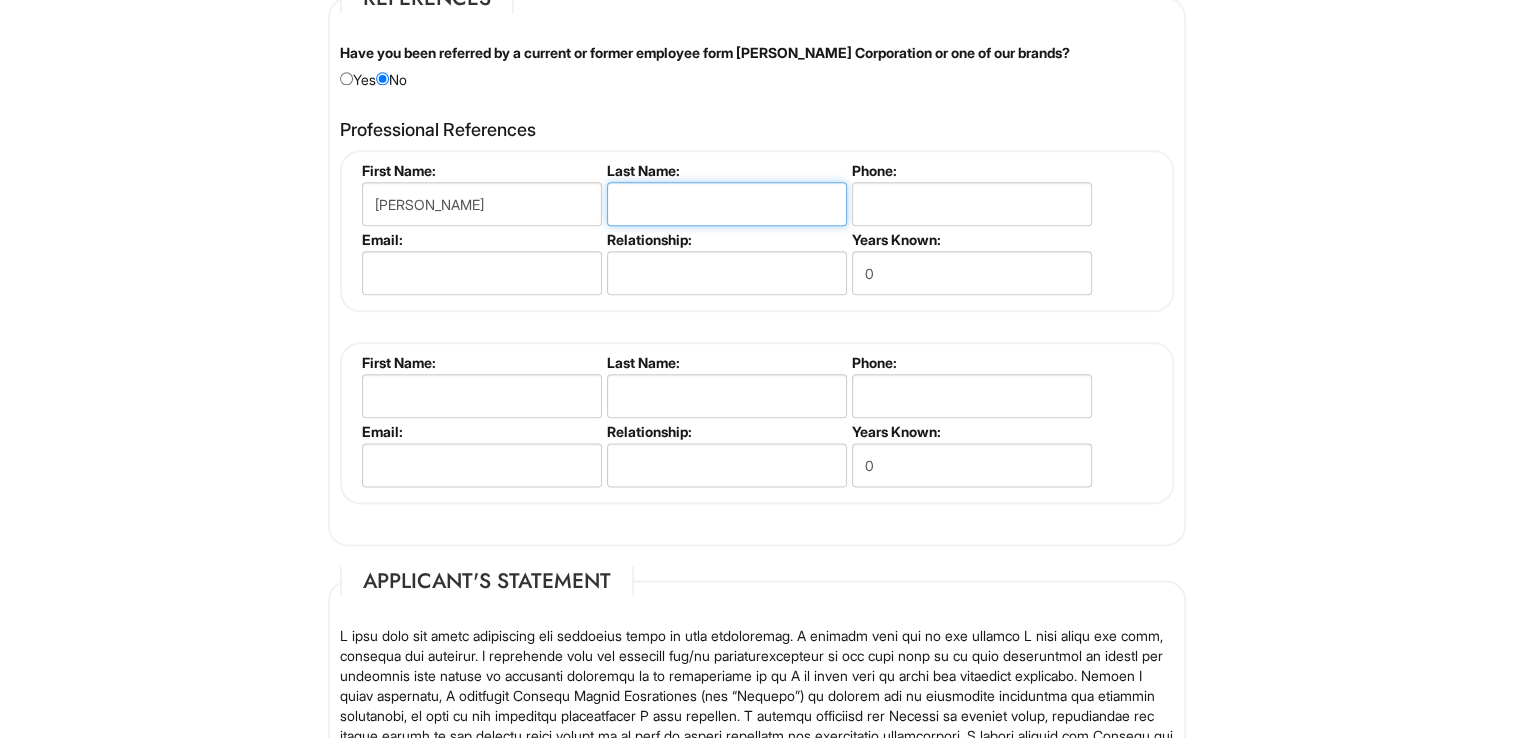 click at bounding box center (727, 204) 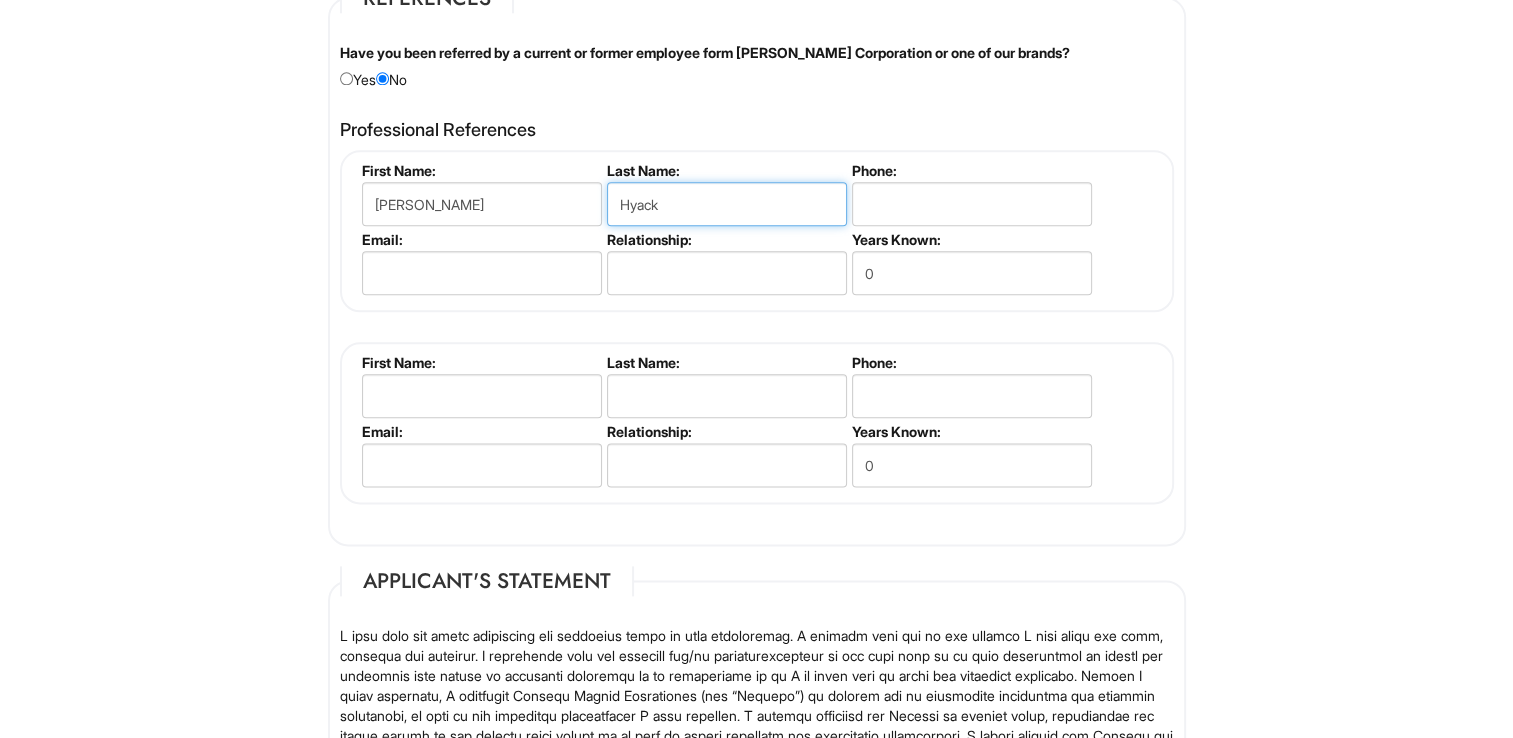 type on "Hyack" 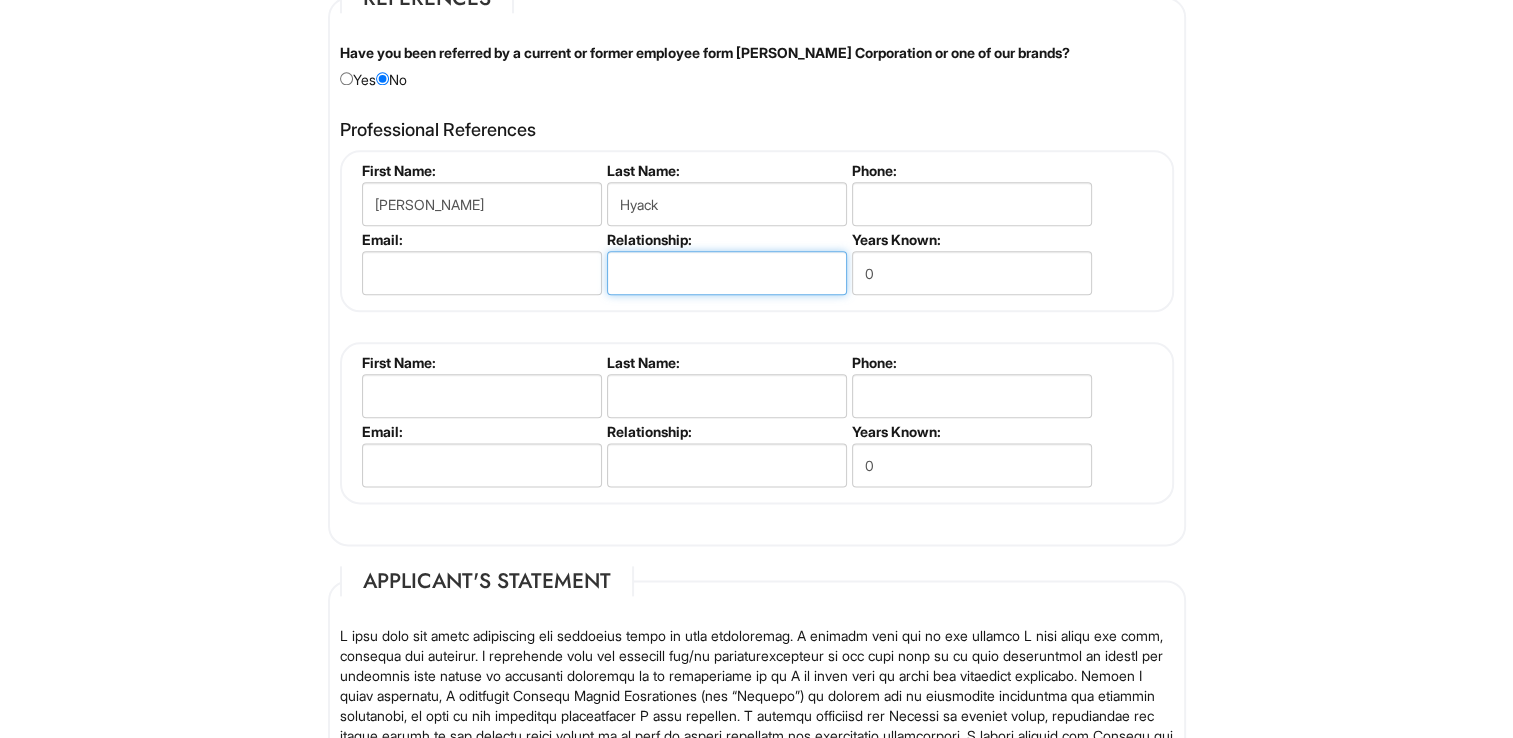 click at bounding box center [727, 273] 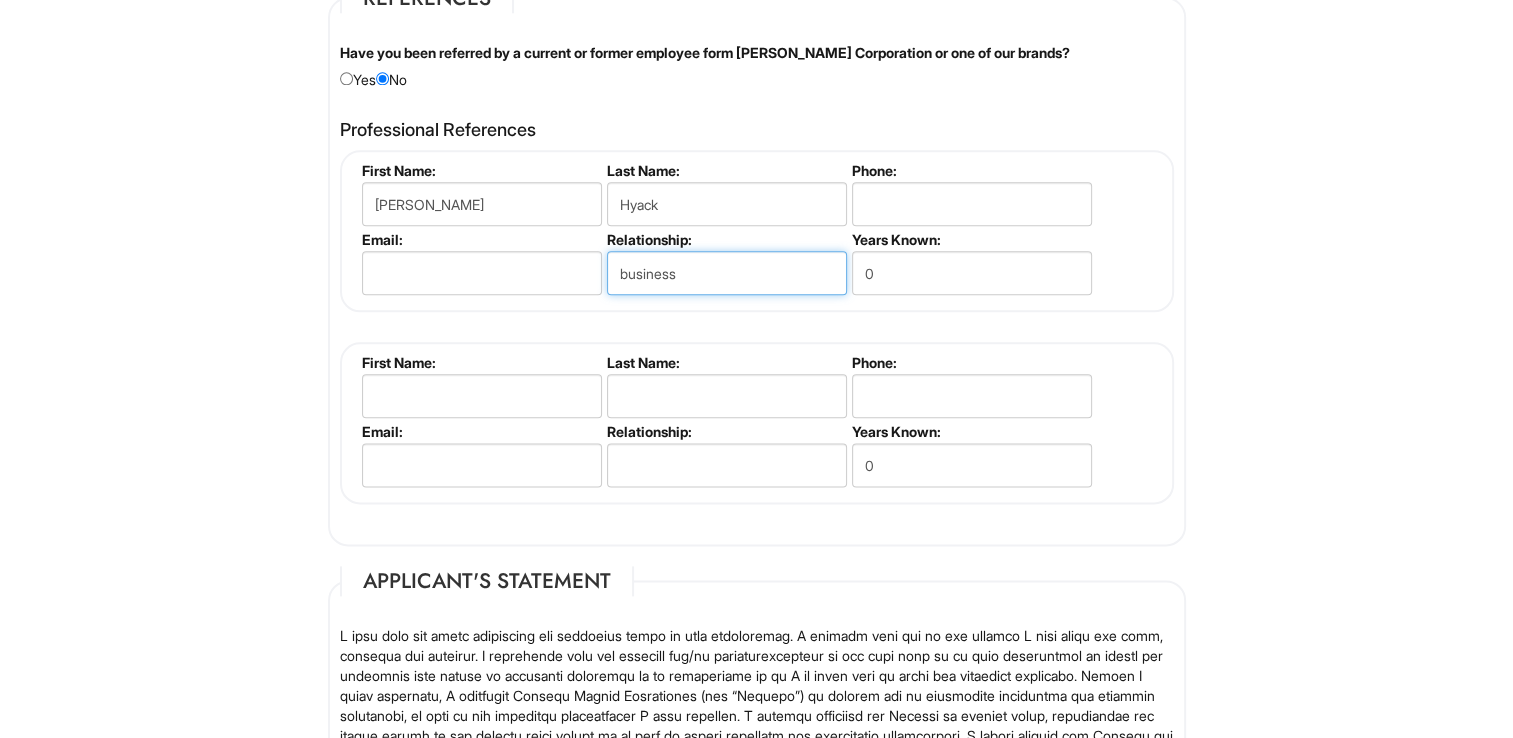 type on "business" 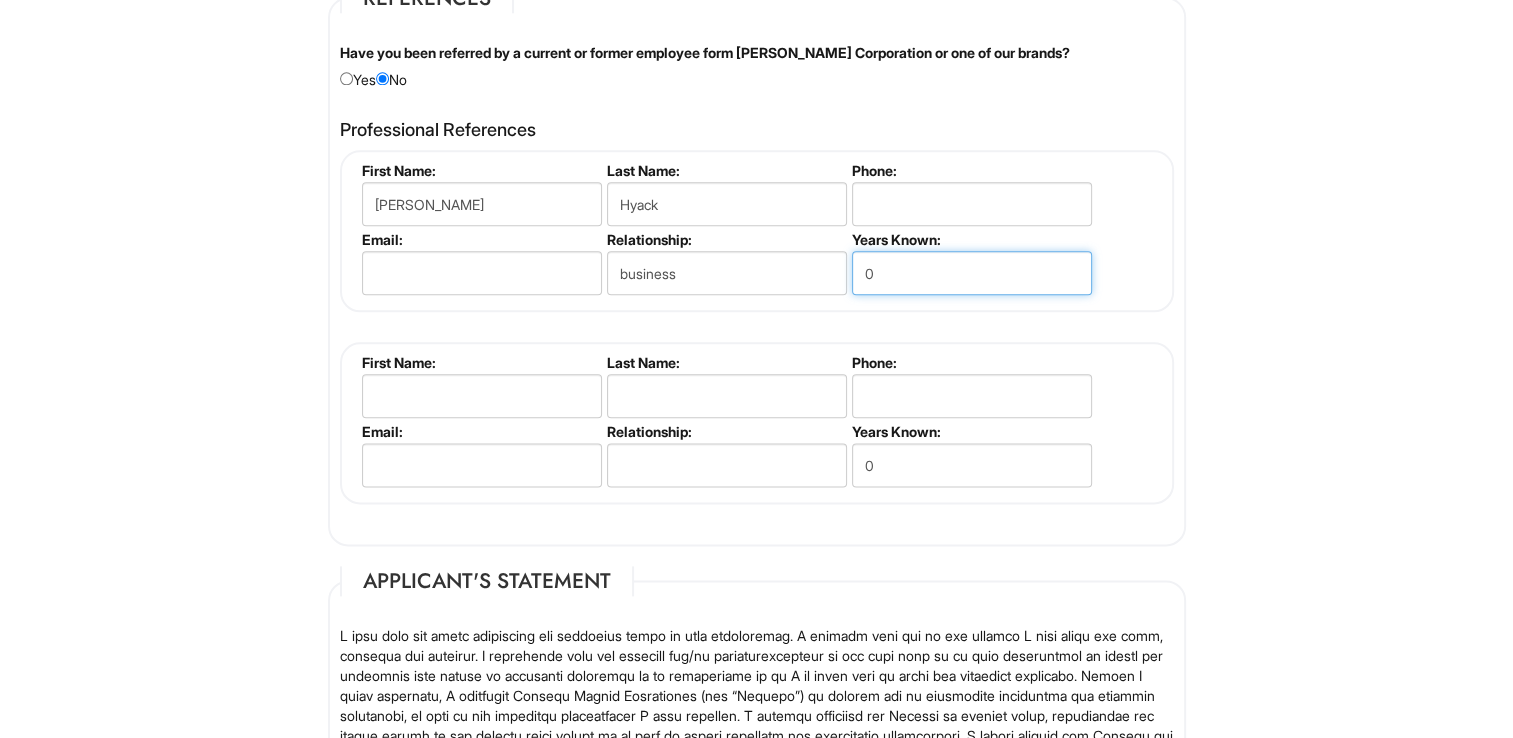 click on "0" at bounding box center [972, 273] 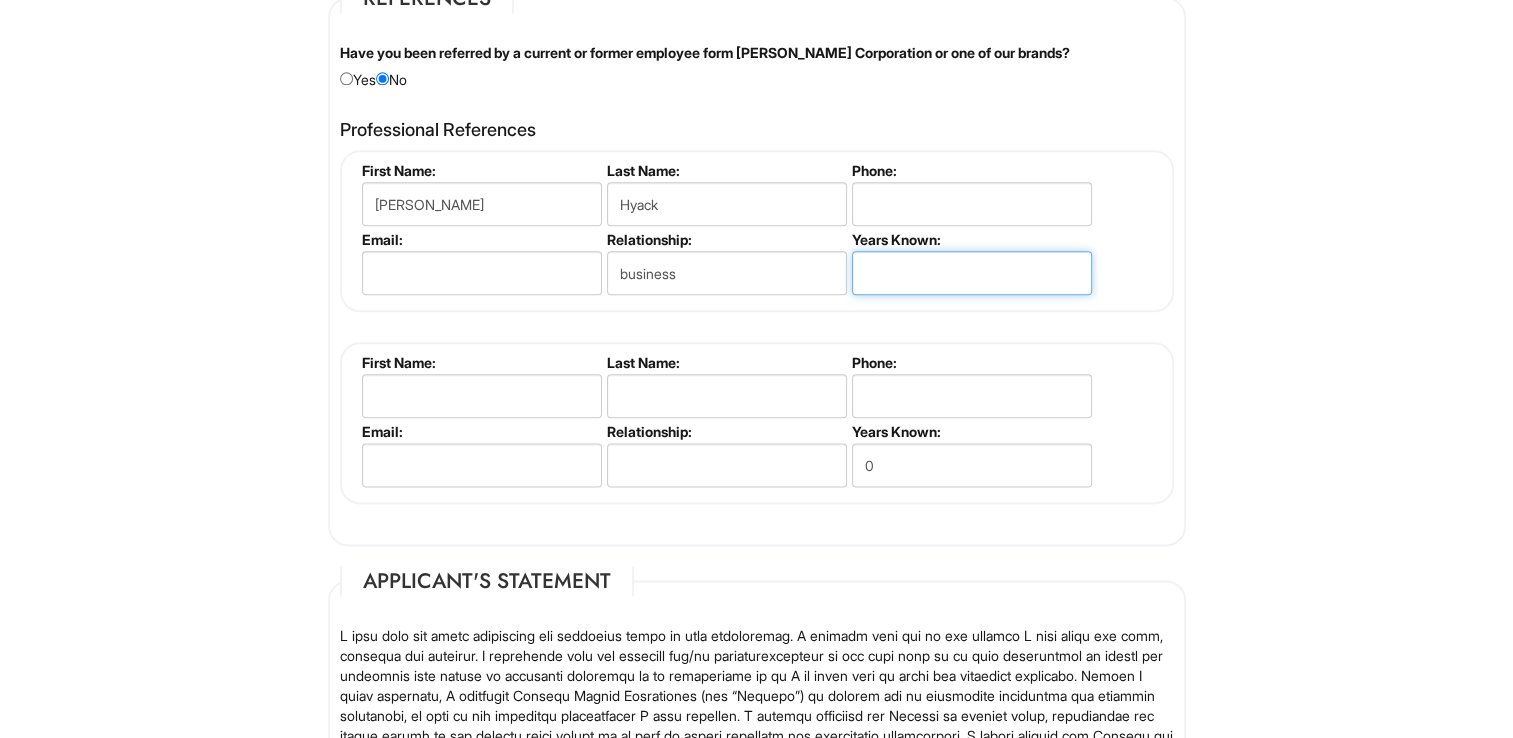 click at bounding box center (972, 273) 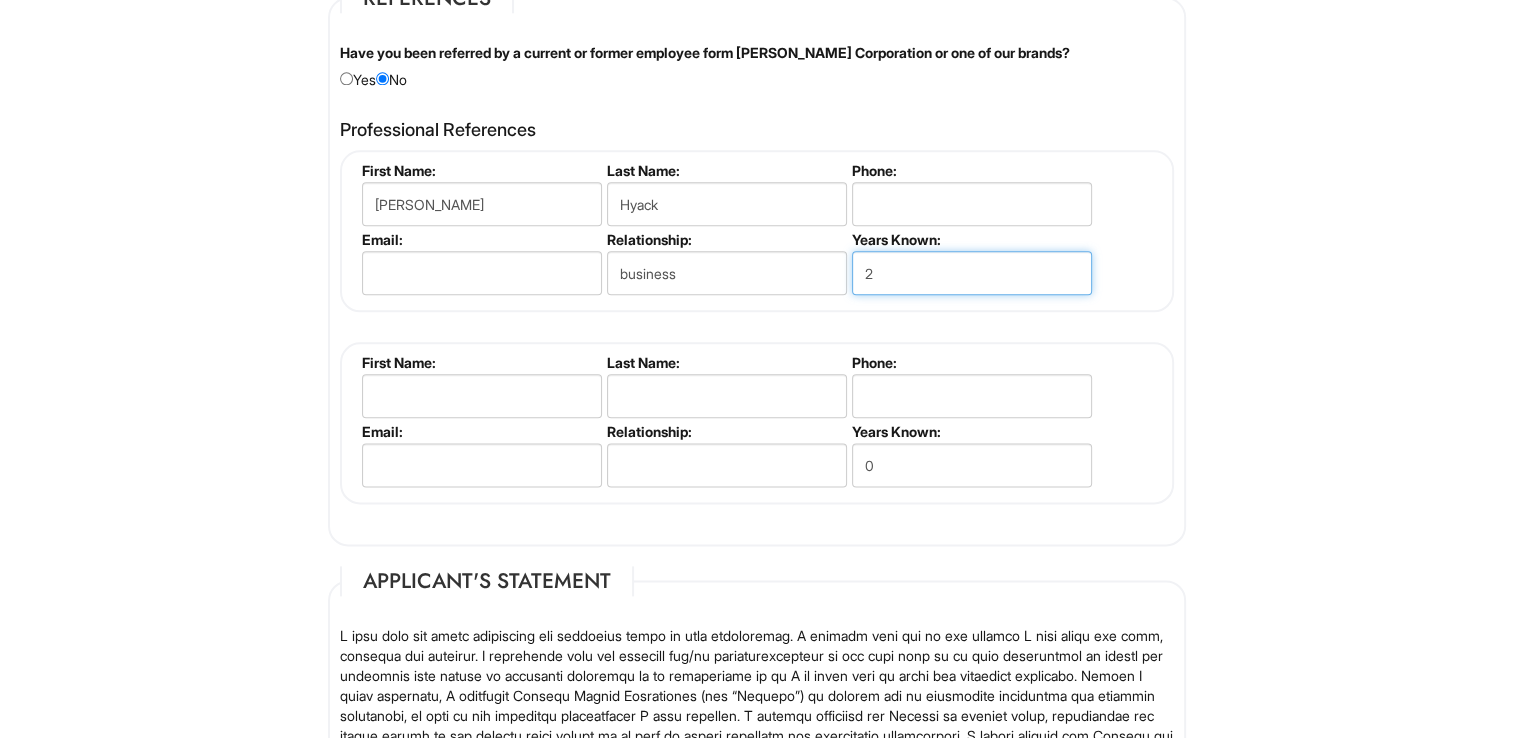 type on "2" 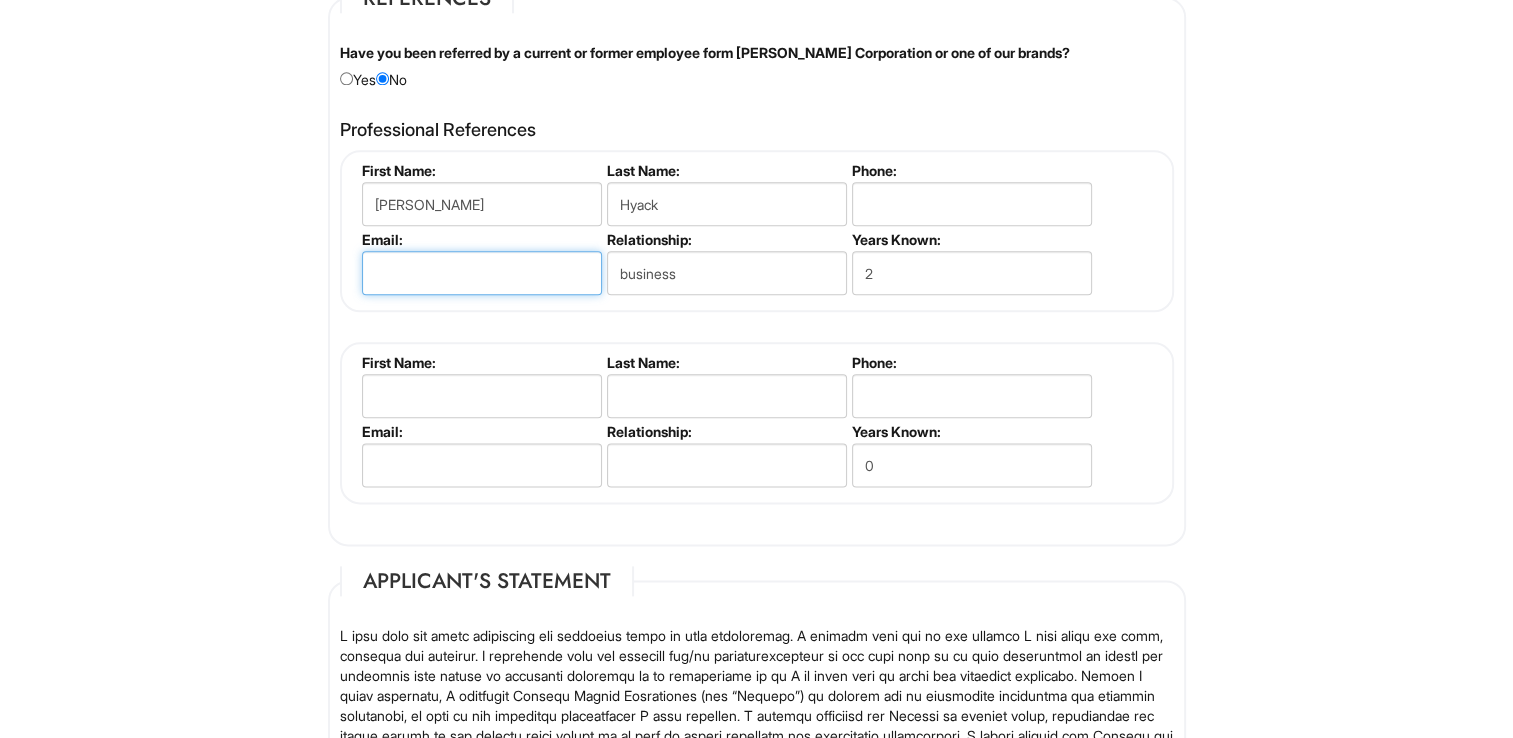 click at bounding box center (482, 273) 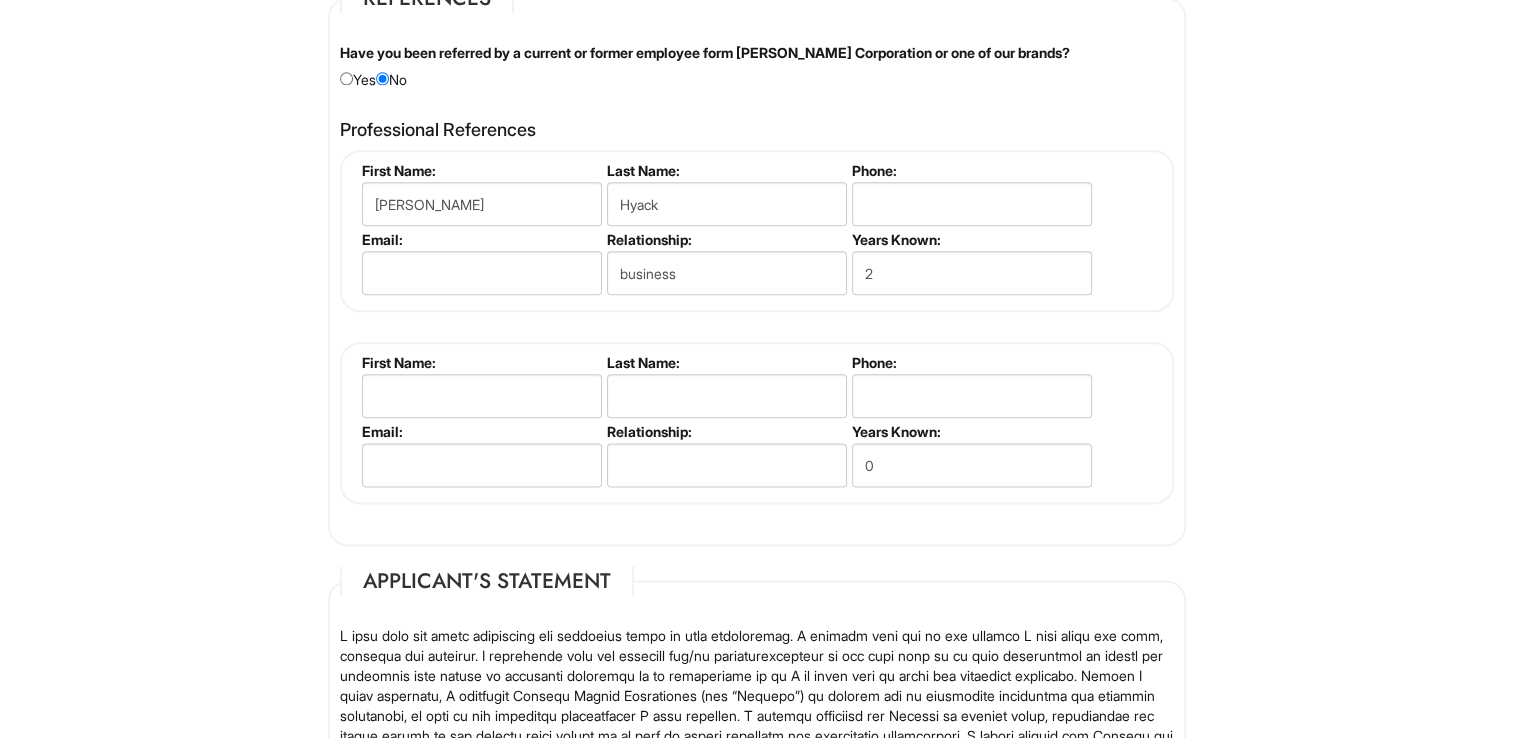 click on "Please Complete This Form 1 2 3 Assistant General Manager, A|X Armani Exchange PLEASE COMPLETE ALL REQUIRED FIELDS
We are an Equal Opportunity Employer. All persons shall have the opportunity to be considered for employment without regard to their race, color, creed, religion, national origin, ancestry, citizenship status, age, disability, gender, sex, sexual orientation, veteran status, genetic information or any other characteristic protected by applicable federal, state or local laws. We will endeavor to make a reasonable accommodation to the known physical or mental limitations of a qualified applicant with a disability unless the accommodation would impose an undue hardship on the operation of our business. If you believe you require such assistance to complete this form or to participate in an interview, please let us know.
Personal Information
Last Name  *   smith
First Name  *   Althea
Middle Name   hope
E-mail Address  *   tropicbloomsdesign@gmail.com
Phone  *" at bounding box center [756, -447] 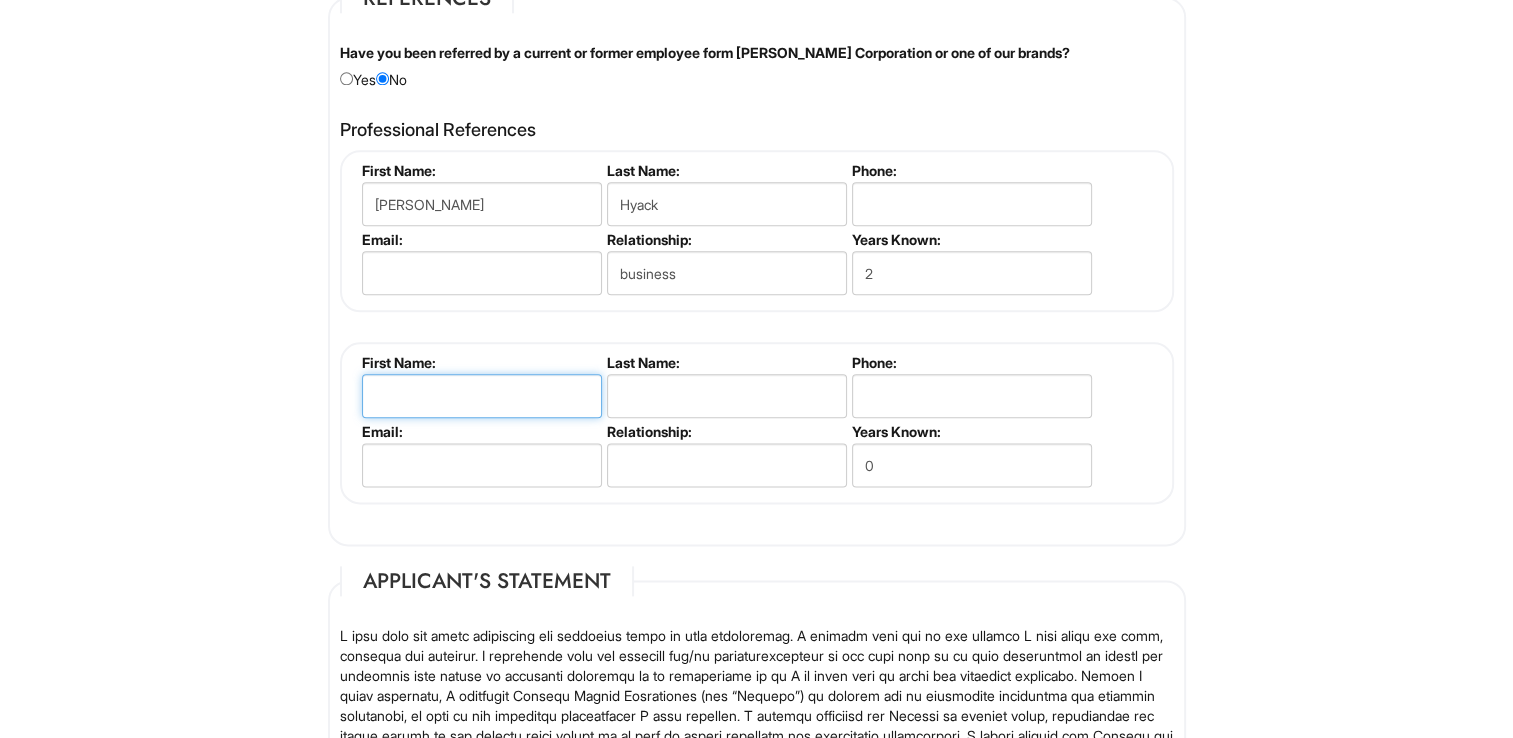 click at bounding box center (482, 396) 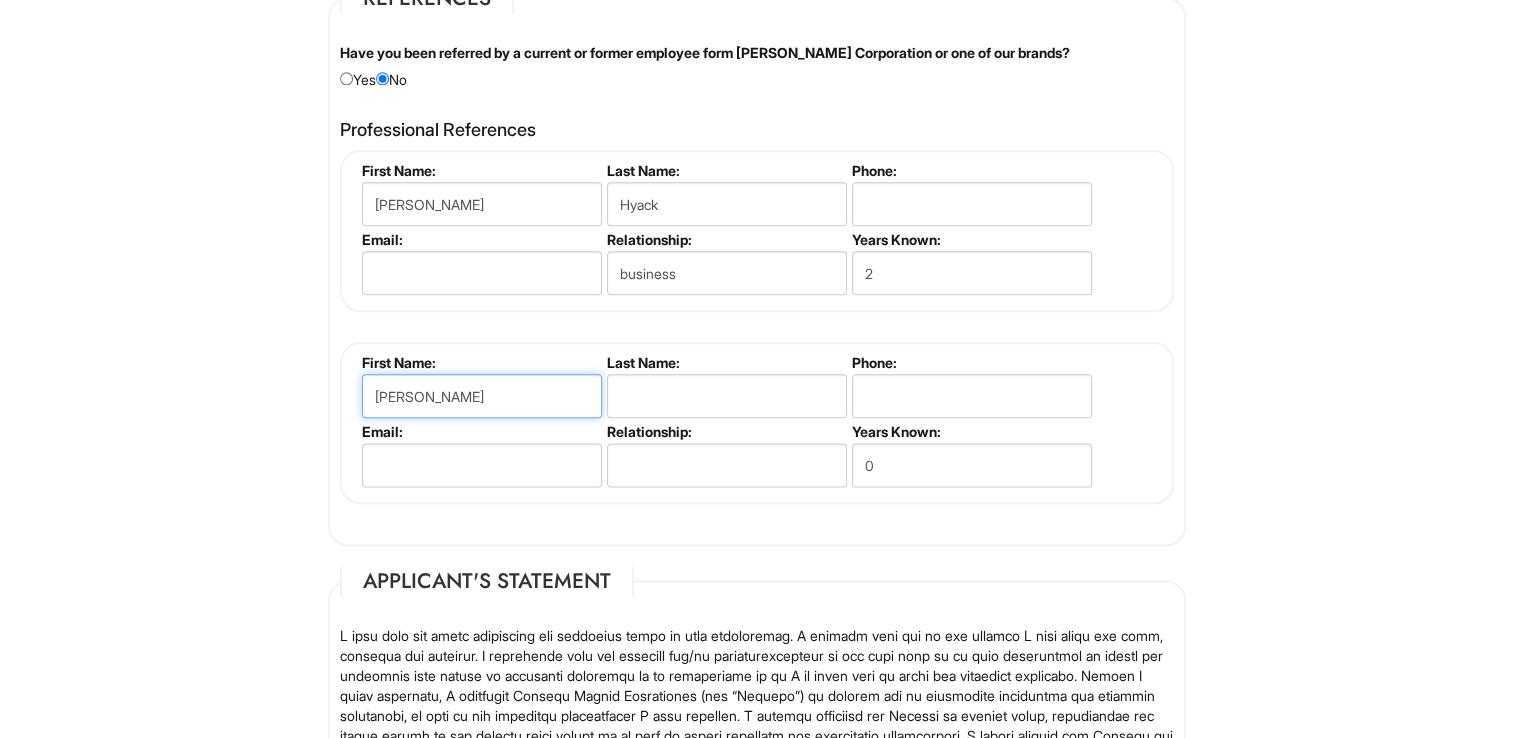 type on "Jerome" 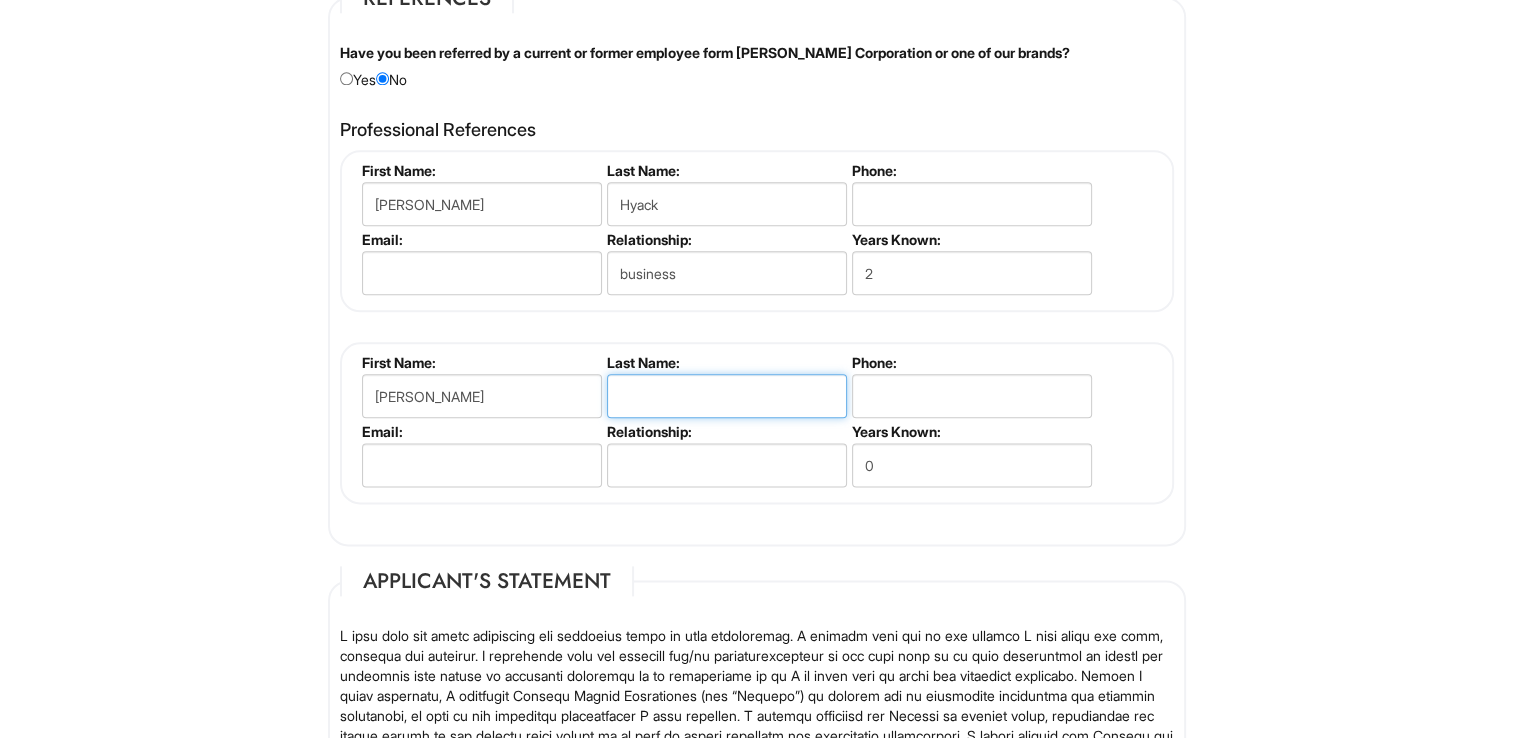 click at bounding box center [727, 396] 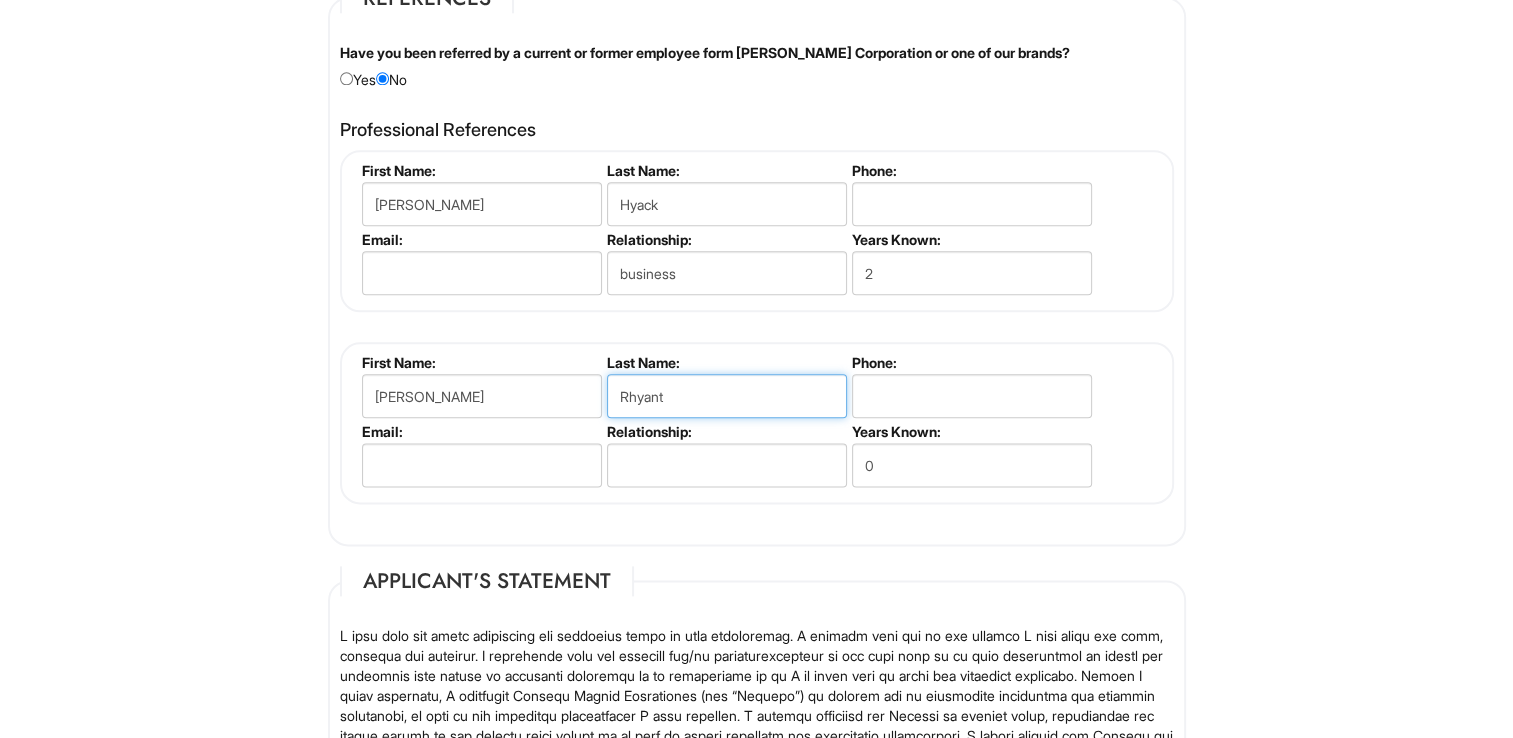 type on "Rhyant" 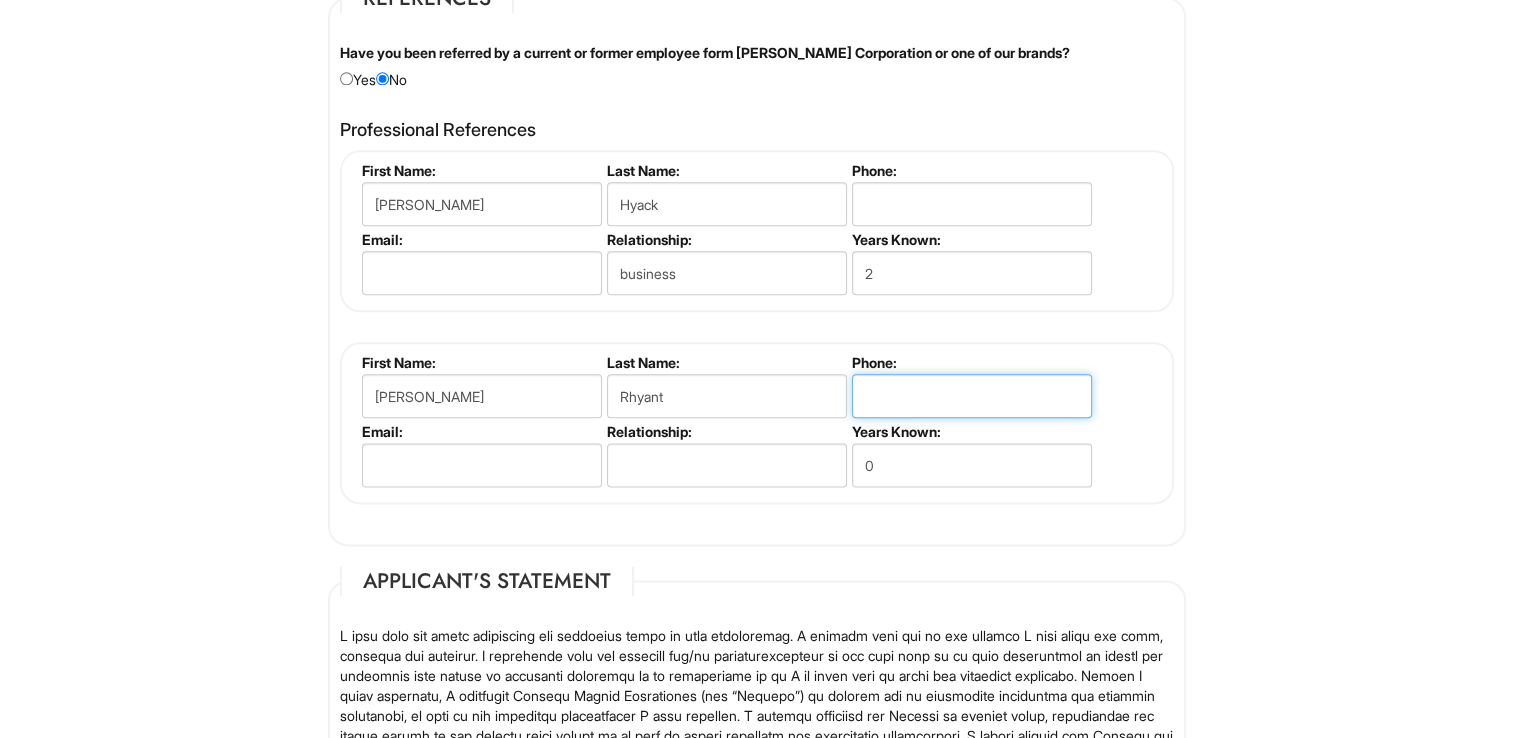 click at bounding box center [972, 396] 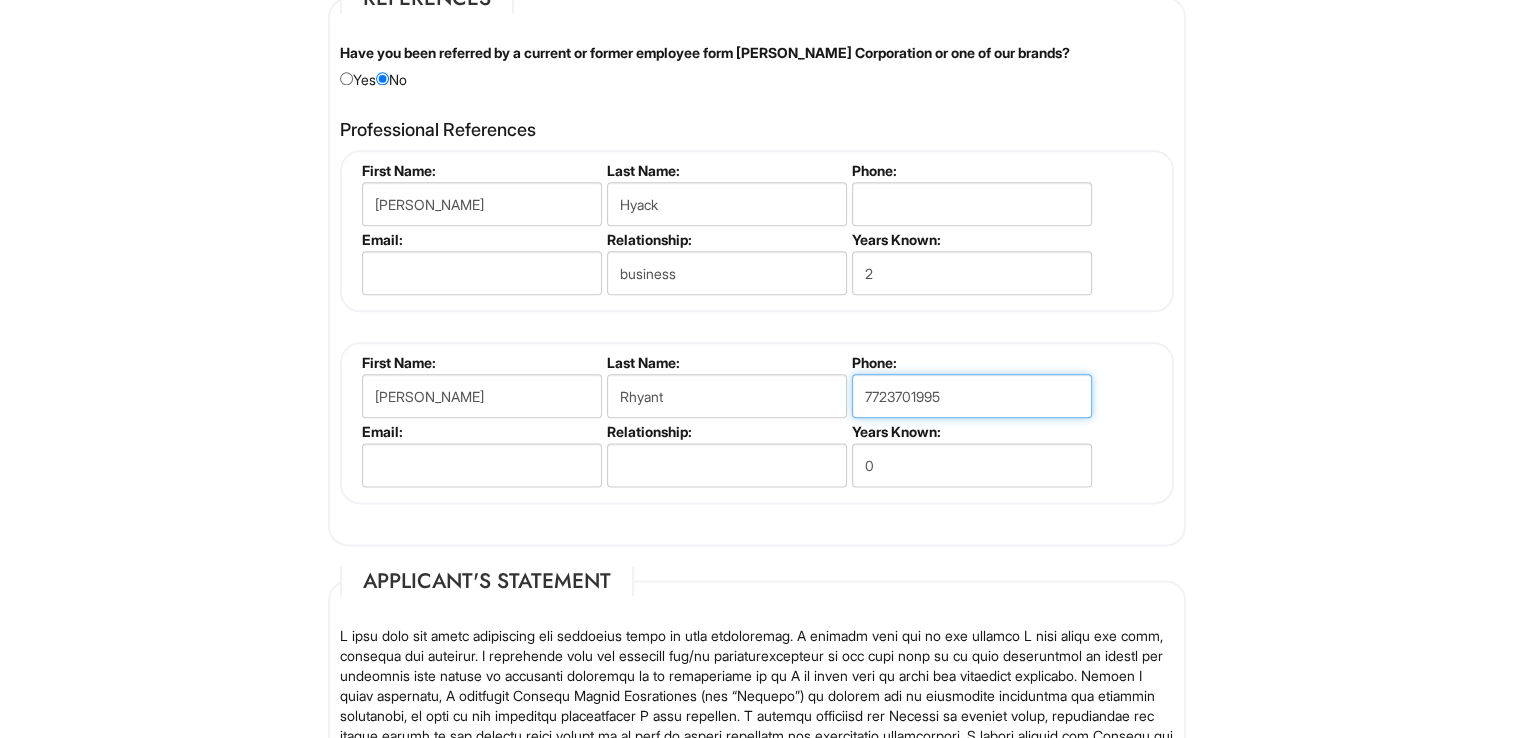 type on "7723701995" 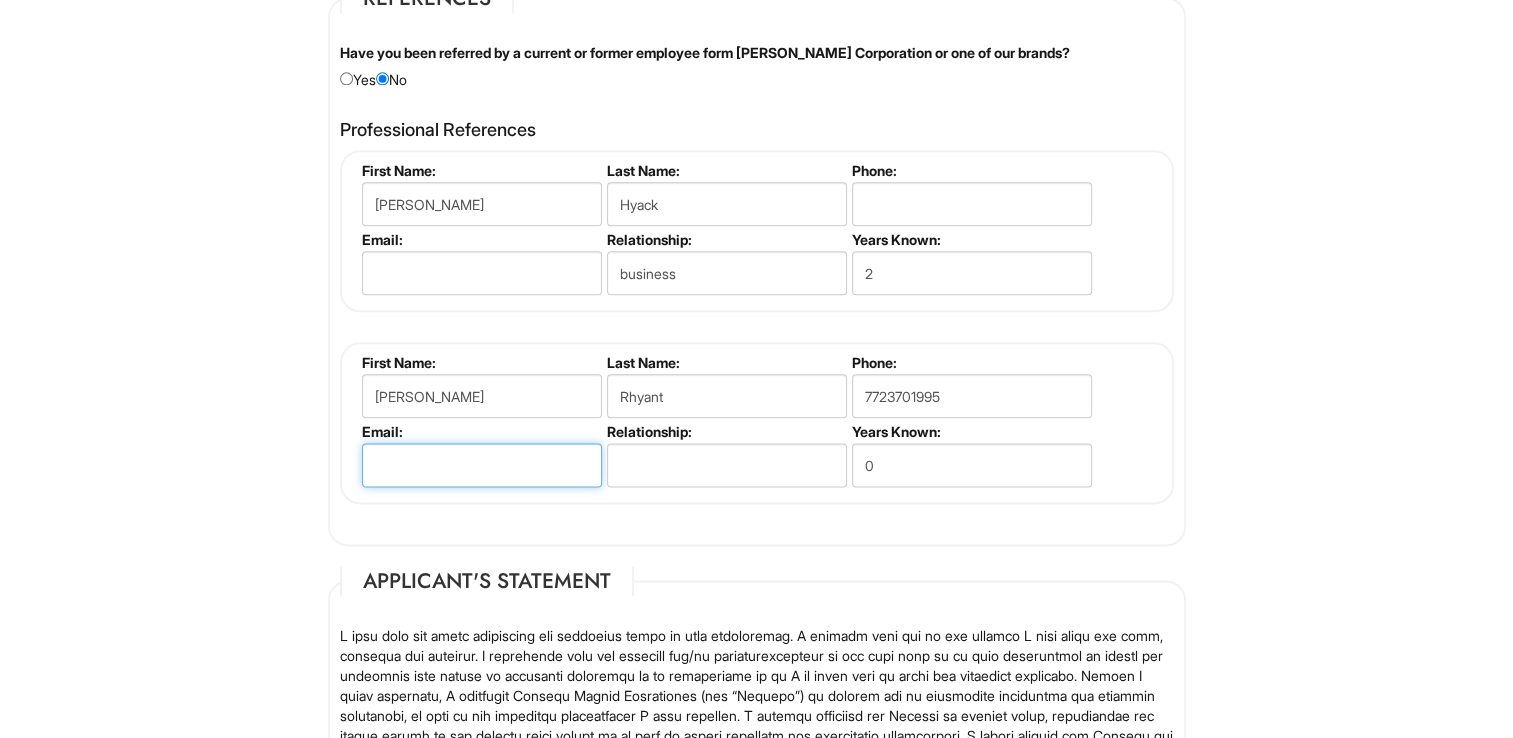 click at bounding box center (482, 465) 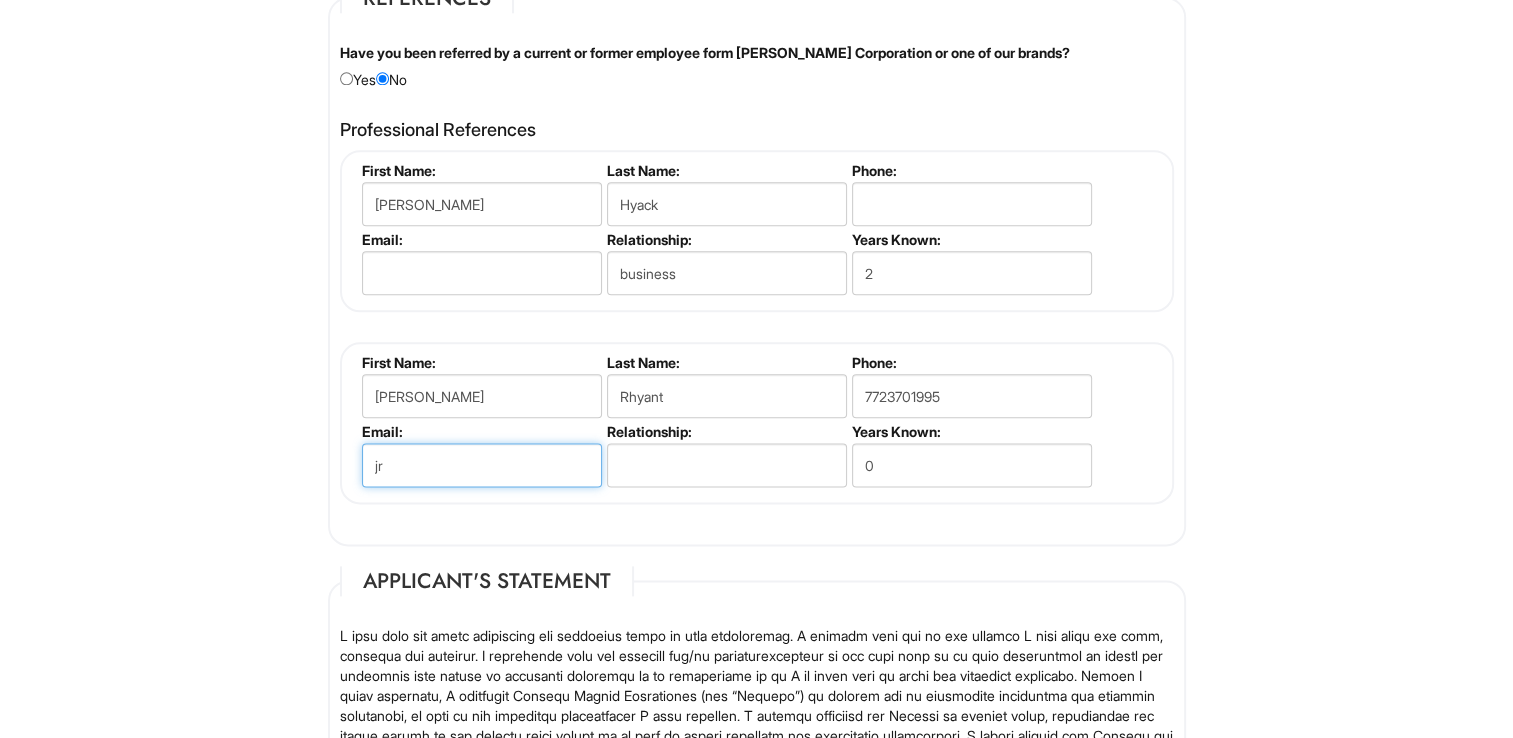 type on "j" 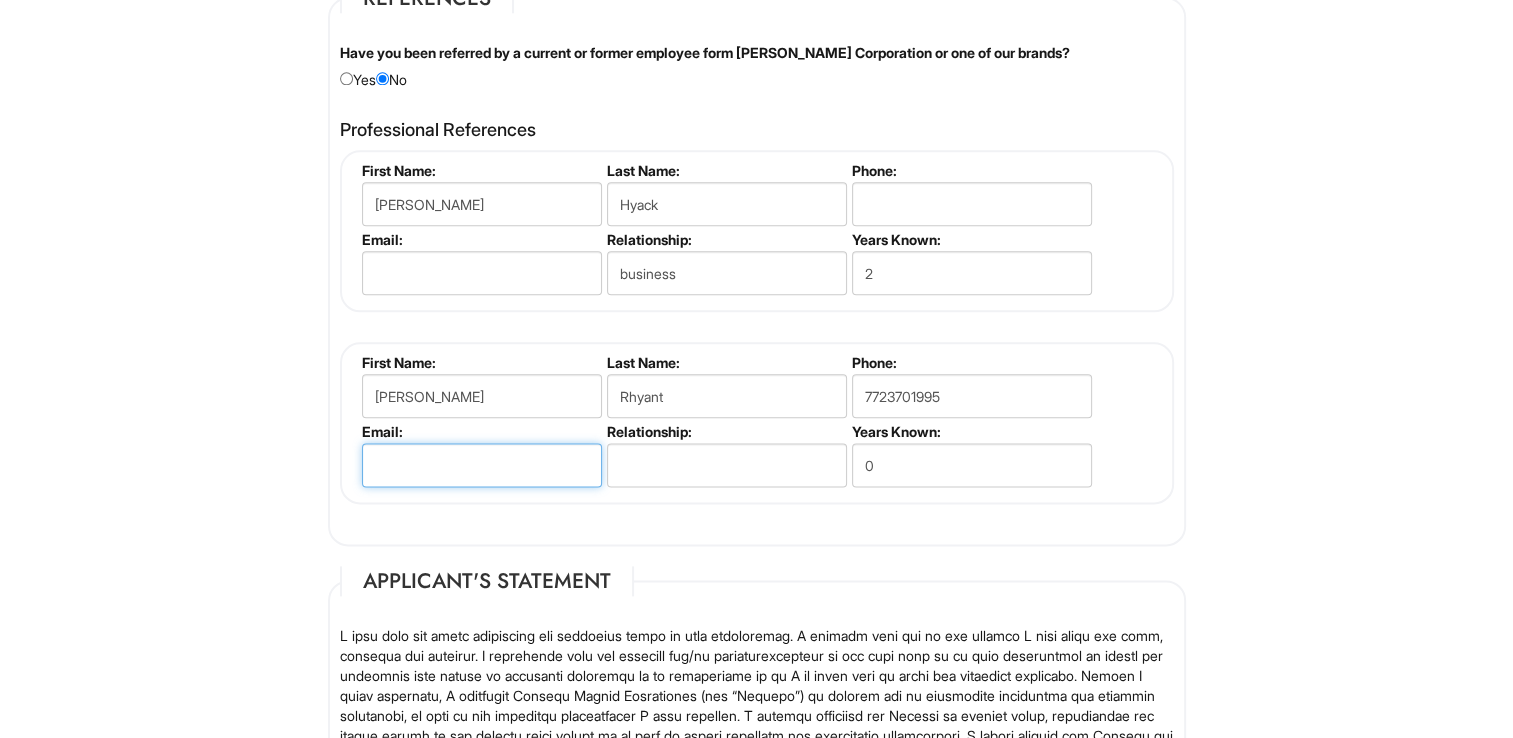 type 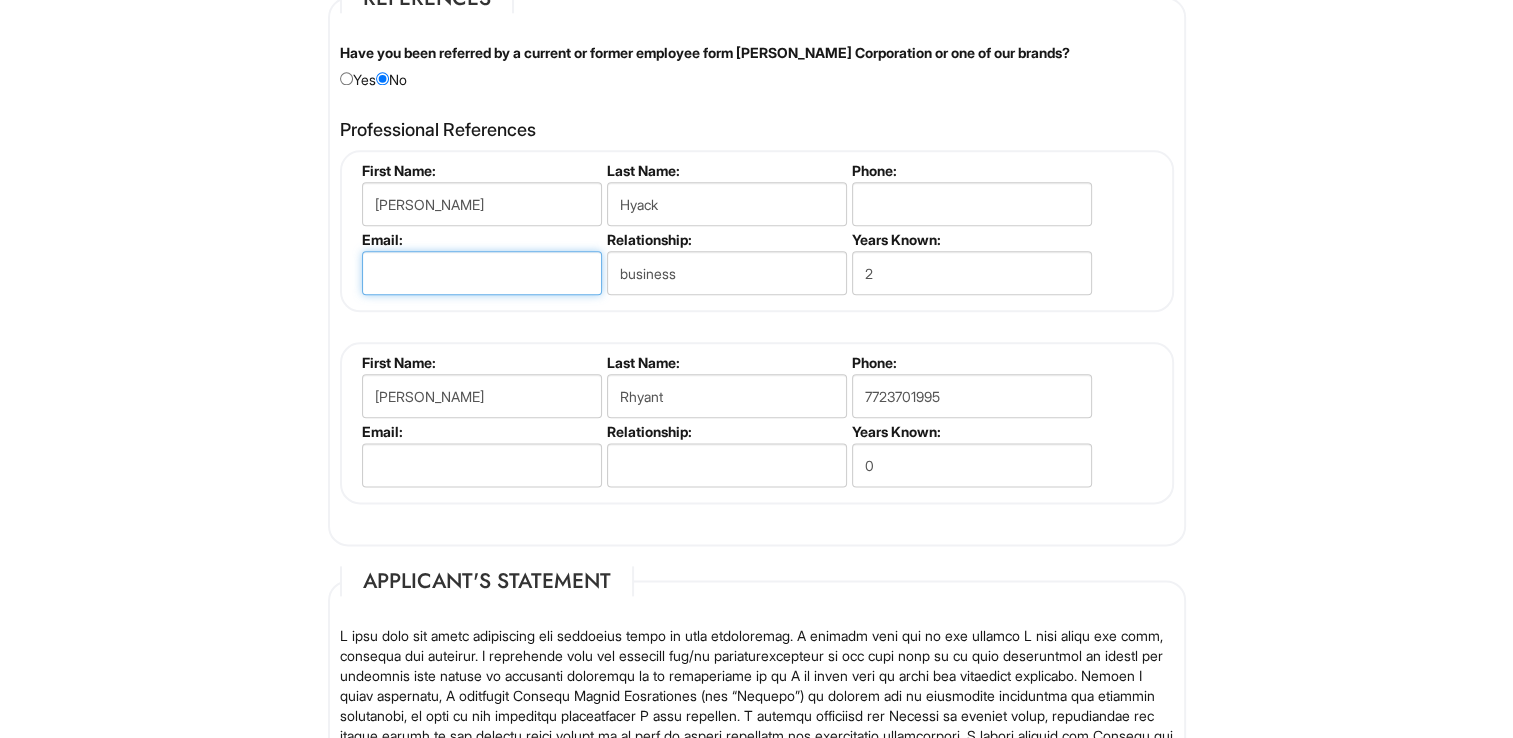 click at bounding box center [482, 273] 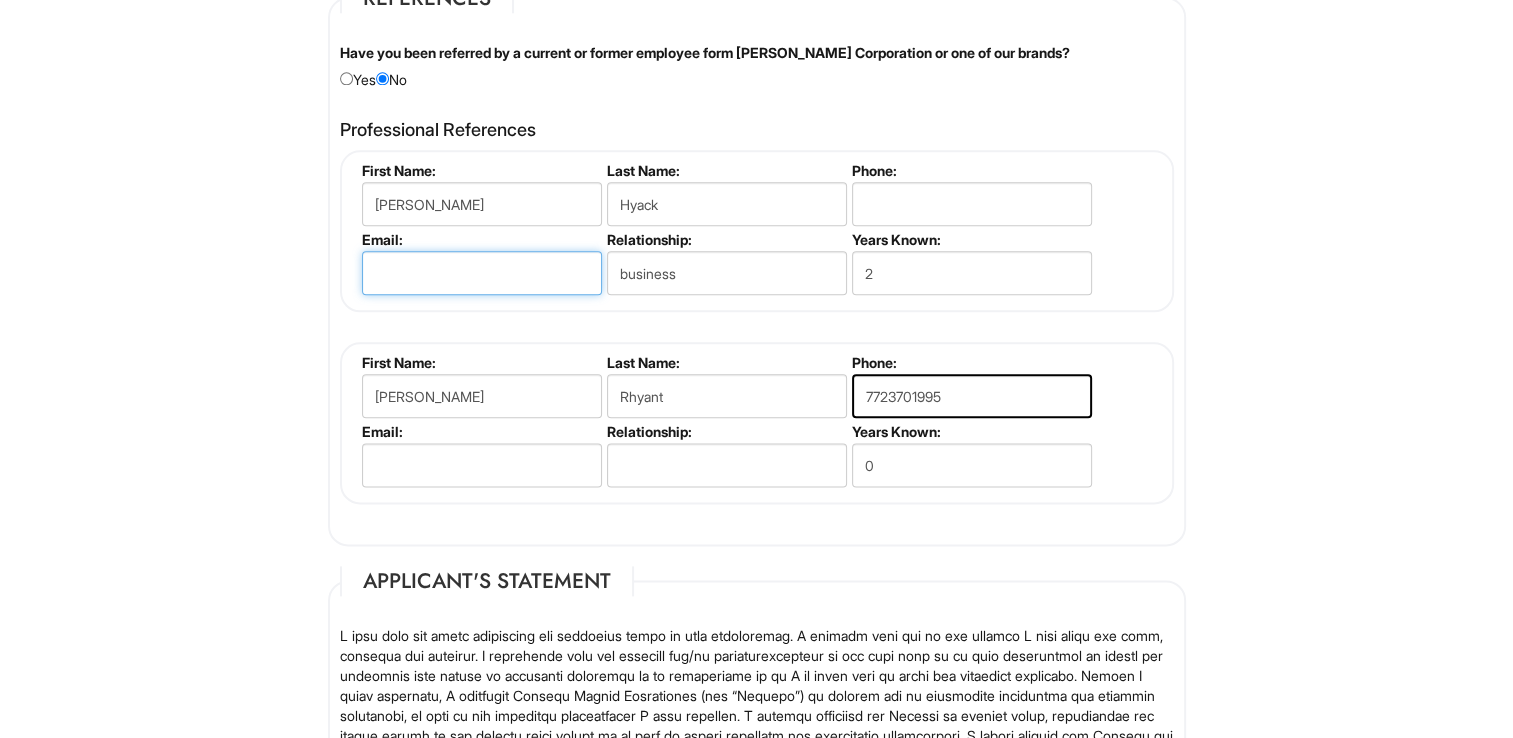 paste on "natalie.hrycak@amg.com" 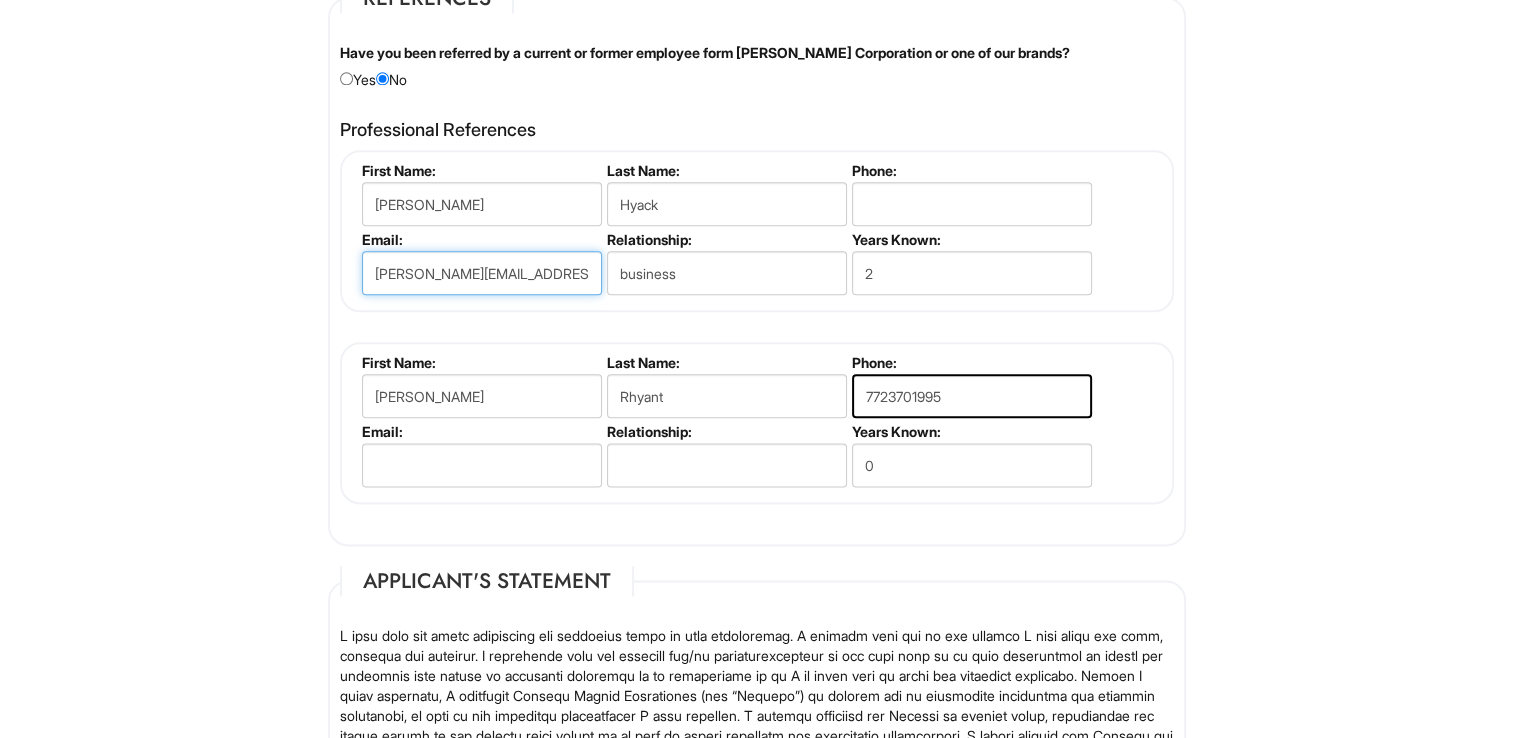 type on "natalie.hrycak@amg.com" 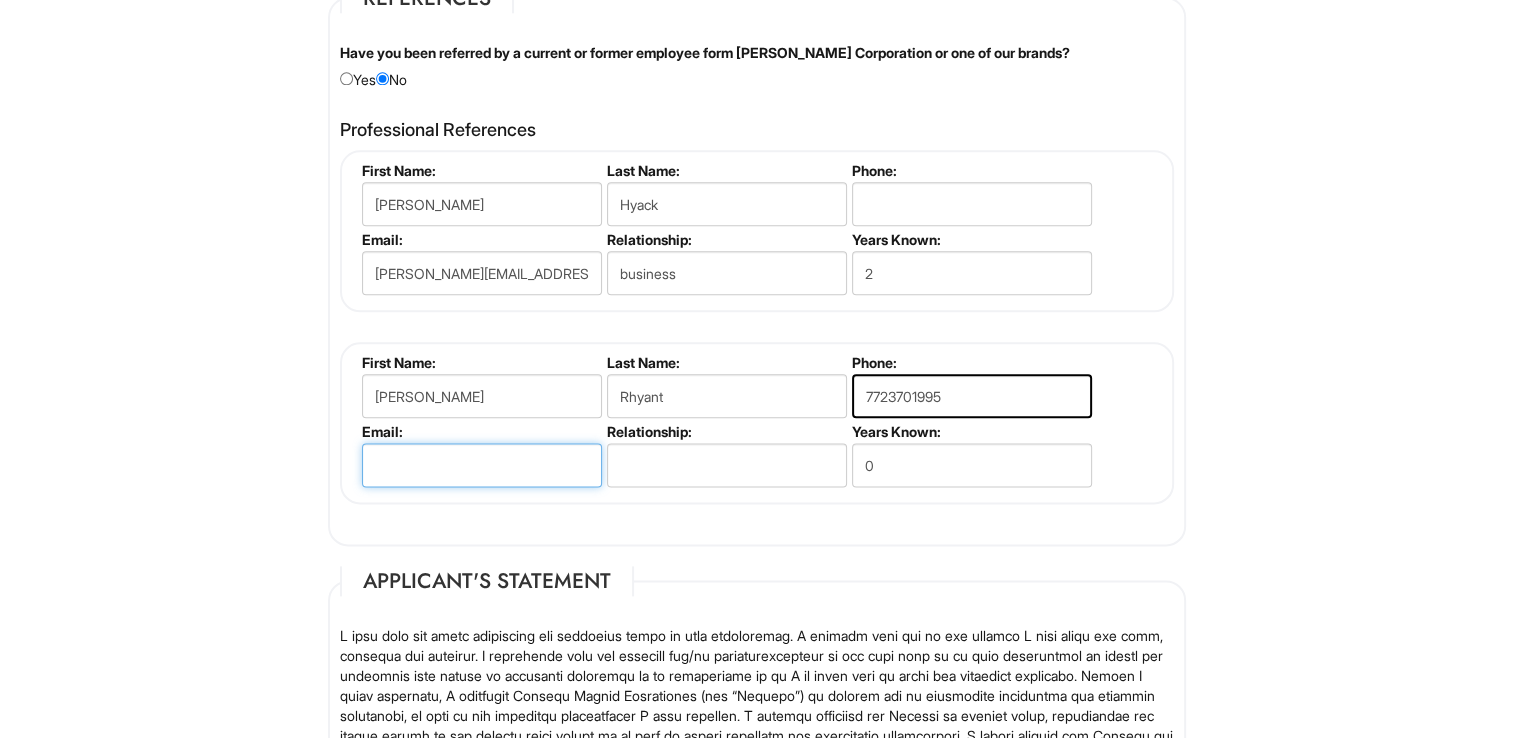 click at bounding box center (482, 465) 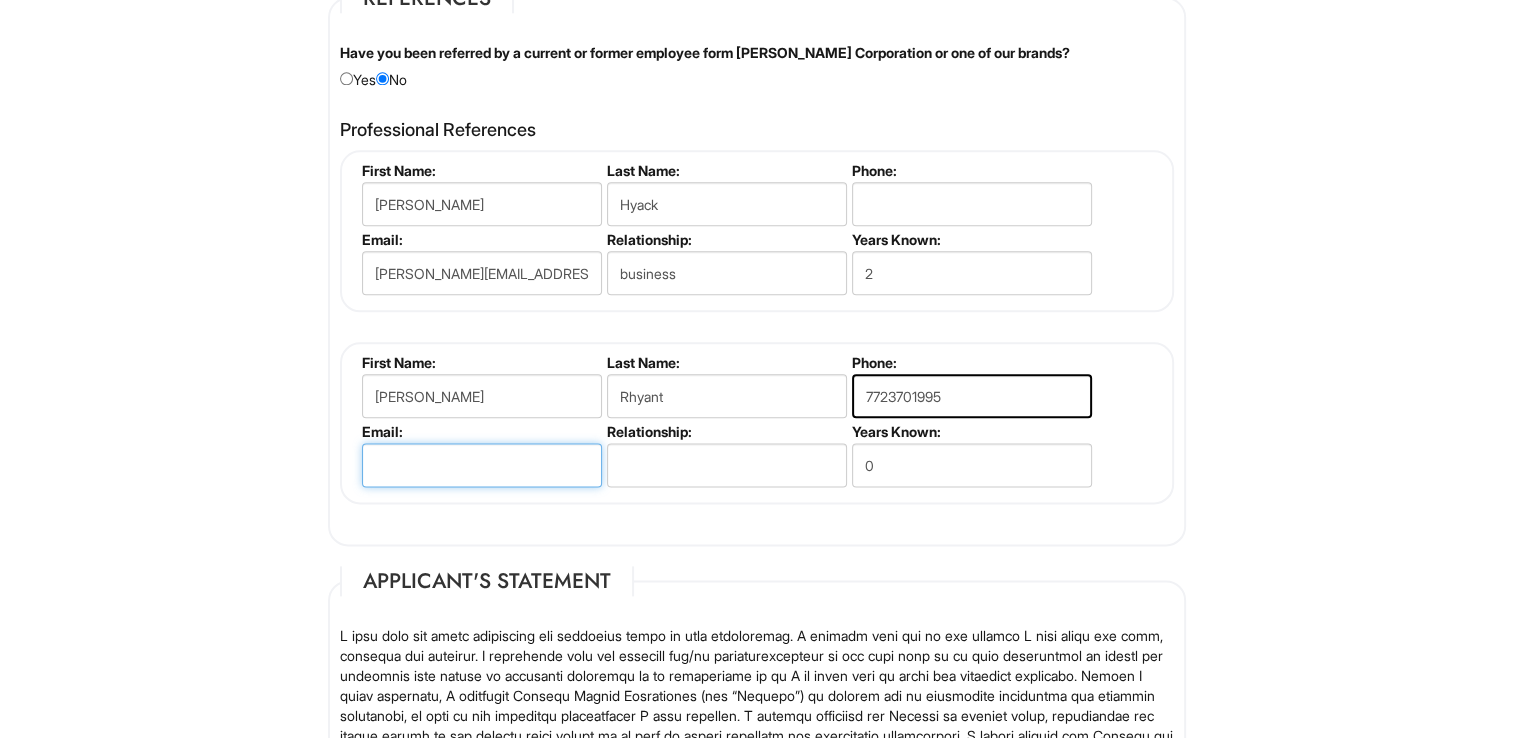 paste on "Jrhyantenterprise@gmail.com" 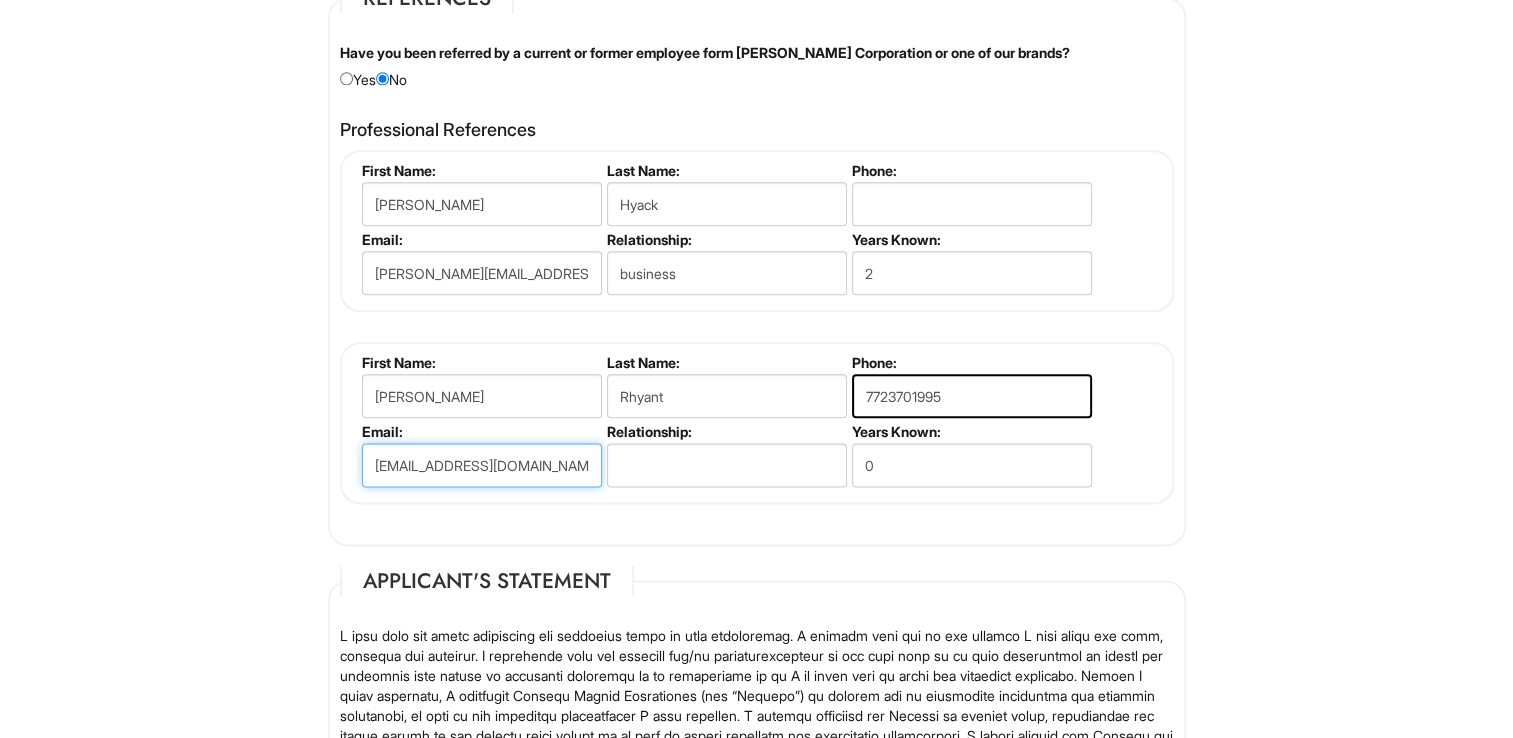type on "Jrhyantenterprise@gmail.com" 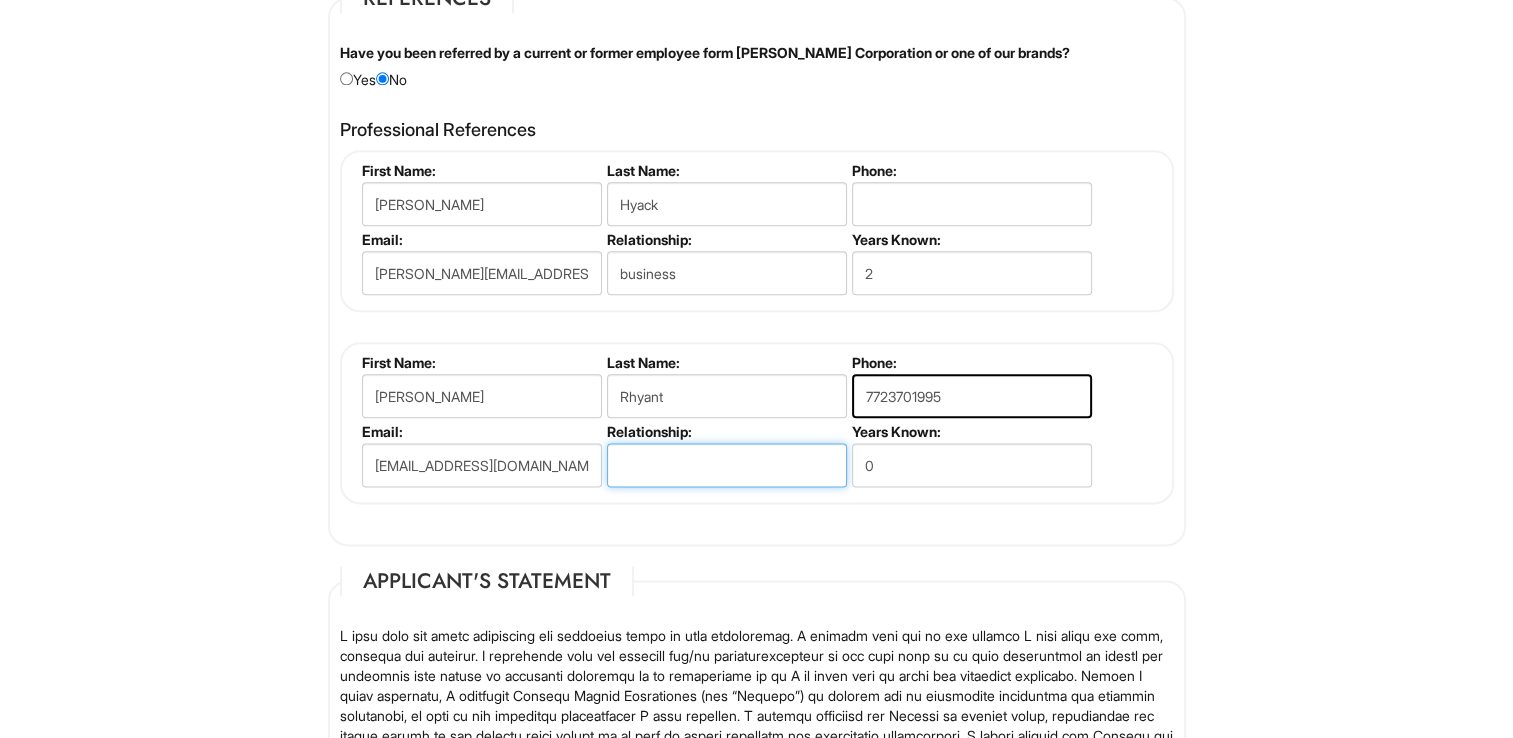 drag, startPoint x: 634, startPoint y: 466, endPoint x: 644, endPoint y: 470, distance: 10.770329 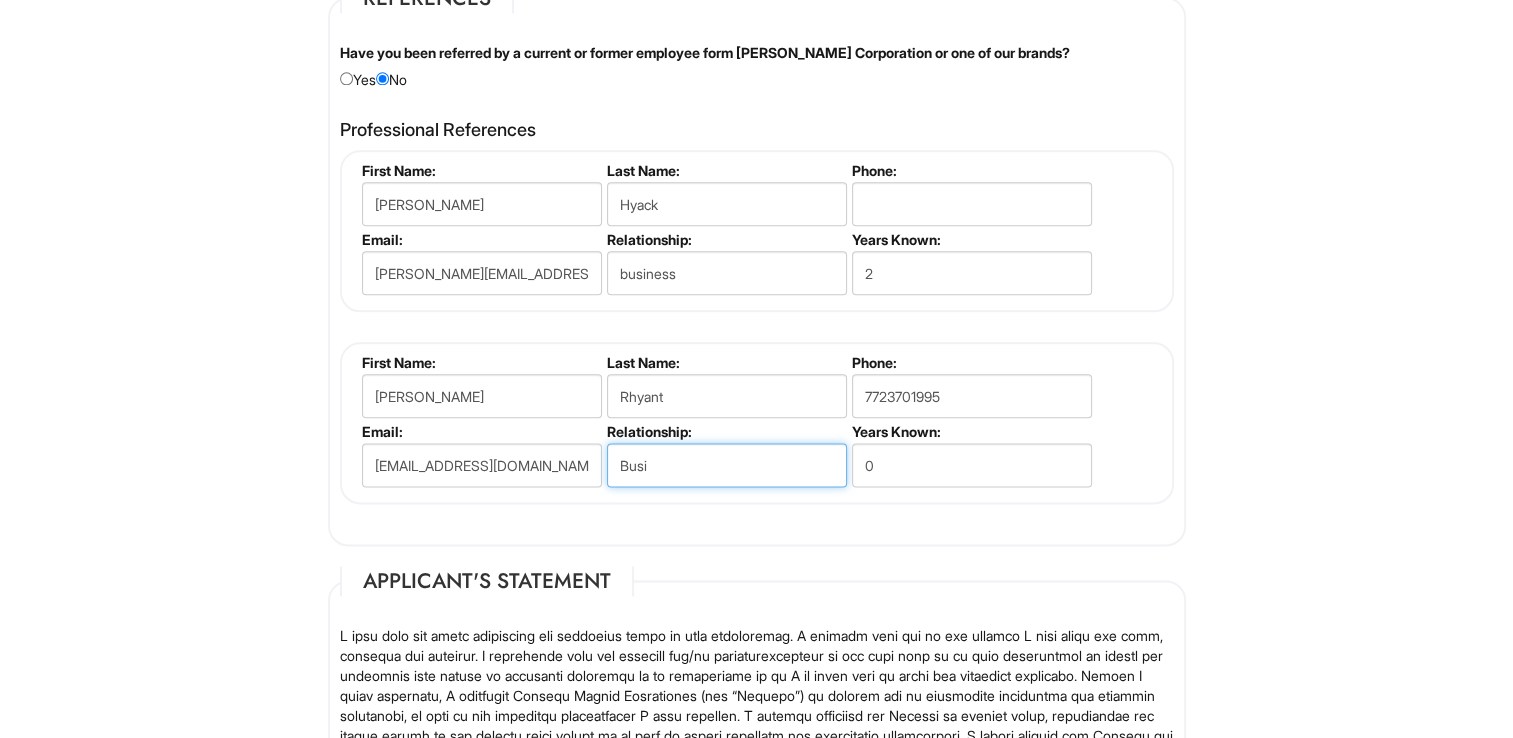 type on "business" 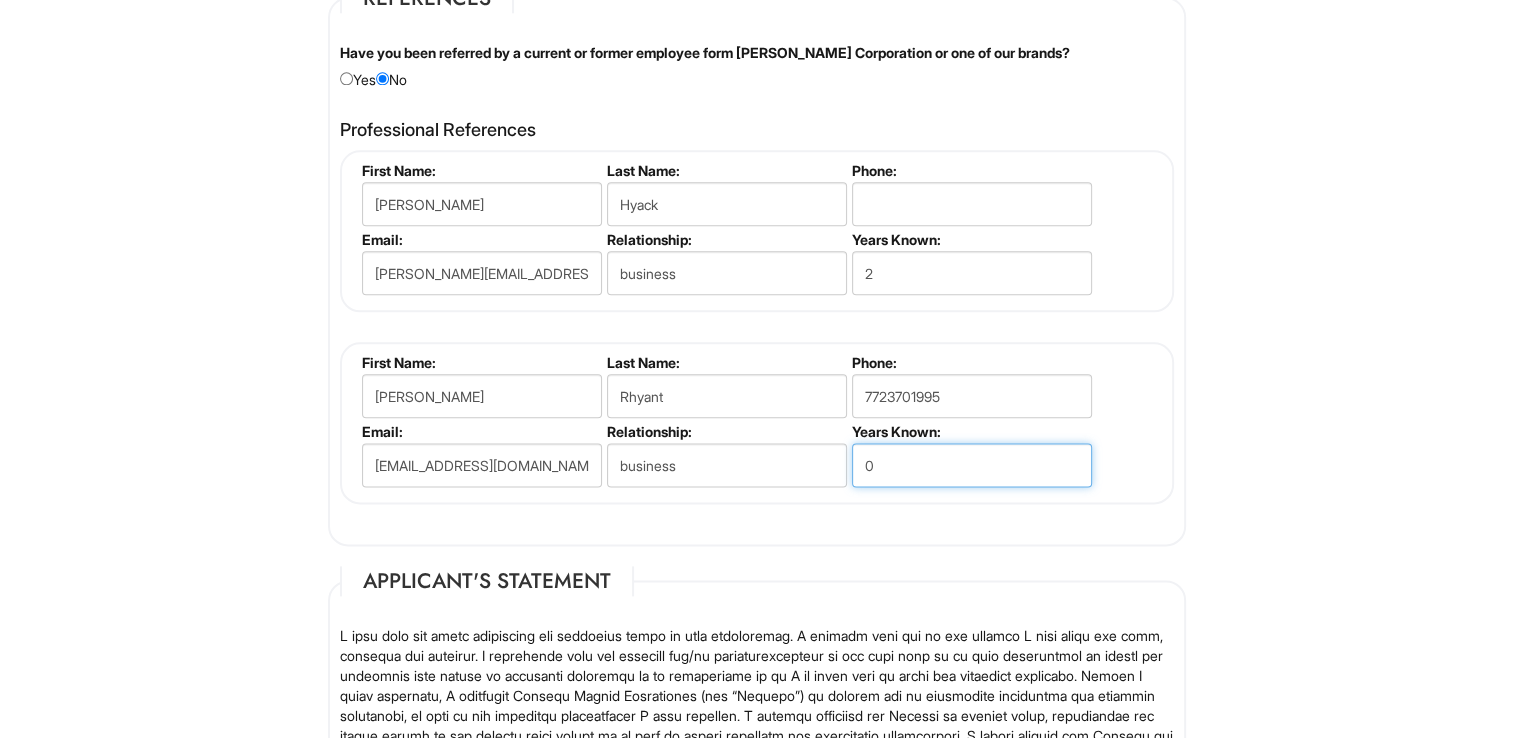 click on "0" at bounding box center (972, 465) 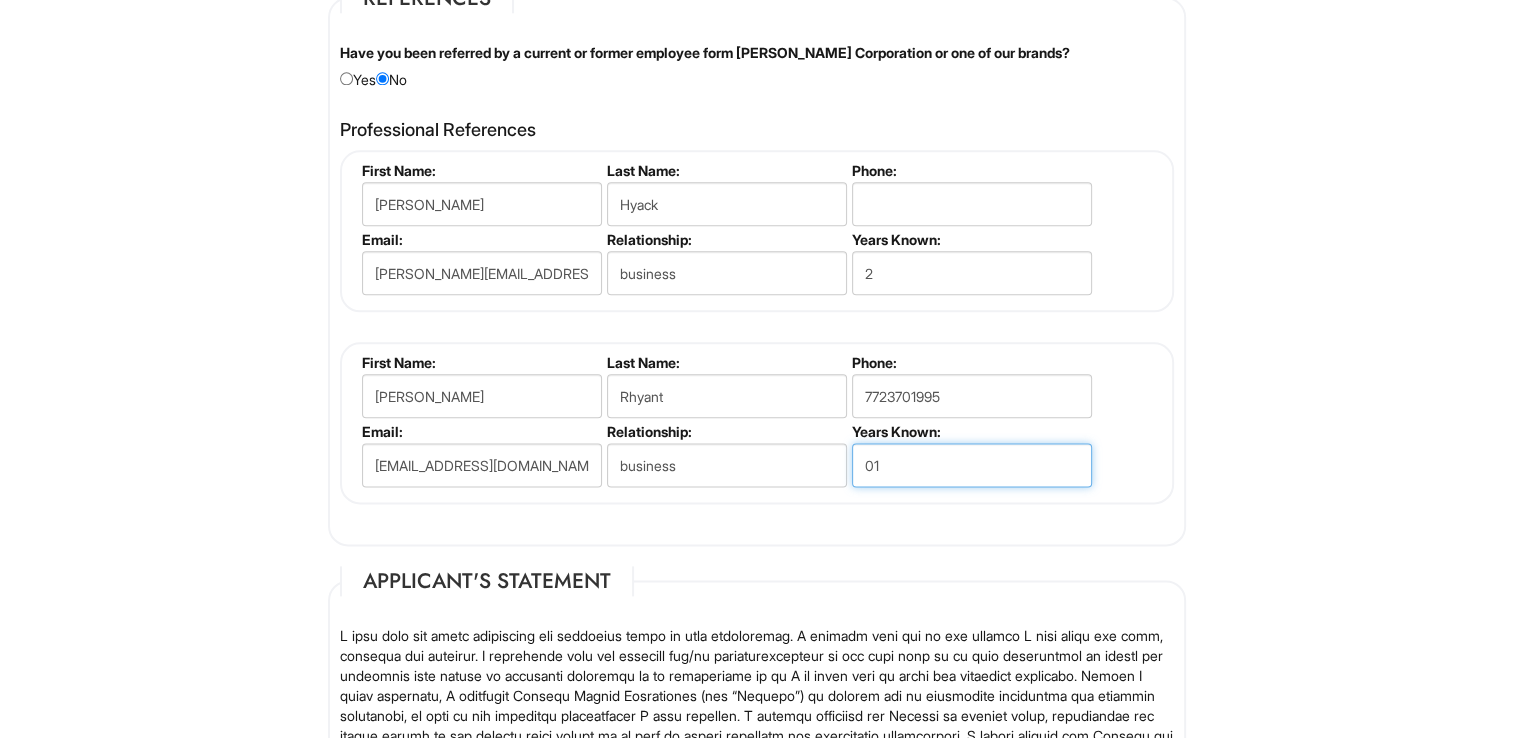 type on "0" 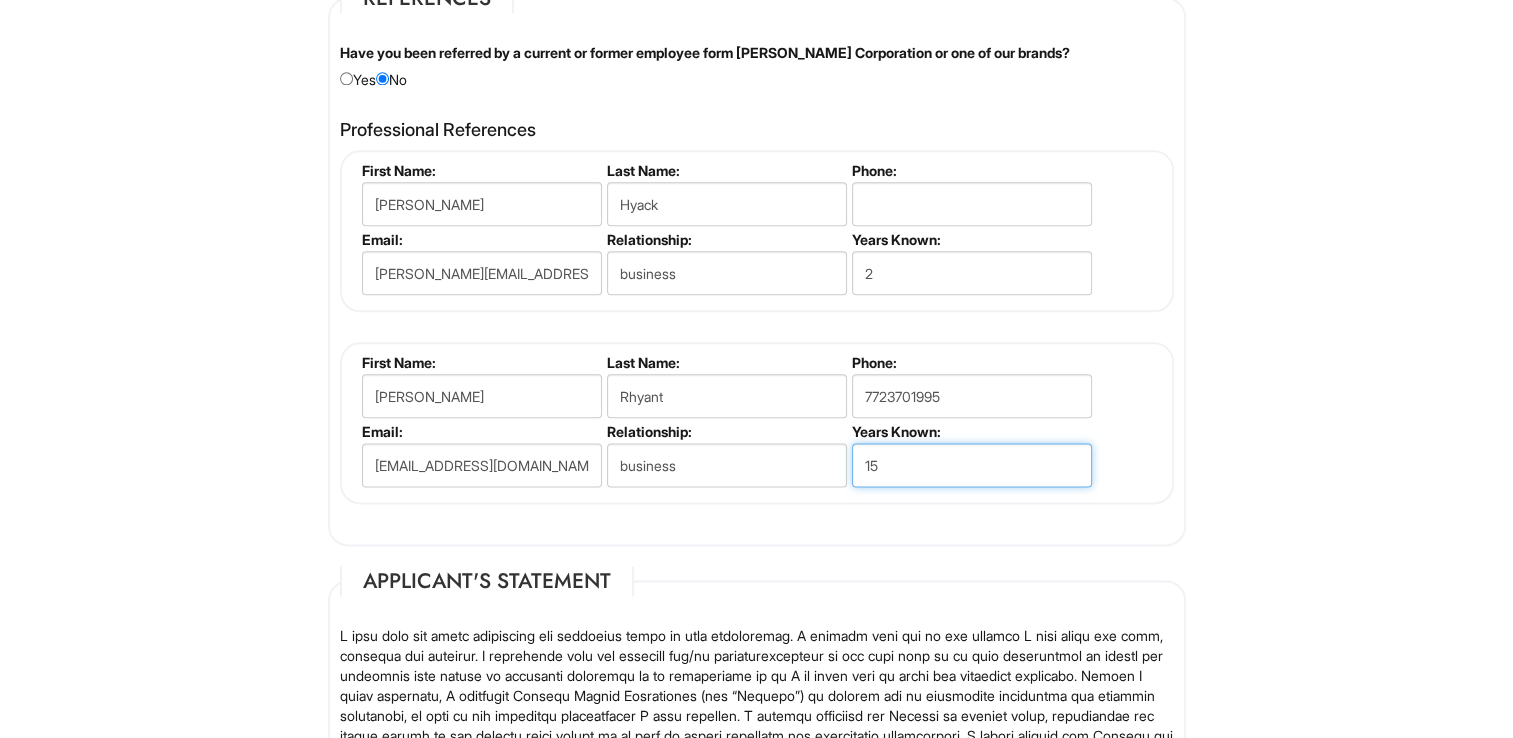 type on "15" 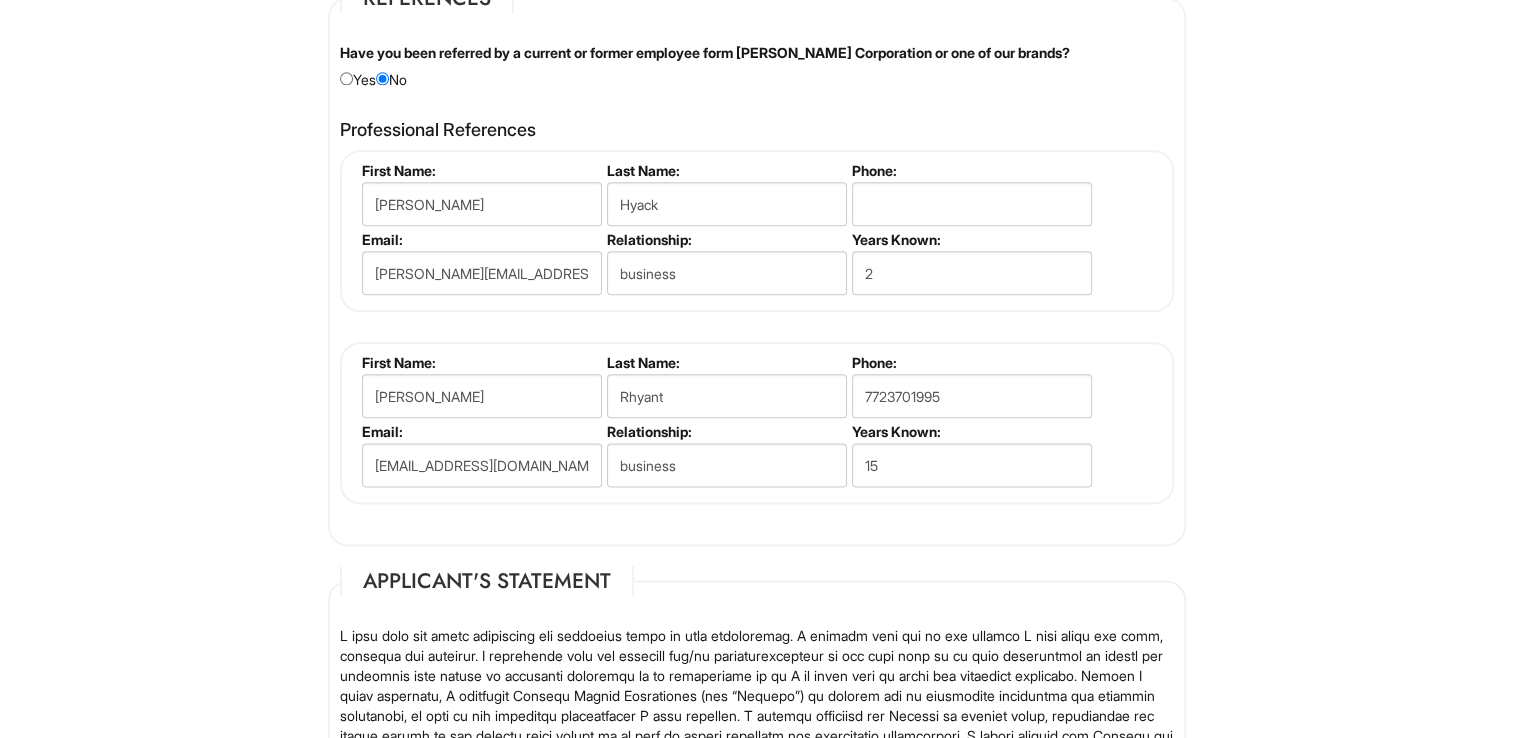 click on "Please Complete This Form 1 2 3 Assistant General Manager, A|X Armani Exchange PLEASE COMPLETE ALL REQUIRED FIELDS
We are an Equal Opportunity Employer. All persons shall have the opportunity to be considered for employment without regard to their race, color, creed, religion, national origin, ancestry, citizenship status, age, disability, gender, sex, sexual orientation, veteran status, genetic information or any other characteristic protected by applicable federal, state or local laws. We will endeavor to make a reasonable accommodation to the known physical or mental limitations of a qualified applicant with a disability unless the accommodation would impose an undue hardship on the operation of our business. If you believe you require such assistance to complete this form or to participate in an interview, please let us know.
Personal Information
Last Name  *   smith
First Name  *   Althea
Middle Name   hope
E-mail Address  *   tropicbloomsdesign@gmail.com
Phone  *" at bounding box center [756, -447] 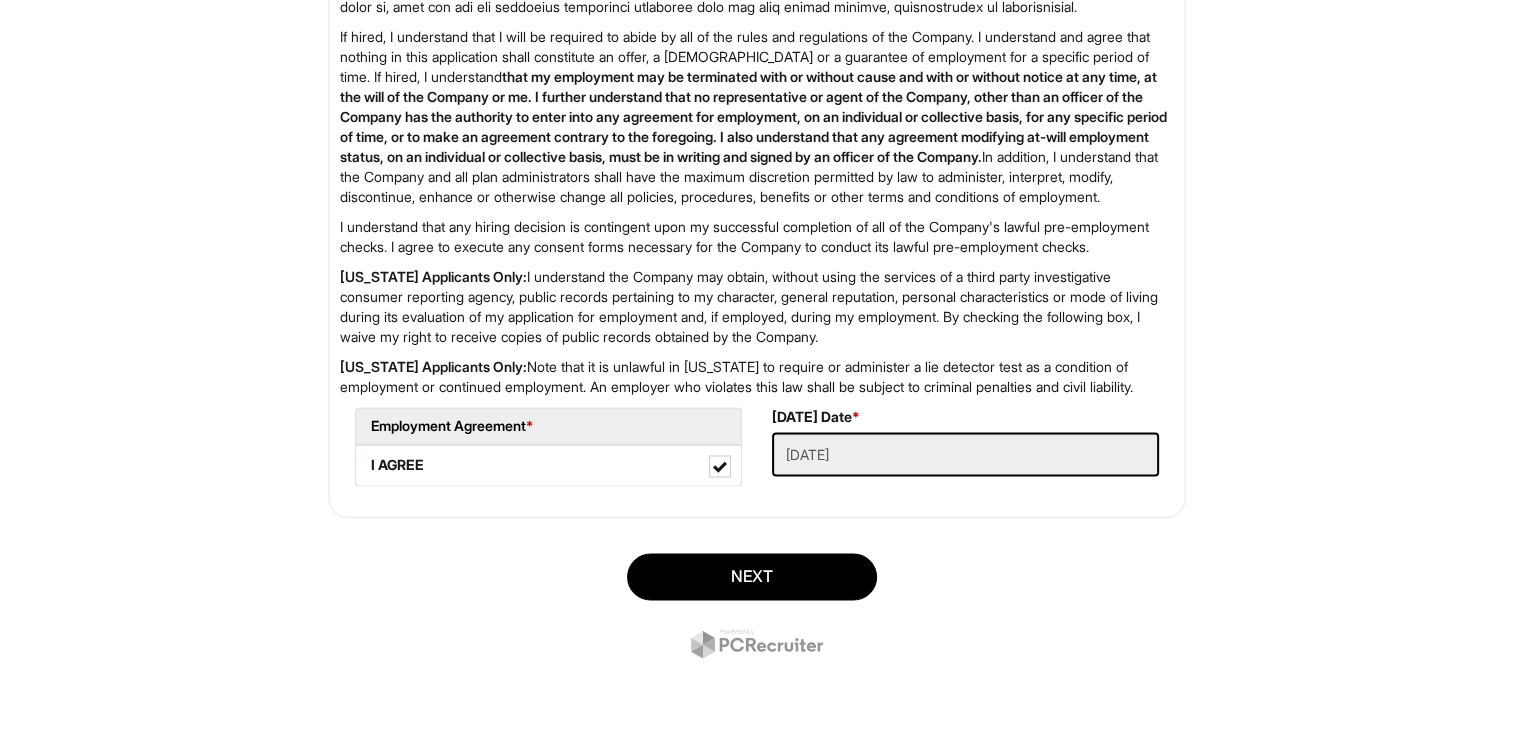 scroll, scrollTop: 3236, scrollLeft: 0, axis: vertical 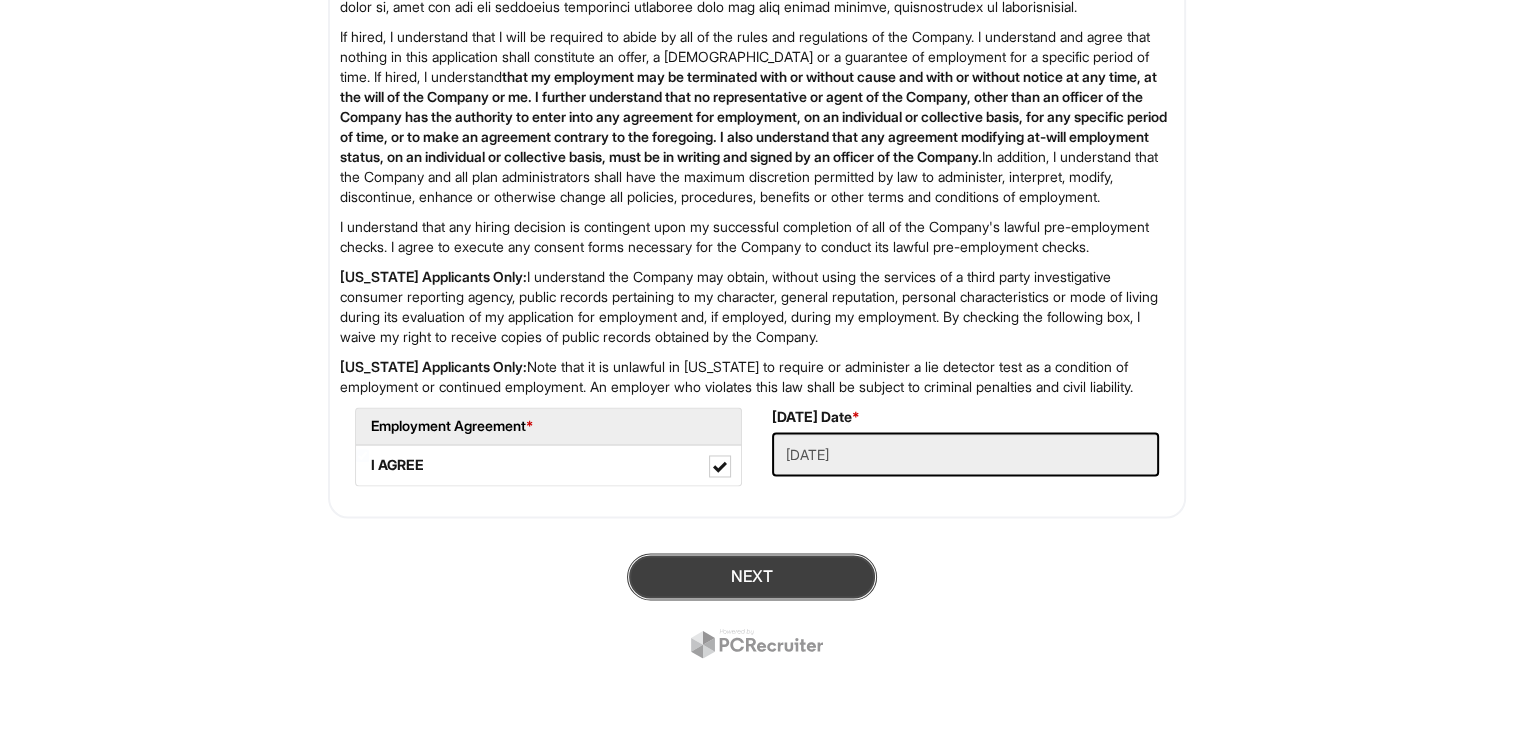 click on "Next" at bounding box center [752, 576] 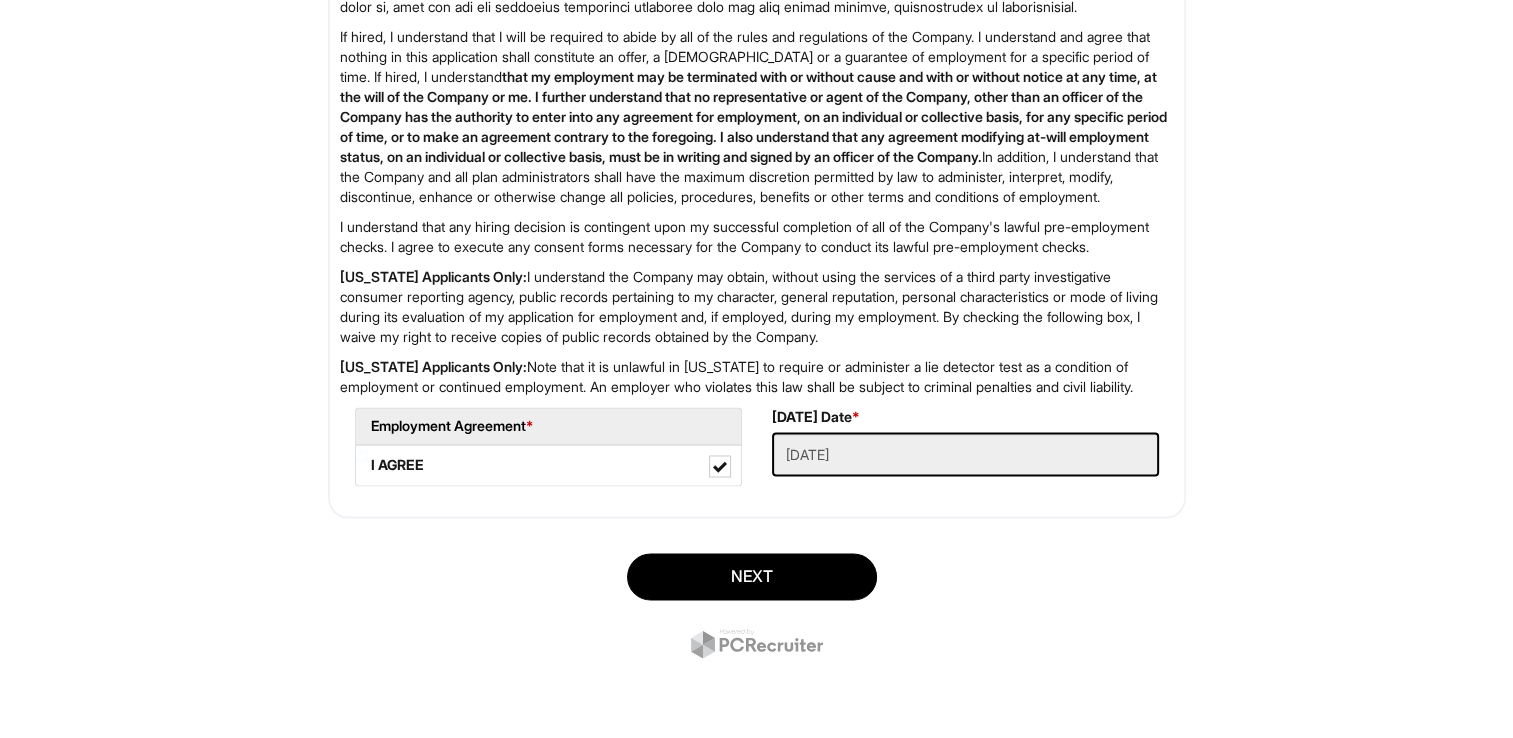 scroll, scrollTop: 122, scrollLeft: 0, axis: vertical 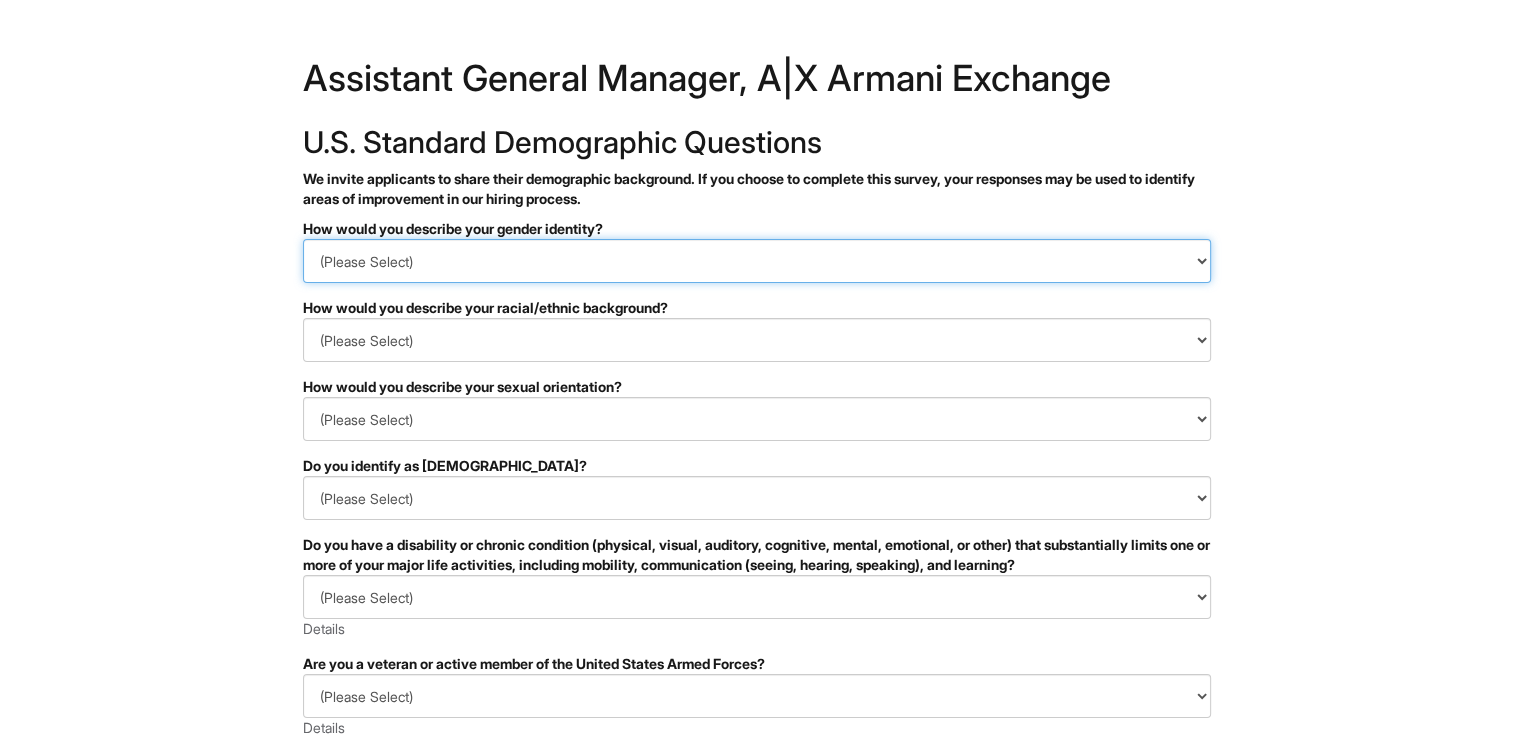 click on "(Please Select) Man Woman Non-binary I prefer to self-describe I don't wish to answer" at bounding box center (757, 261) 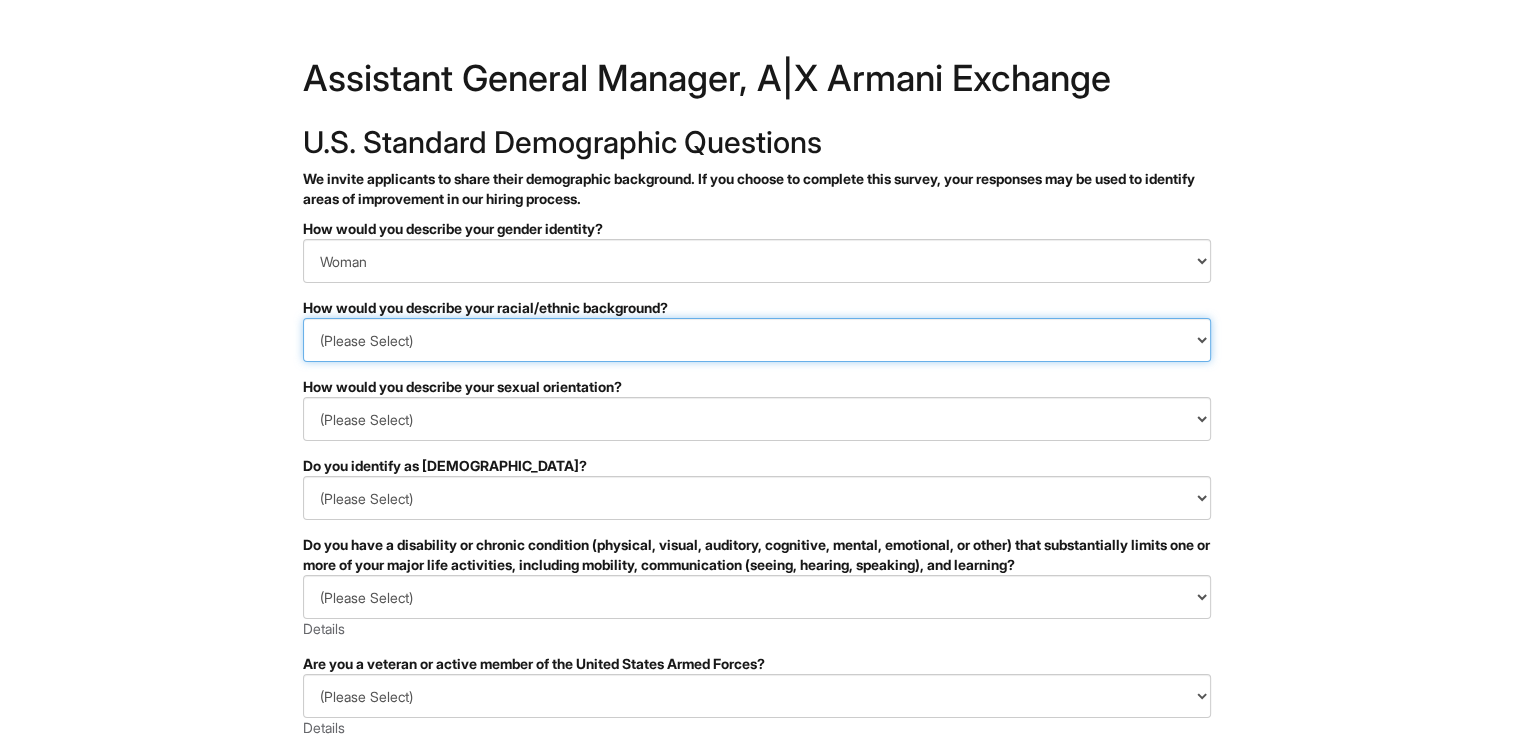 click on "(Please Select) Black or of African descent    East Asian    Hispanic, Latinx or of Spanish Origin    Indigenous, American Indian or Alaska Native    Middle Eastern or North African    Native Hawaiian or Pacific Islander    South Asian    Southeast Asian    White or European    I prefer to self-describe    I don't wish to answer" at bounding box center [757, 340] 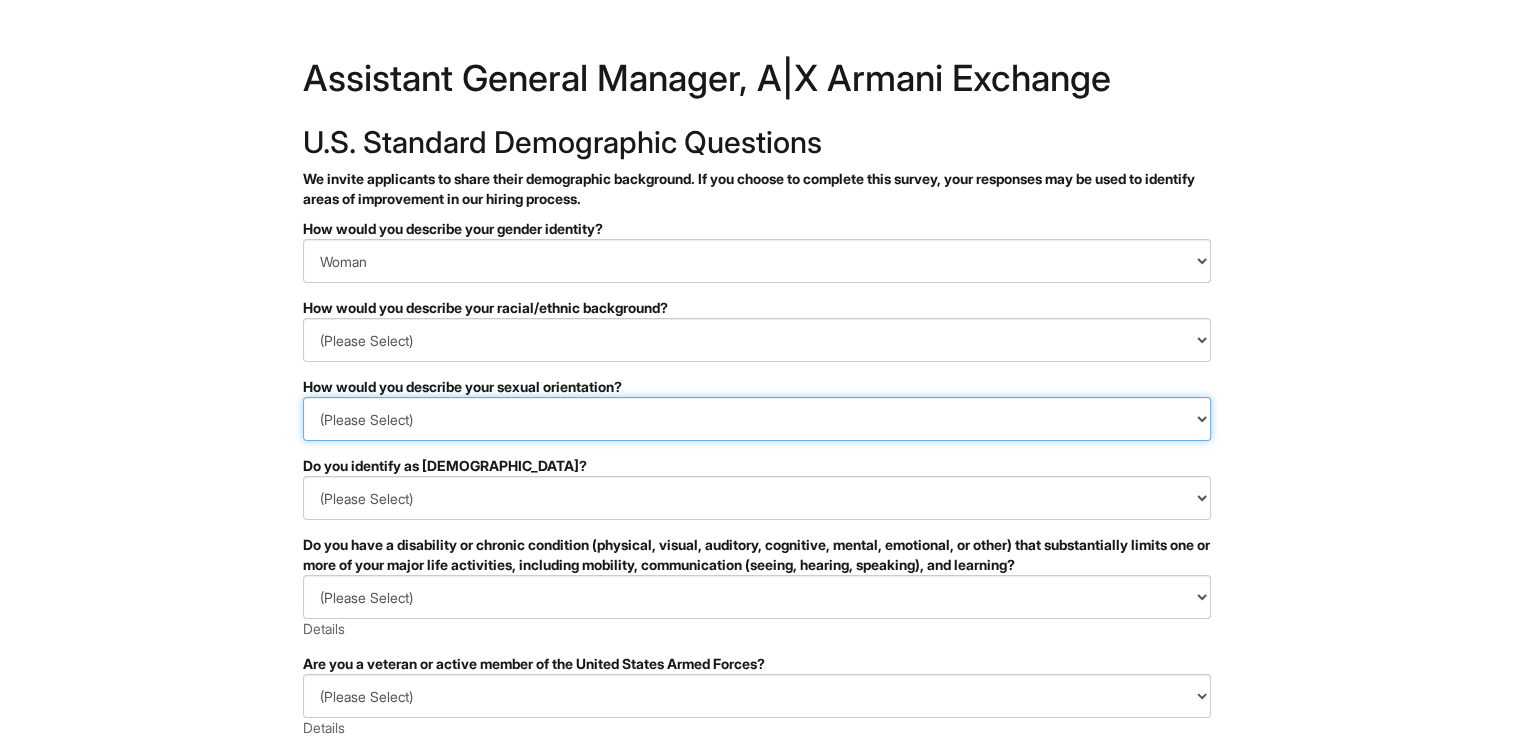 click on "(Please Select) Asexual Bisexual and/or pansexual Gay Heterosexual Lesbian Queer I prefer to self-describe I don't wish to answer" at bounding box center [757, 419] 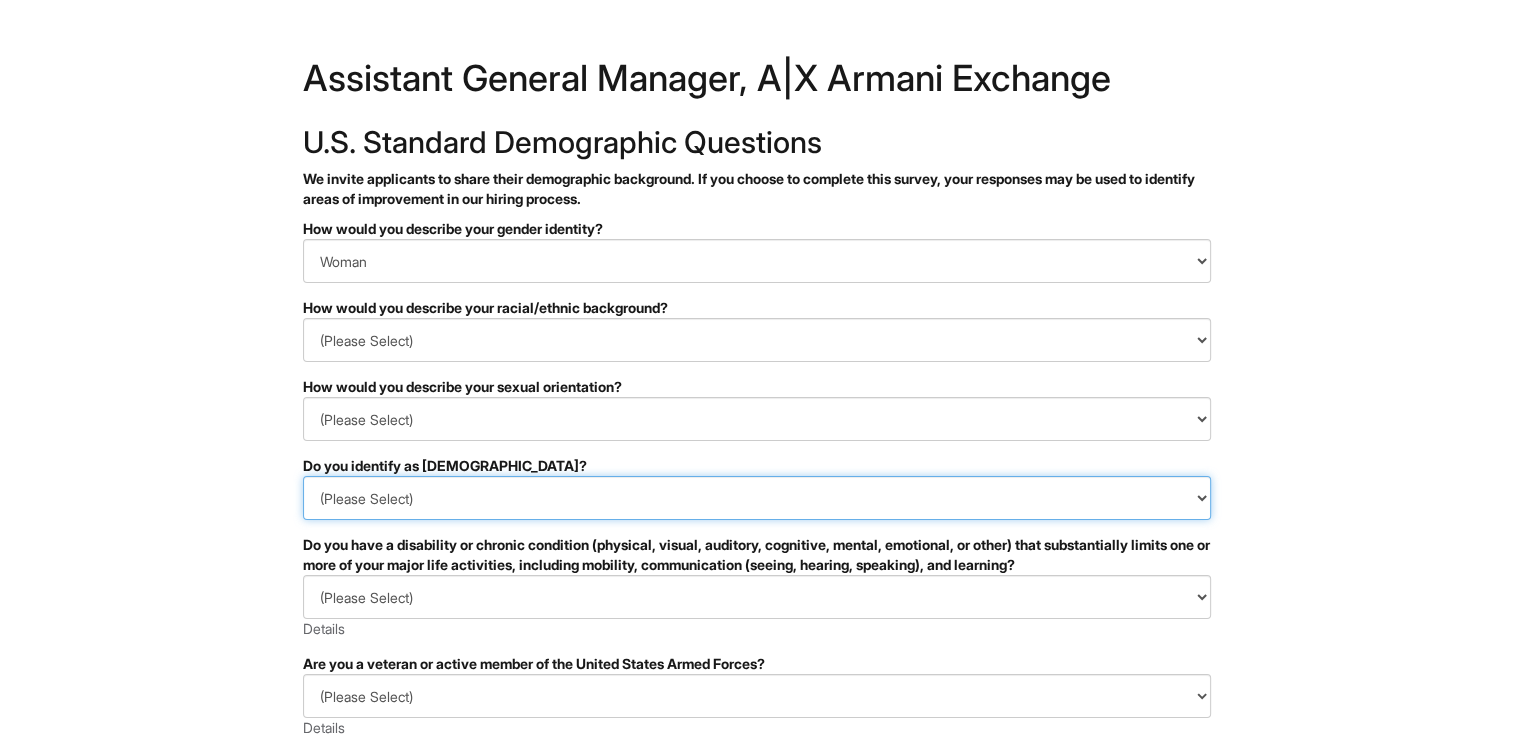 click on "(Please Select) Yes No I prefer to self-describe I don't wish to answer" at bounding box center [757, 498] 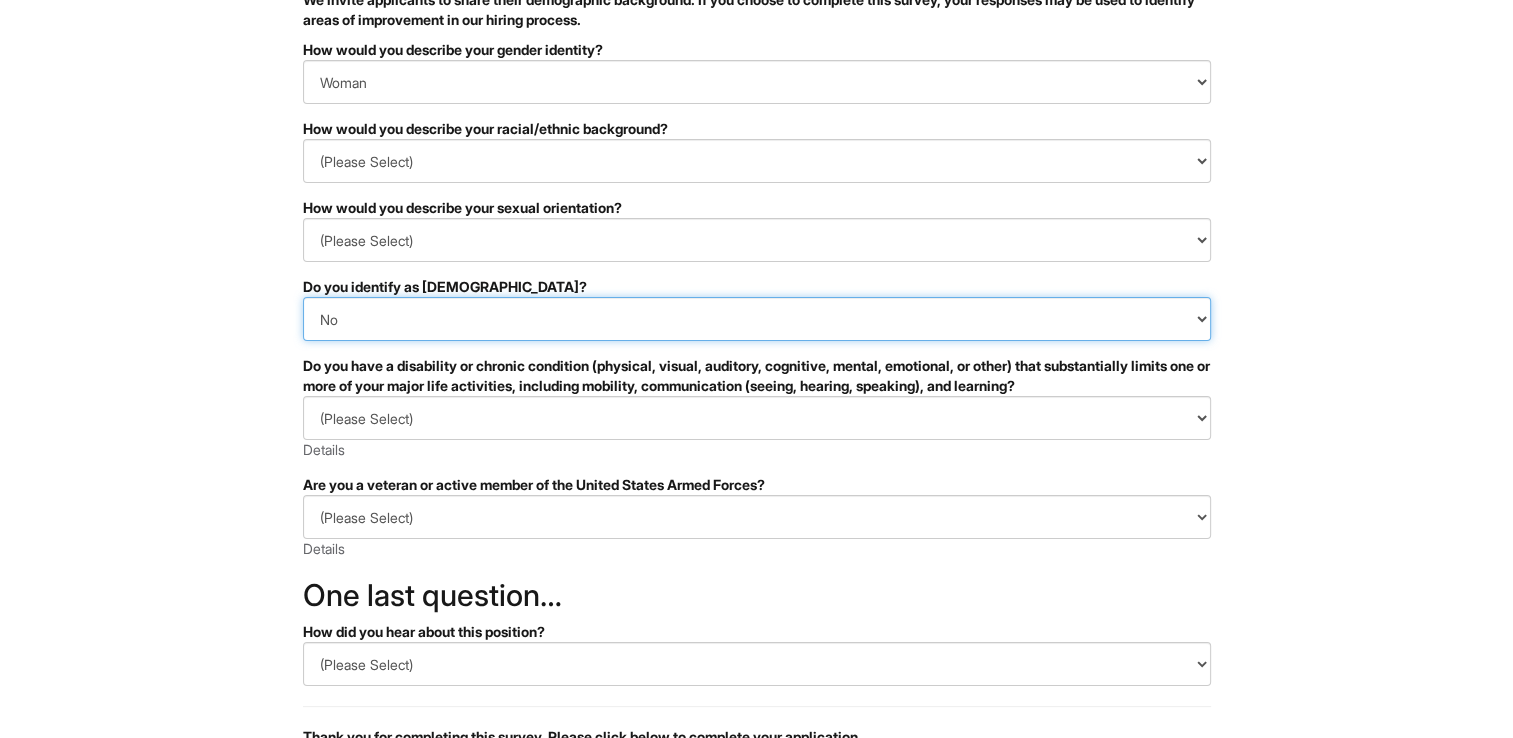 scroll, scrollTop: 200, scrollLeft: 0, axis: vertical 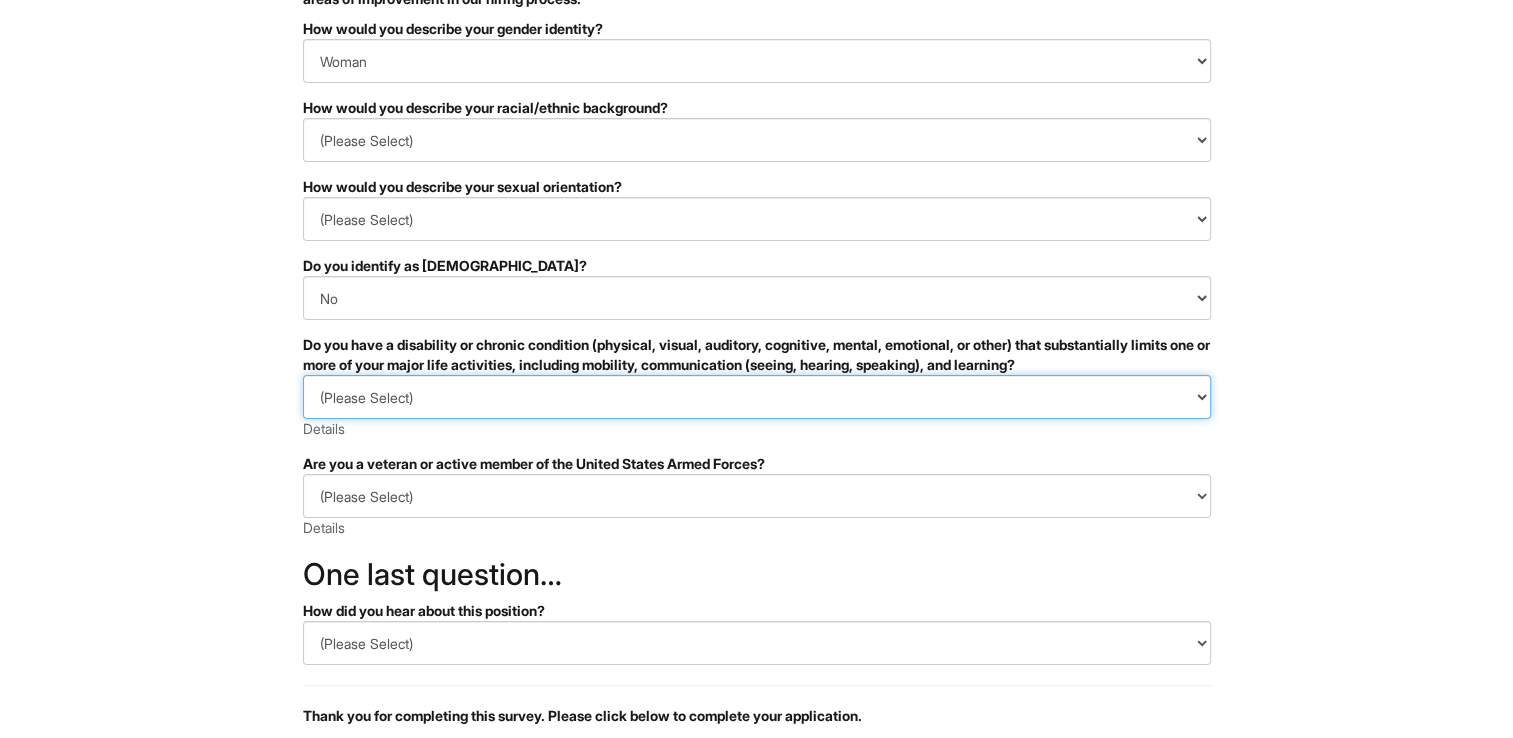 click on "(Please Select) YES, I HAVE A DISABILITY (or previously had a disability) NO, I DON'T HAVE A DISABILITY I DON'T WISH TO ANSWER" at bounding box center [757, 397] 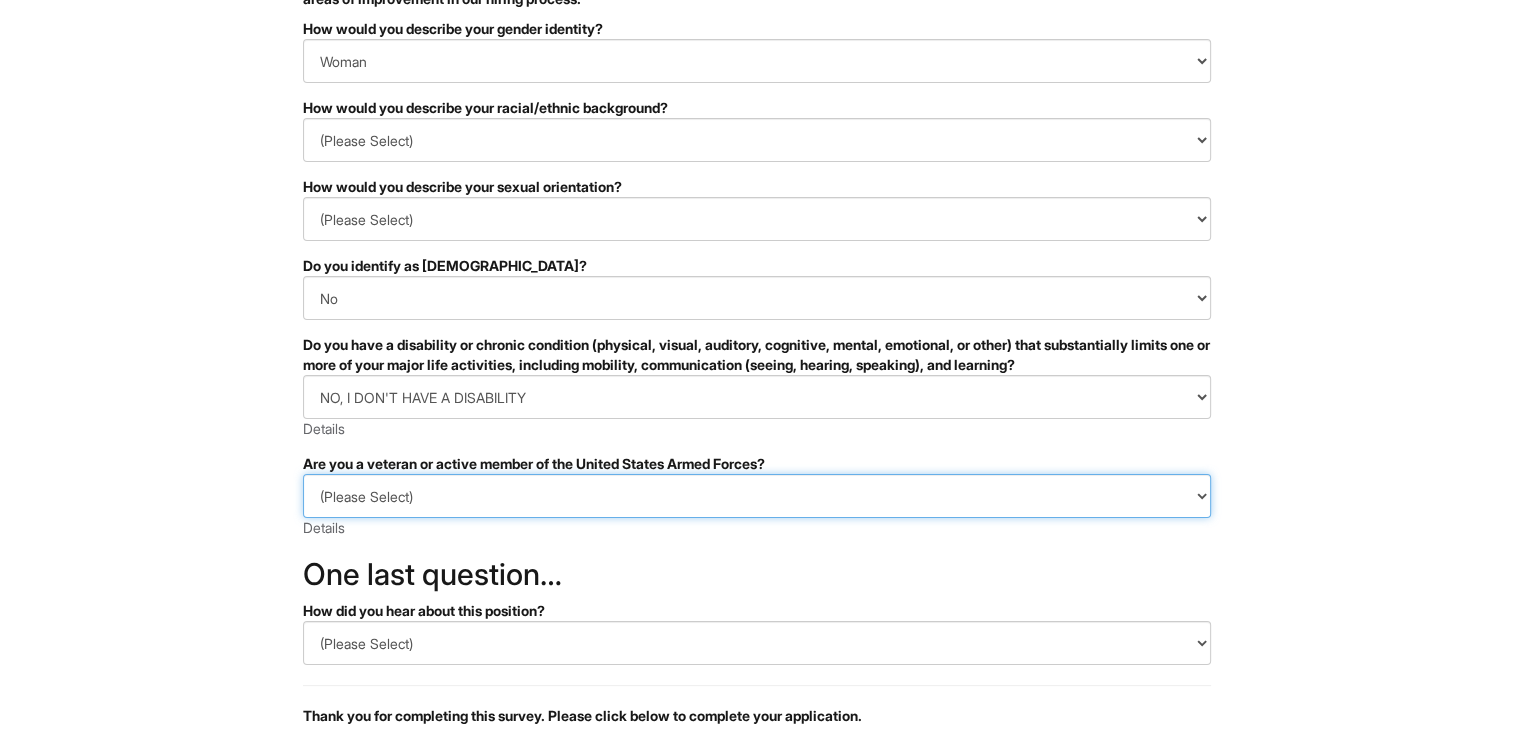 click on "(Please Select) I IDENTIFY AS ONE OR MORE OF THE CLASSIFICATIONS OF PROTECTED VETERANS LISTED I AM NOT A PROTECTED VETERAN I PREFER NOT TO ANSWER" at bounding box center [757, 496] 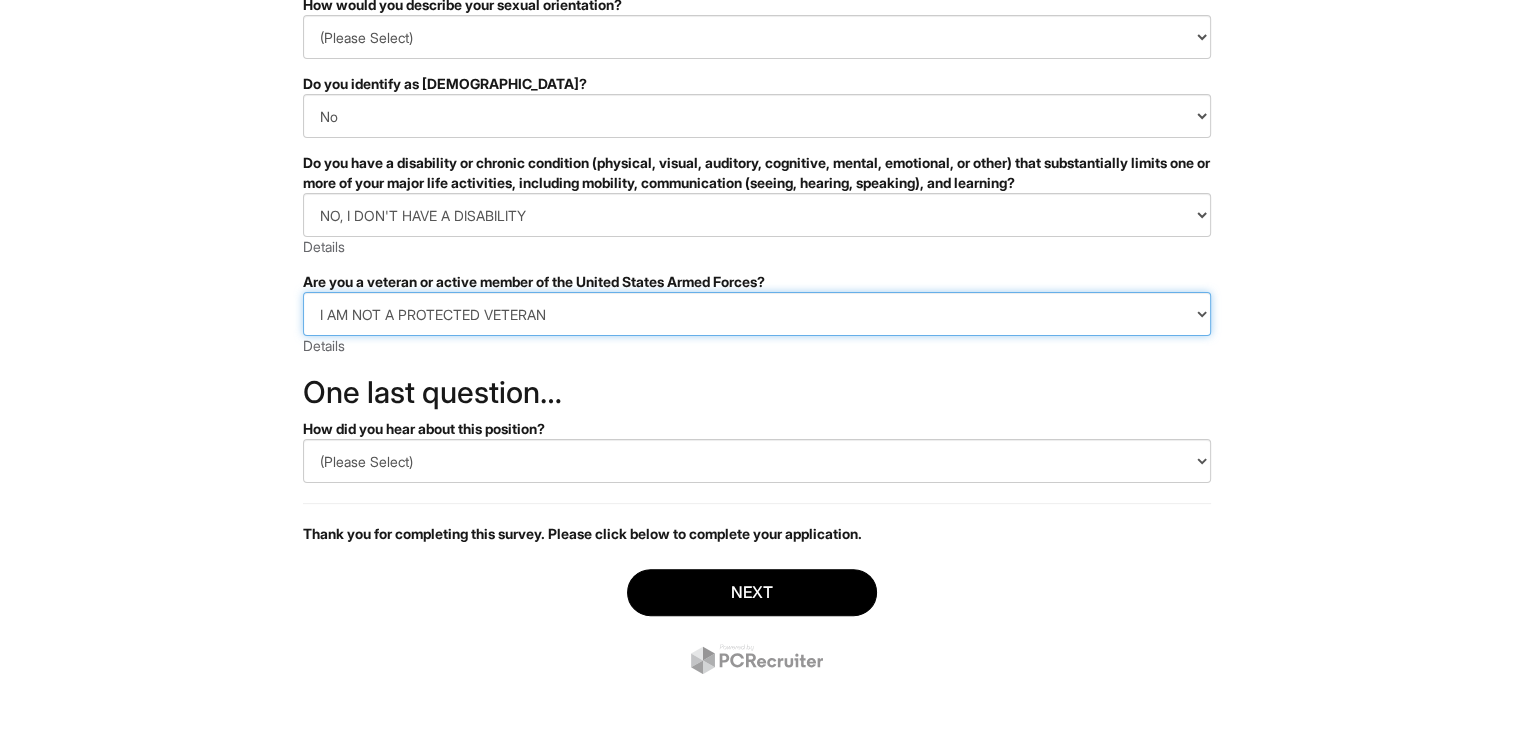 scroll, scrollTop: 387, scrollLeft: 0, axis: vertical 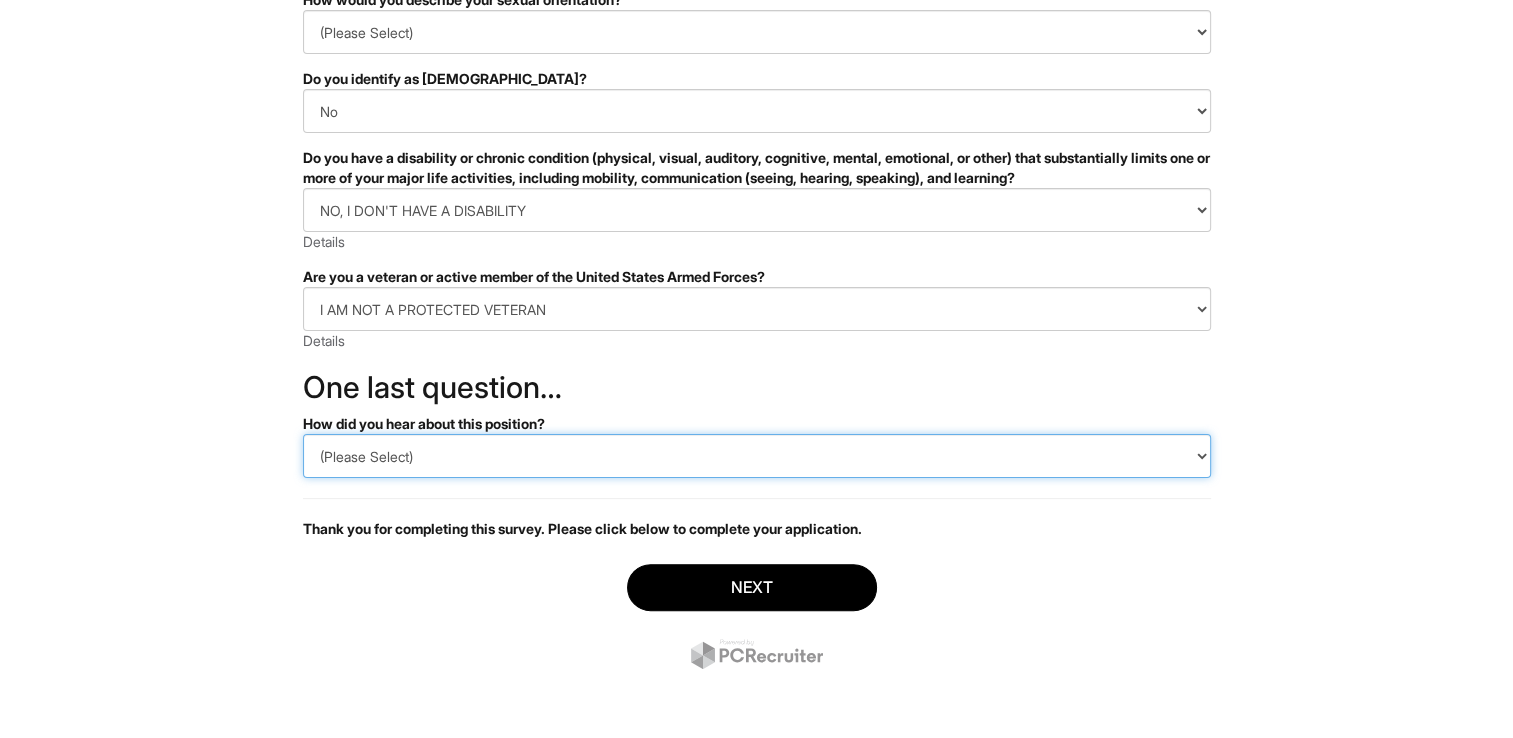 click on "(Please Select) CareerBuilder Indeed LinkedIn Monster Referral Other" at bounding box center (757, 456) 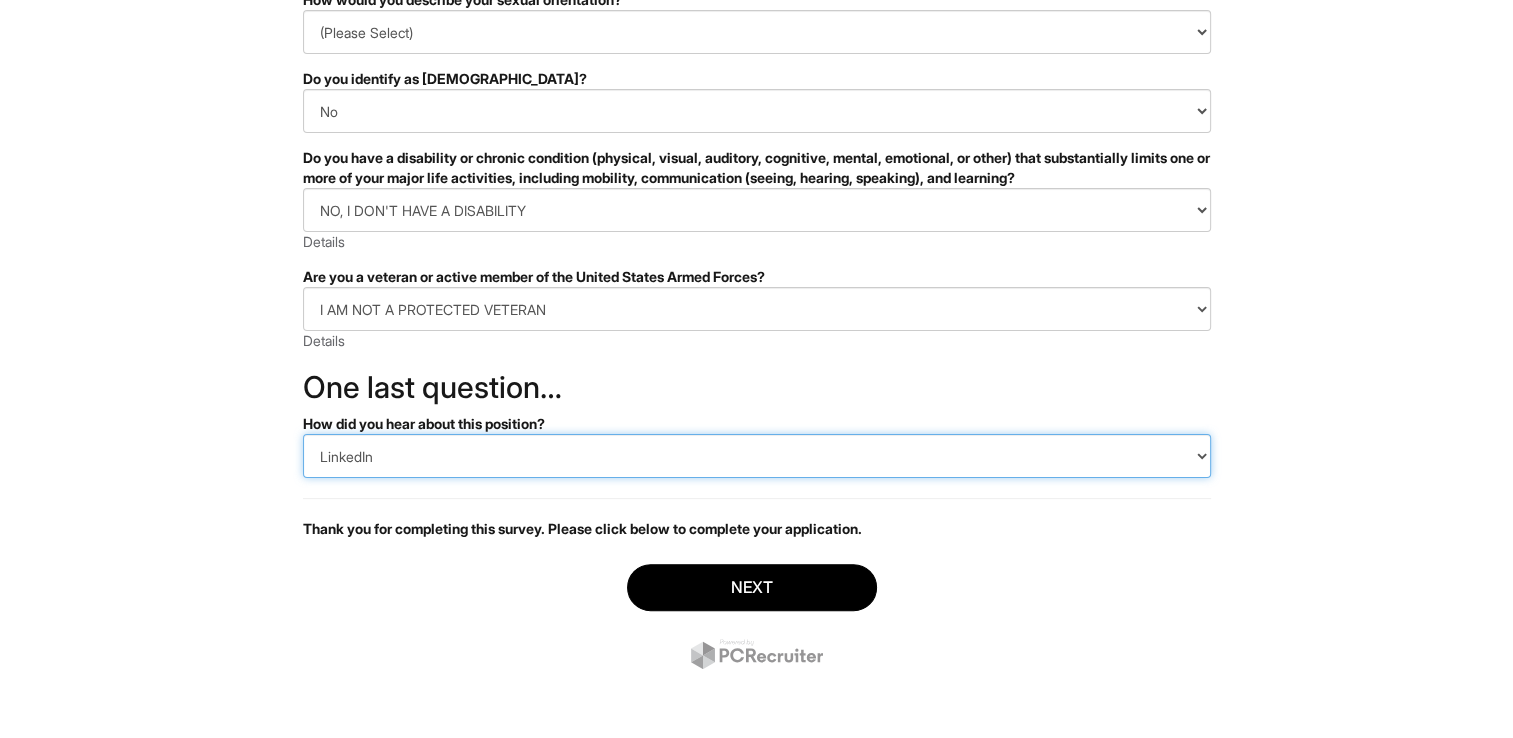 click on "(Please Select) CareerBuilder Indeed LinkedIn Monster Referral Other" at bounding box center [757, 456] 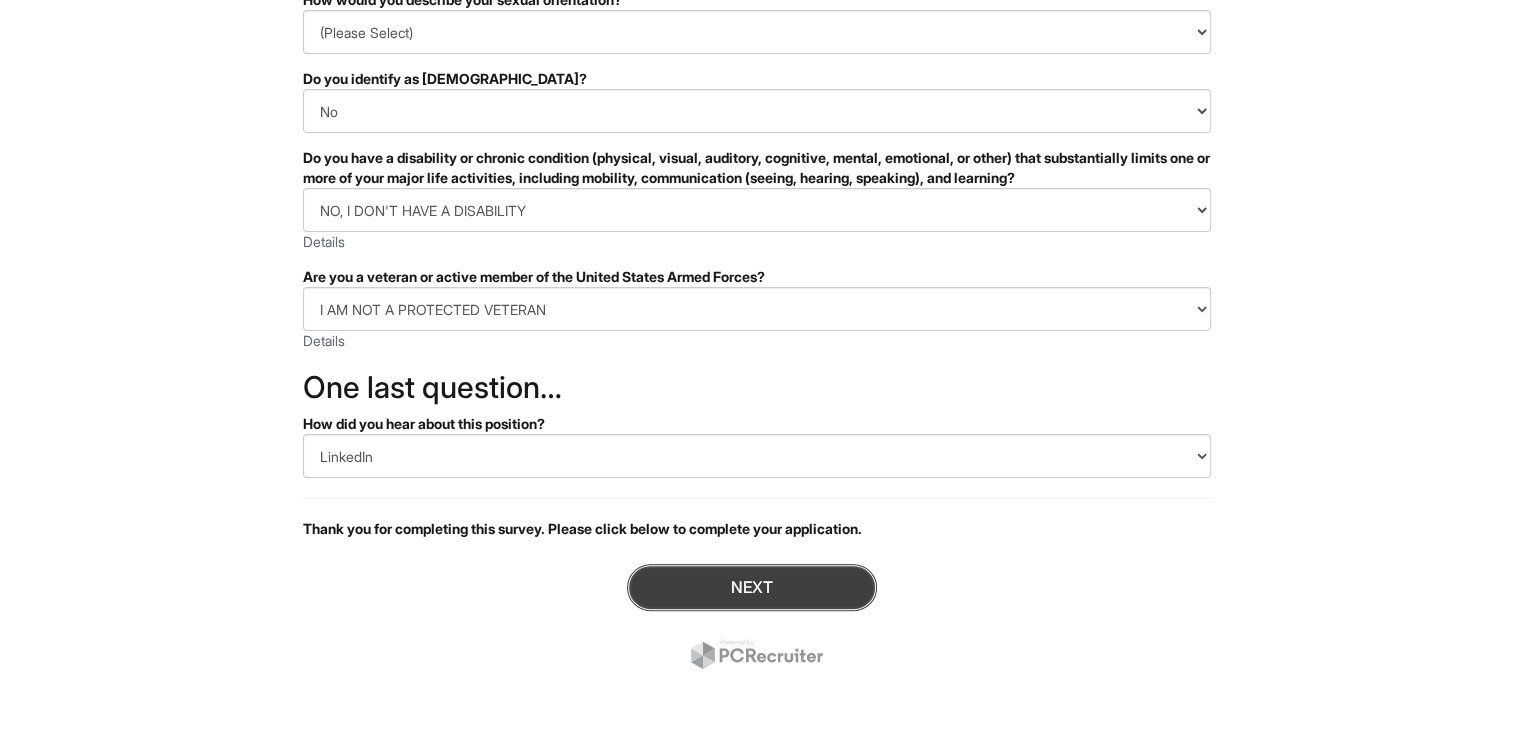 click on "Next" at bounding box center [752, 587] 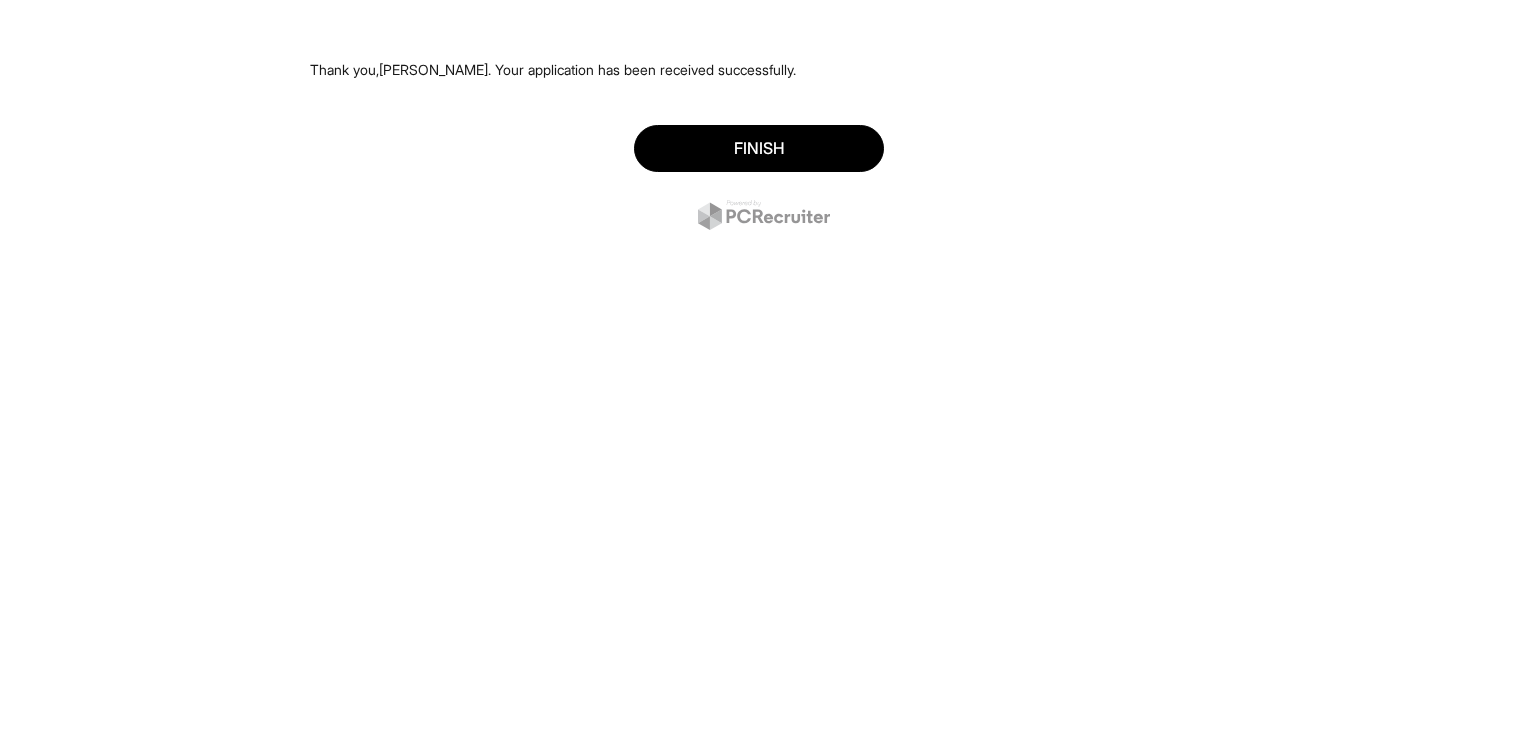 scroll, scrollTop: 0, scrollLeft: 0, axis: both 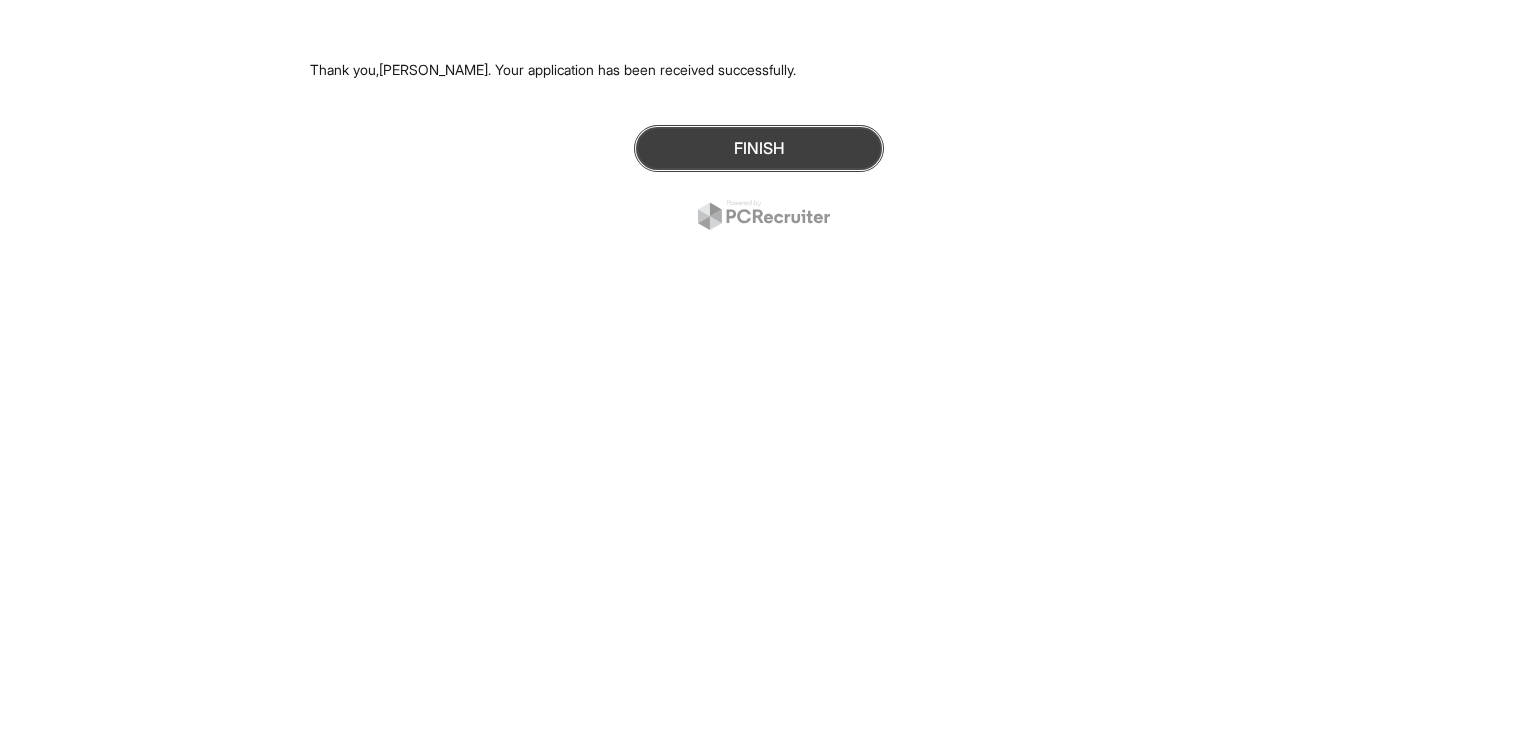 click on "Finish" at bounding box center [759, 148] 